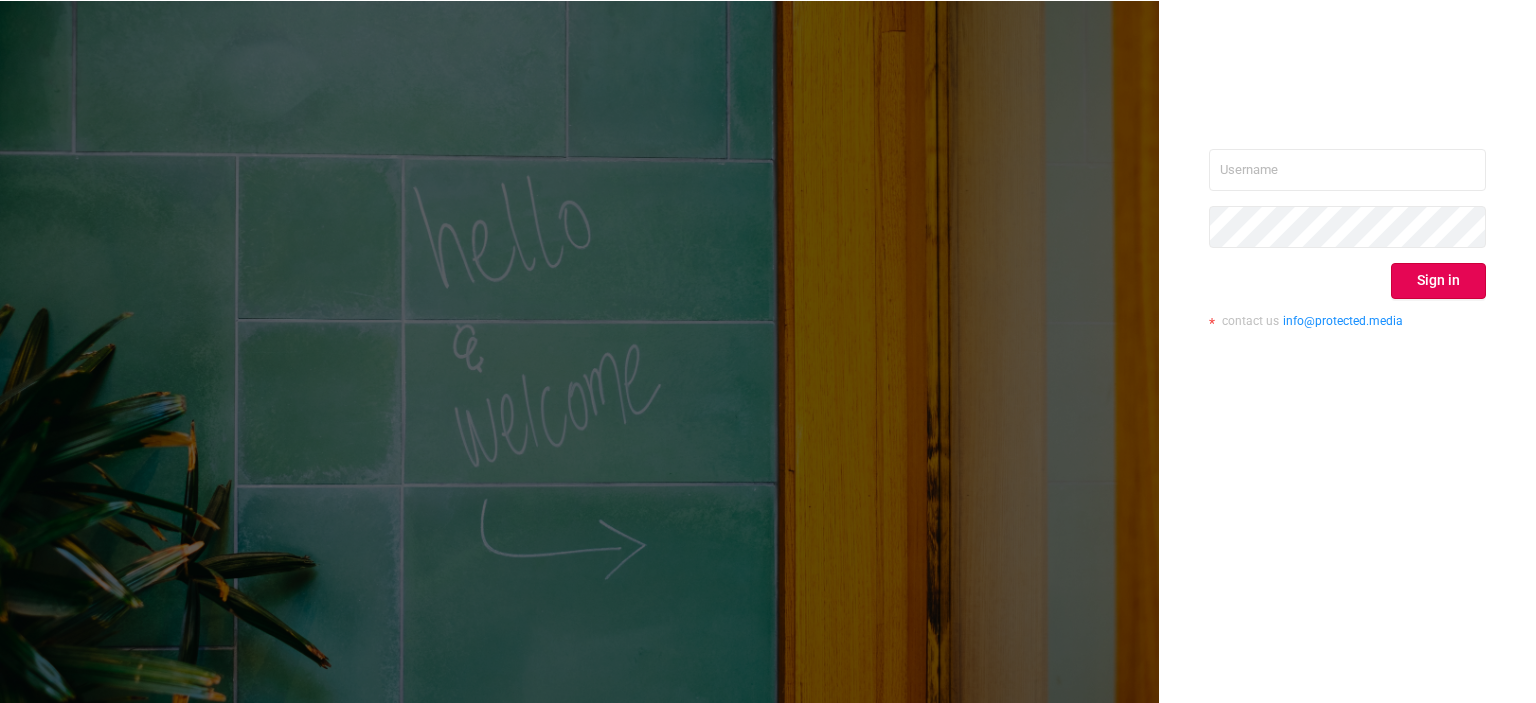 scroll, scrollTop: 0, scrollLeft: 0, axis: both 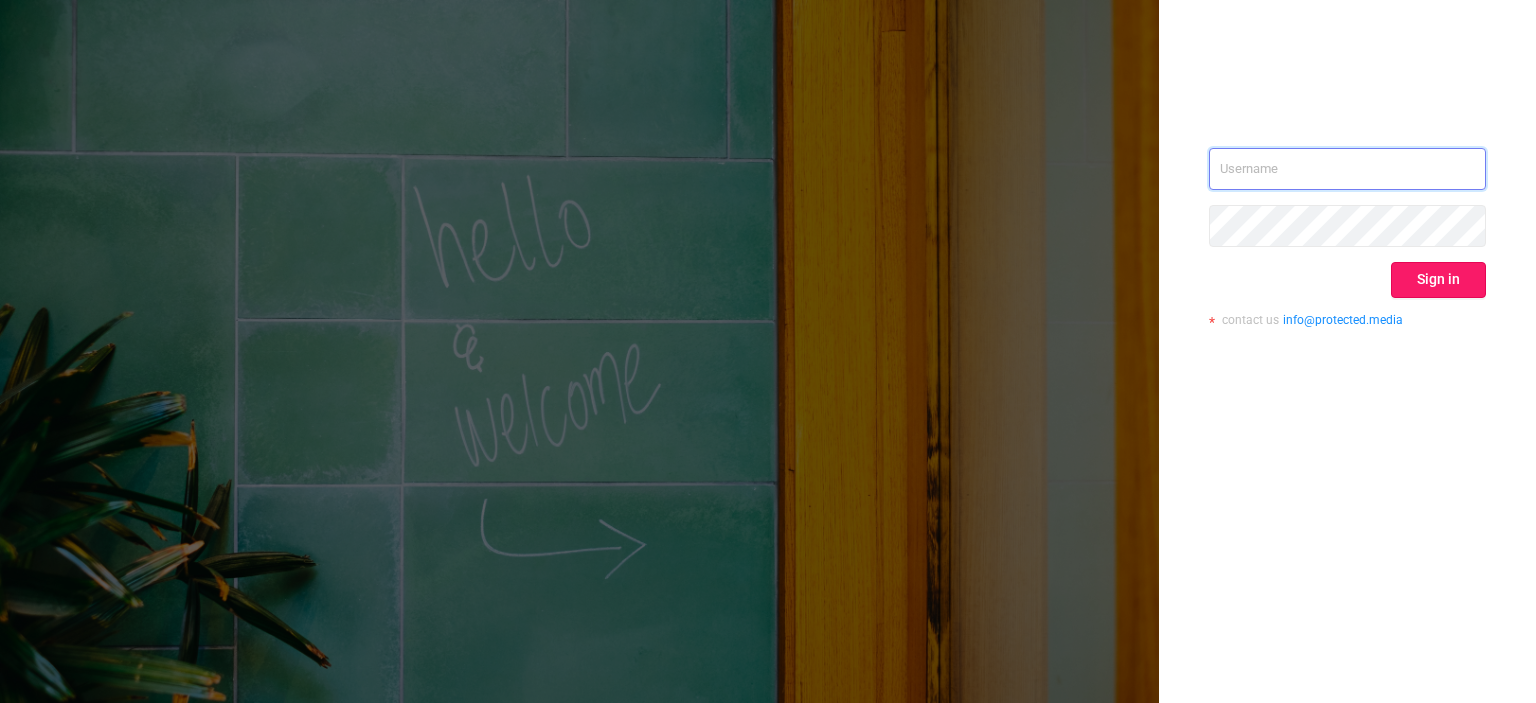type on "[EMAIL]" 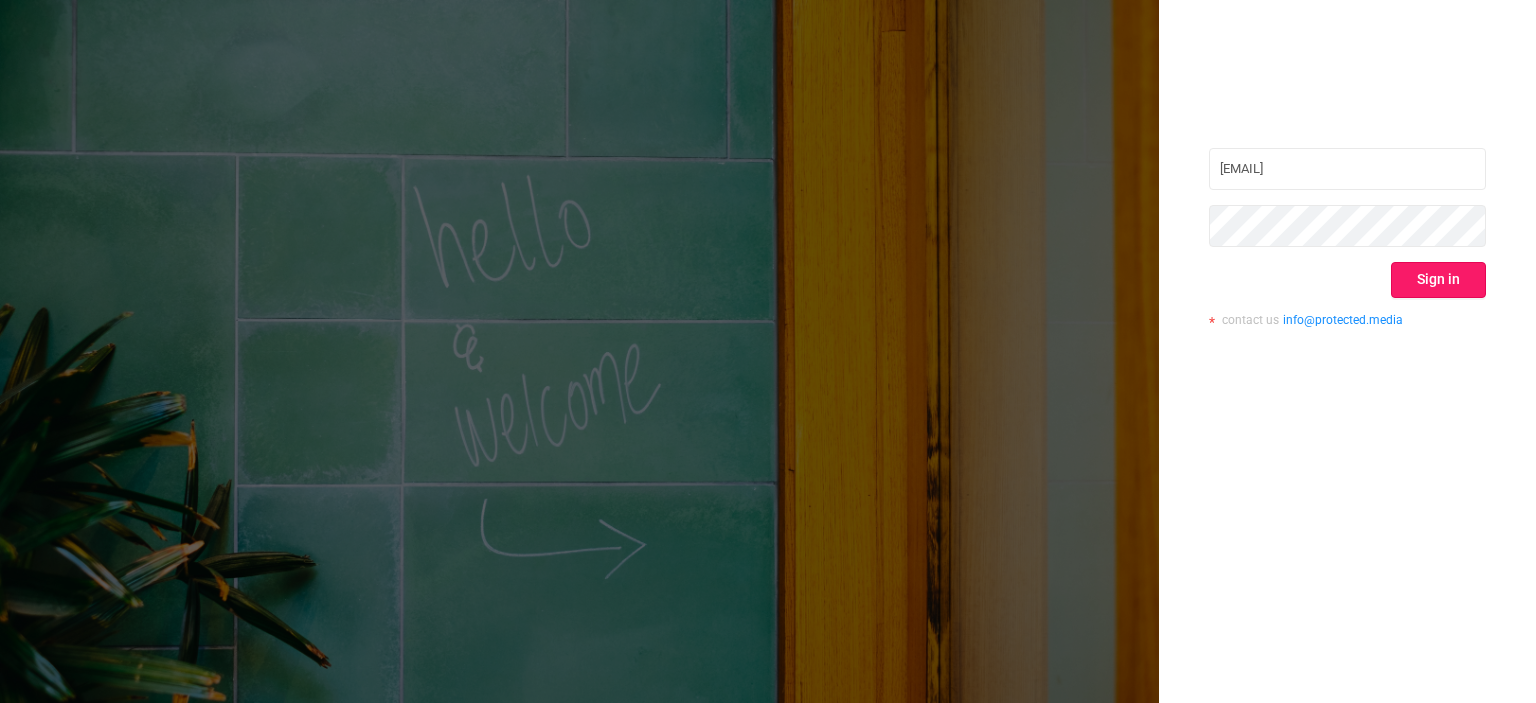 click on "Sign in" at bounding box center (1438, 280) 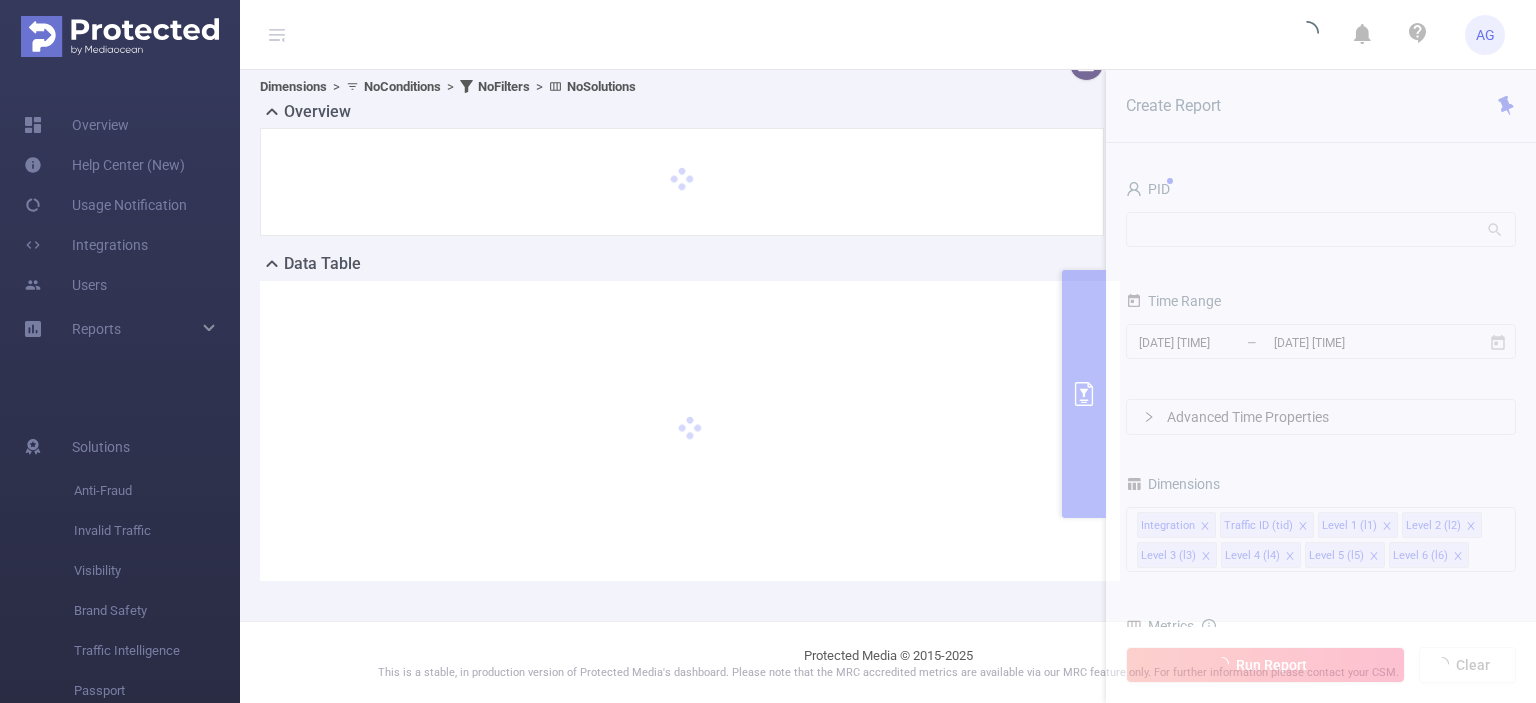 scroll, scrollTop: 0, scrollLeft: 0, axis: both 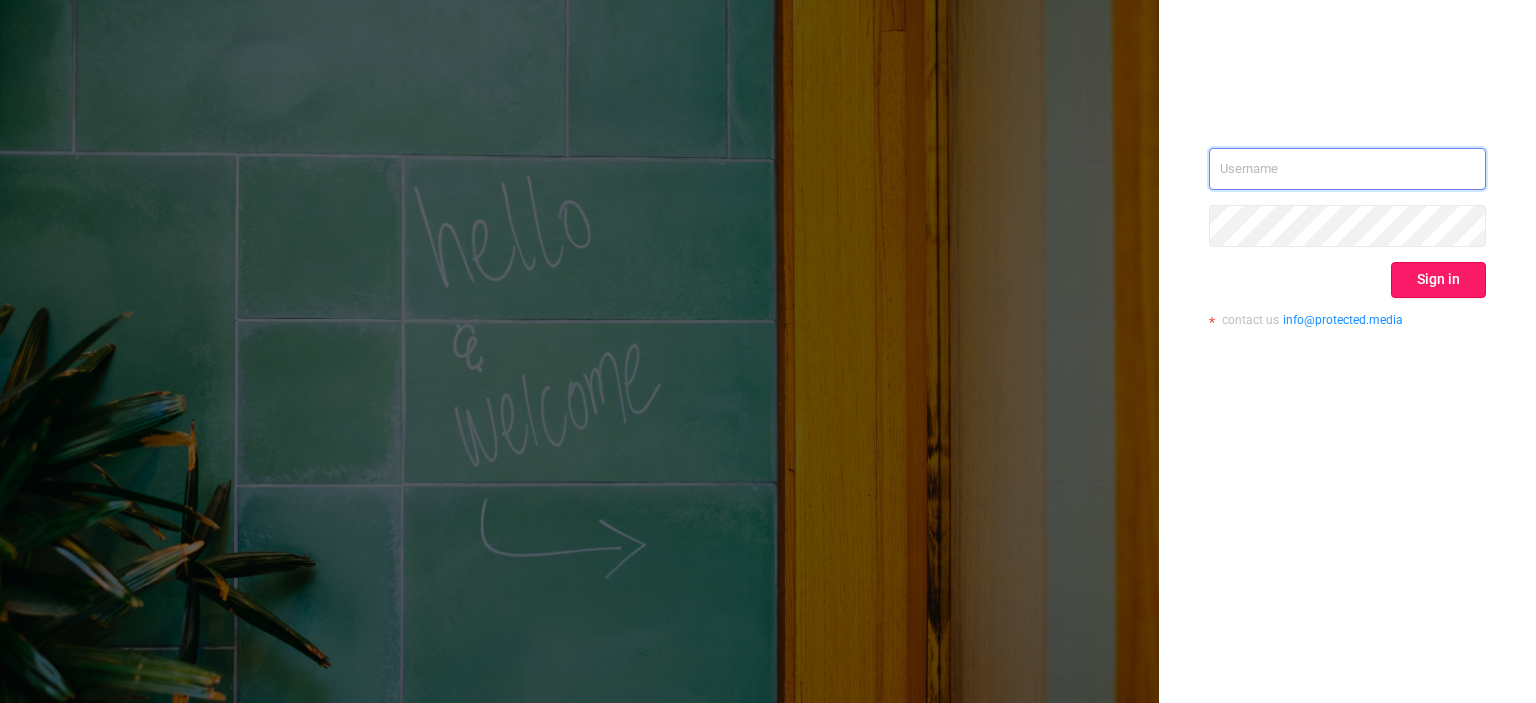 type on "tosh@buzzoola.com" 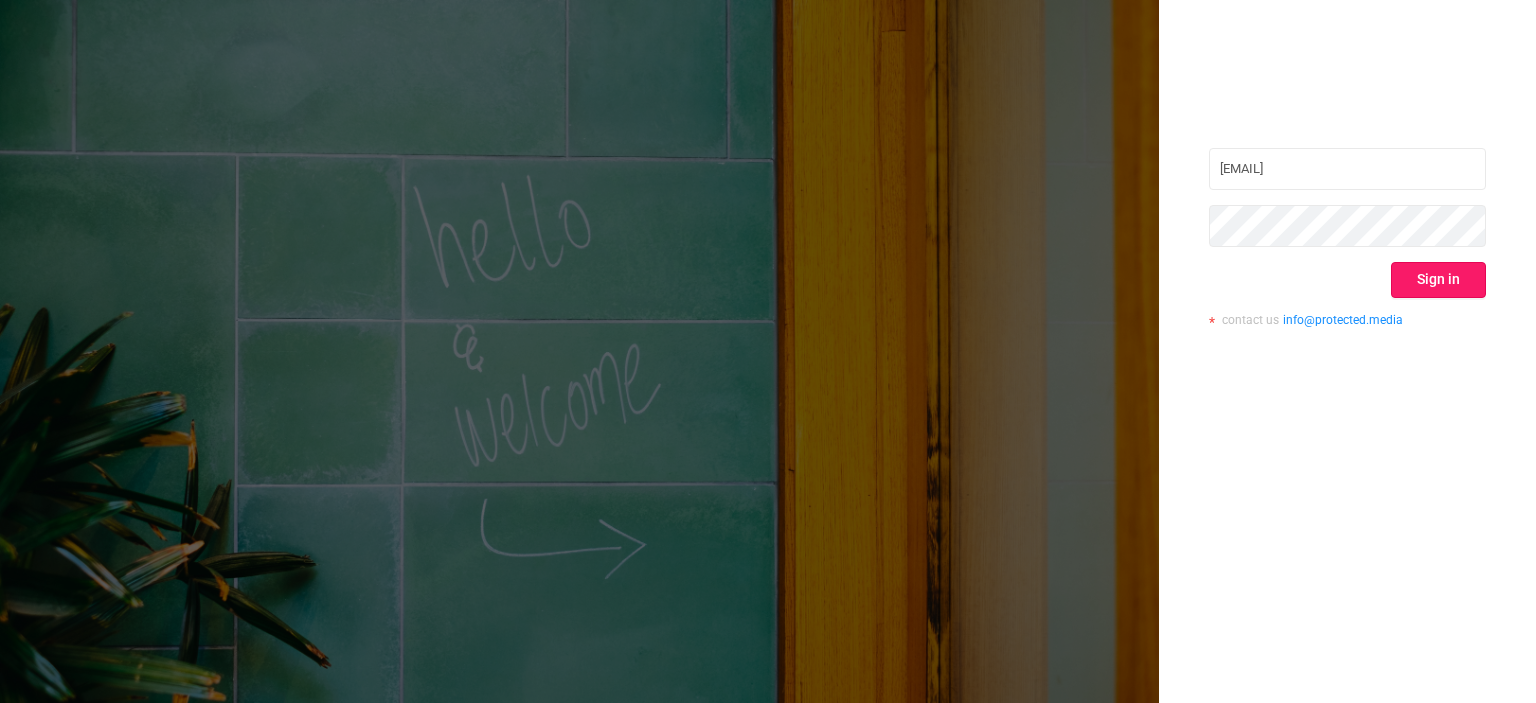 click on "Sign in" at bounding box center [1438, 280] 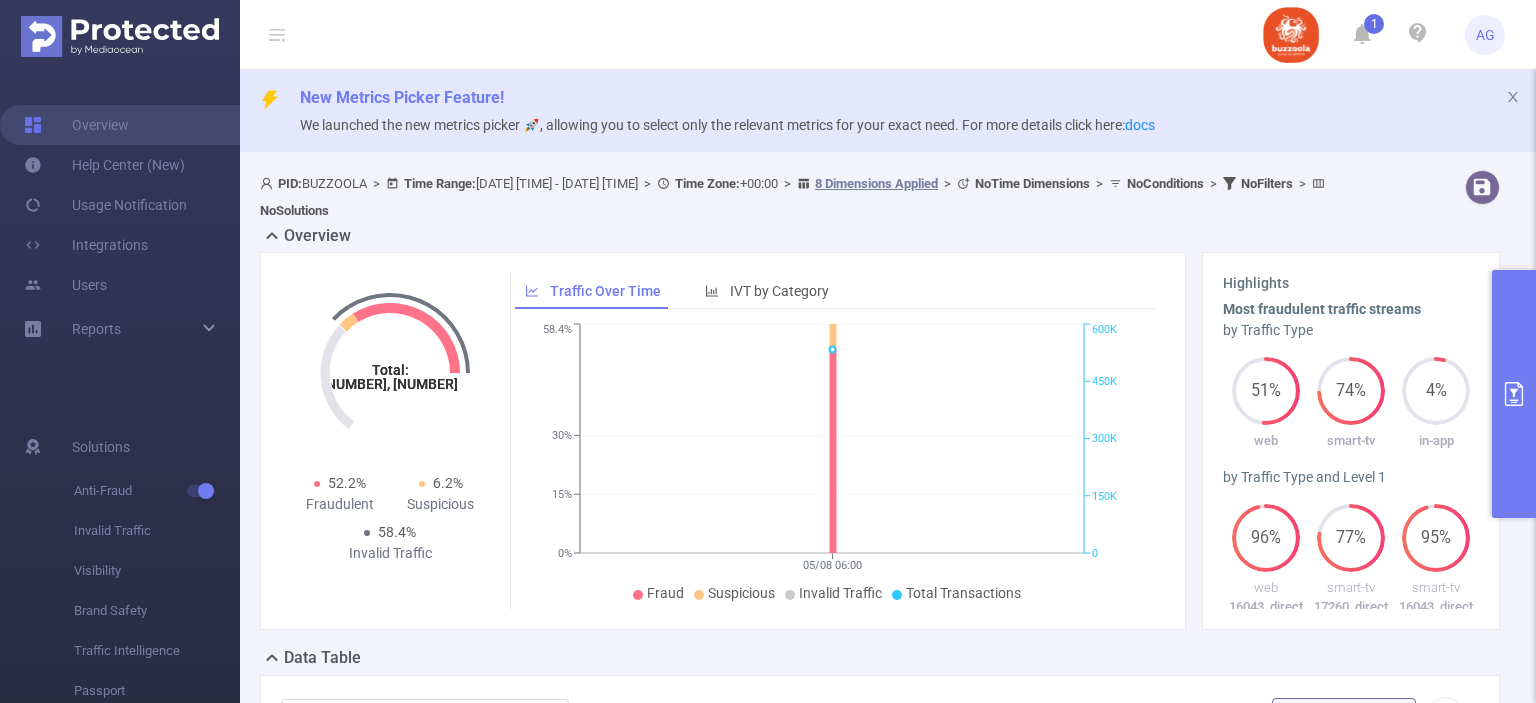 click at bounding box center (1514, 394) 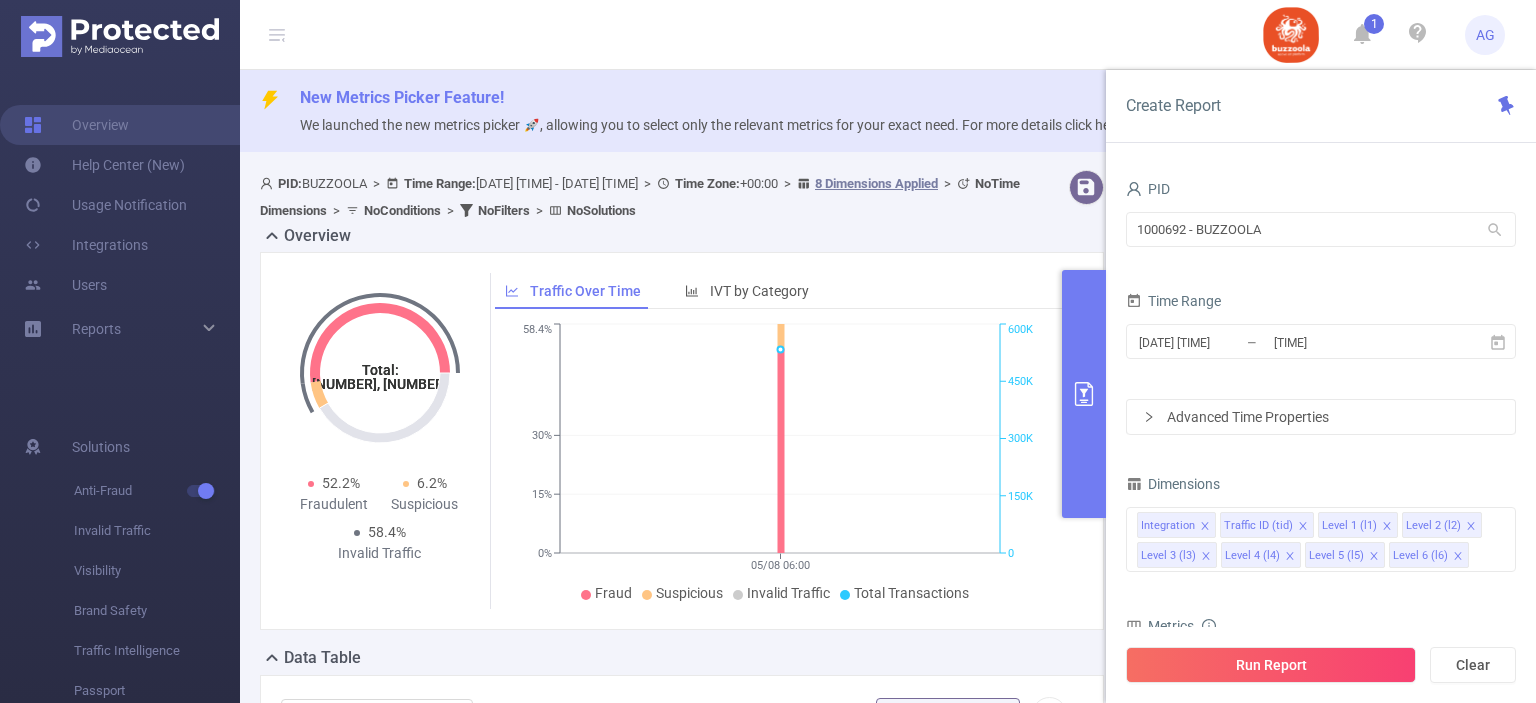 click on "Advanced Time Properties" at bounding box center [1321, 417] 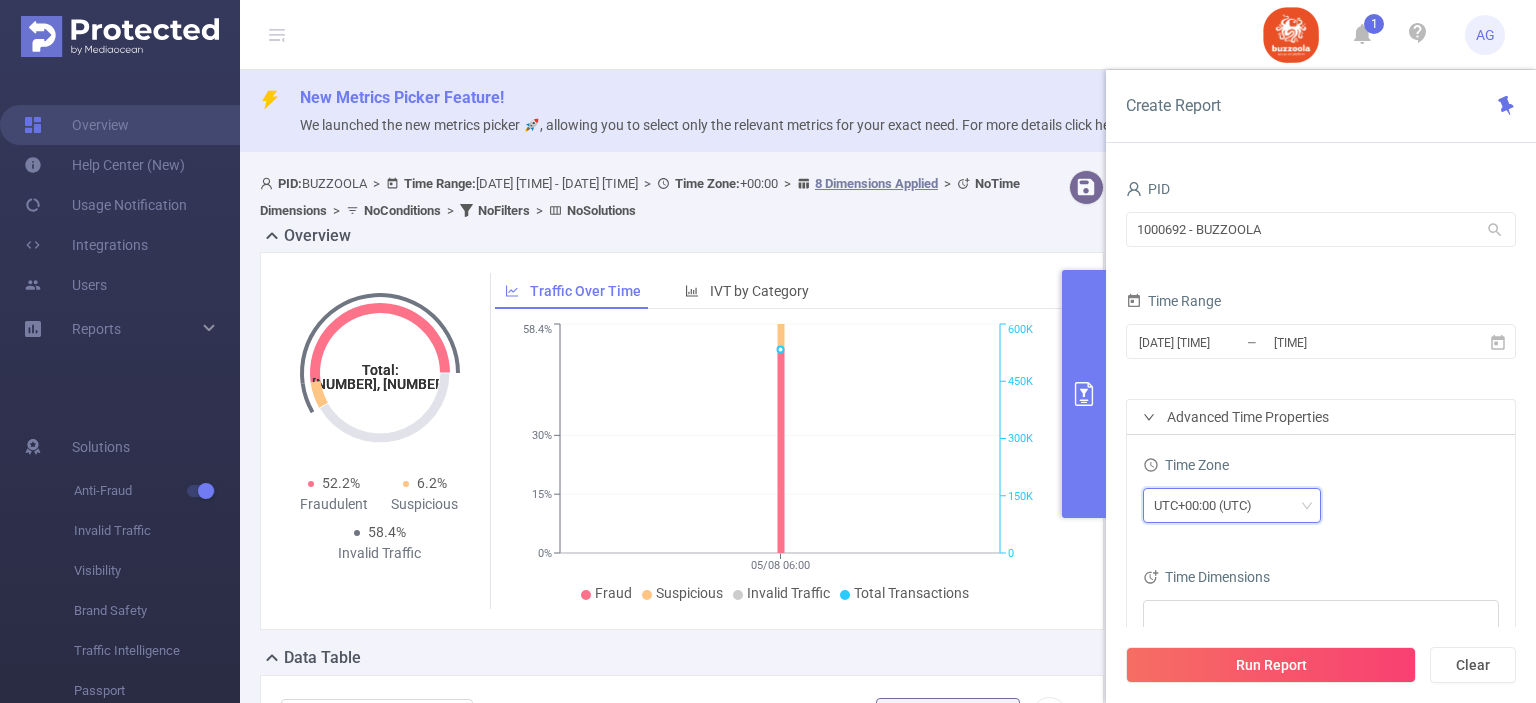 click on "UTC+00:00 (UTC)" at bounding box center [1232, 505] 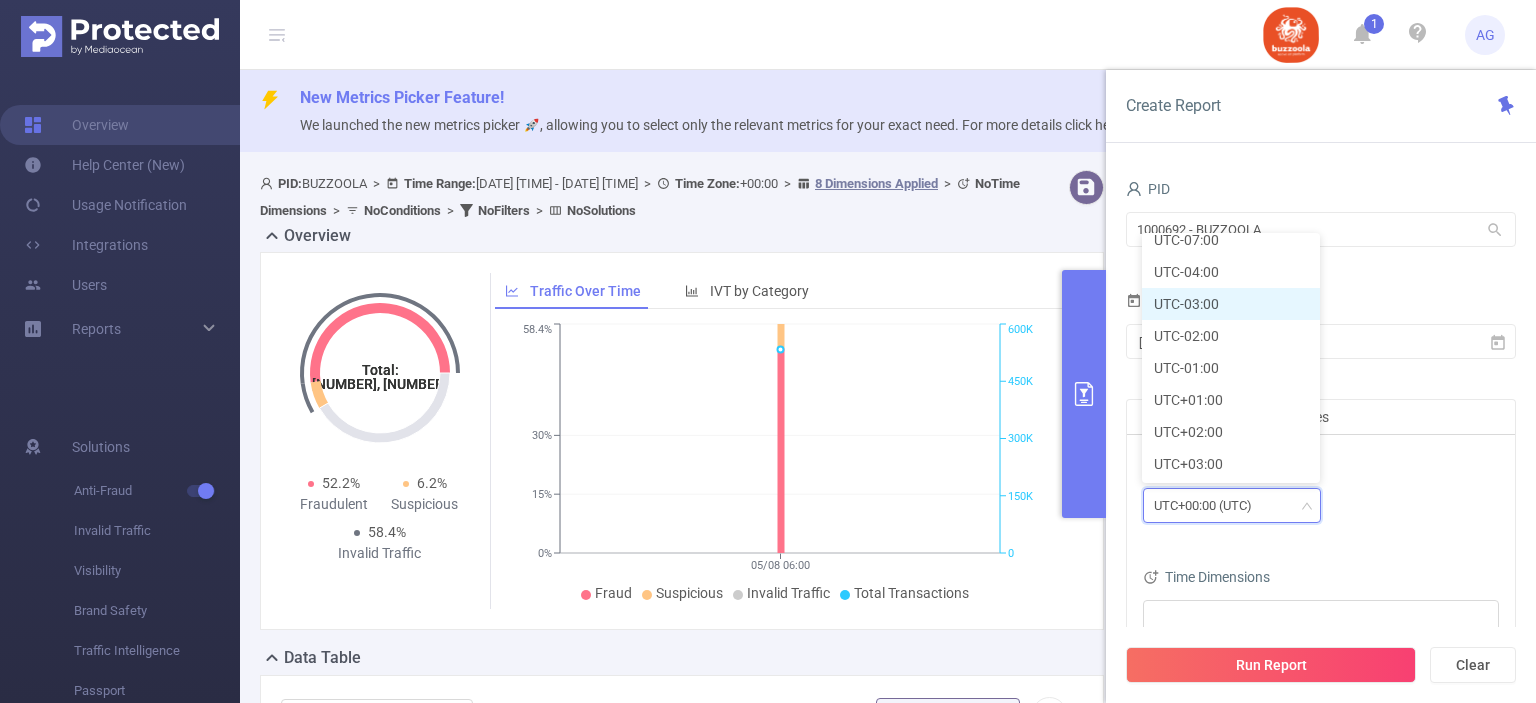 scroll, scrollTop: 367, scrollLeft: 0, axis: vertical 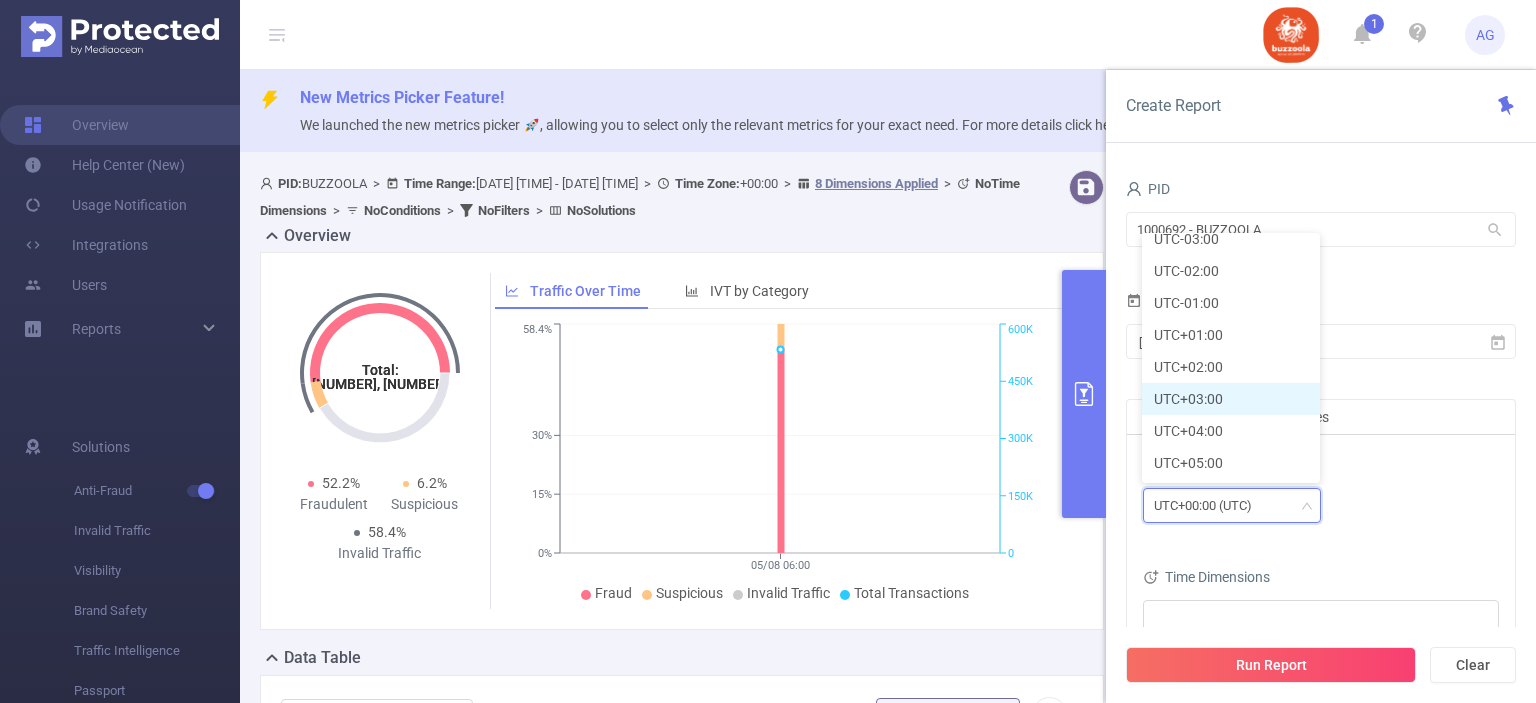 click on "UTC+03:00" at bounding box center (1231, 399) 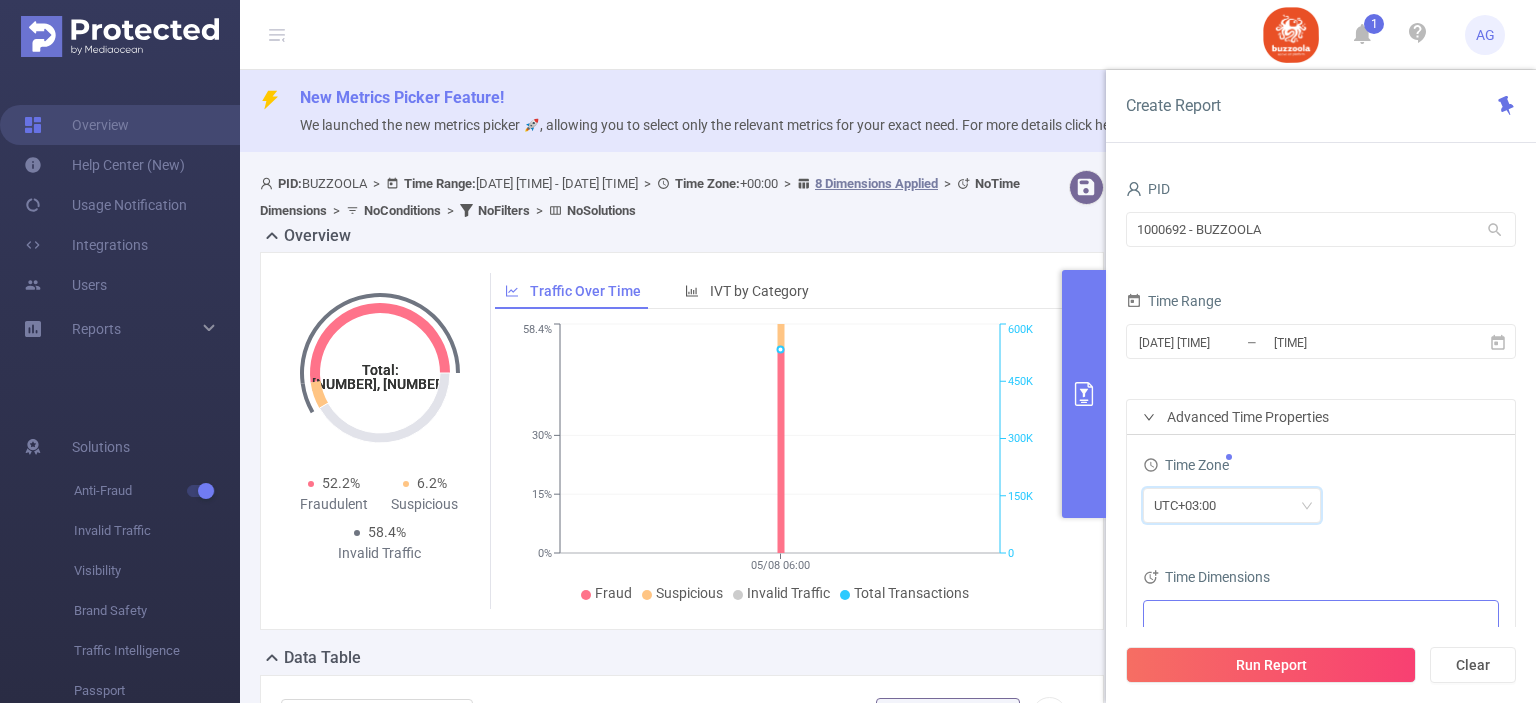 click at bounding box center (1313, 616) 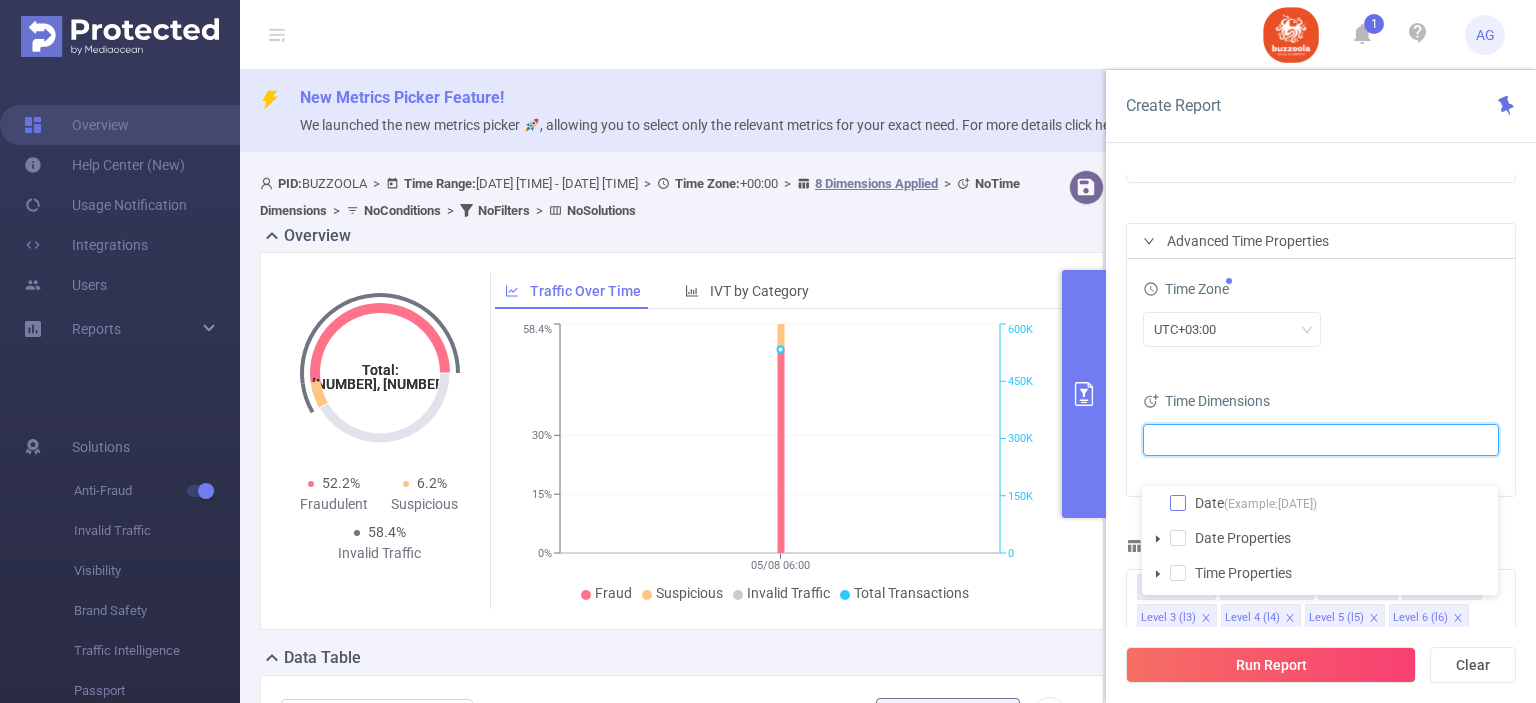 click at bounding box center [1178, 503] 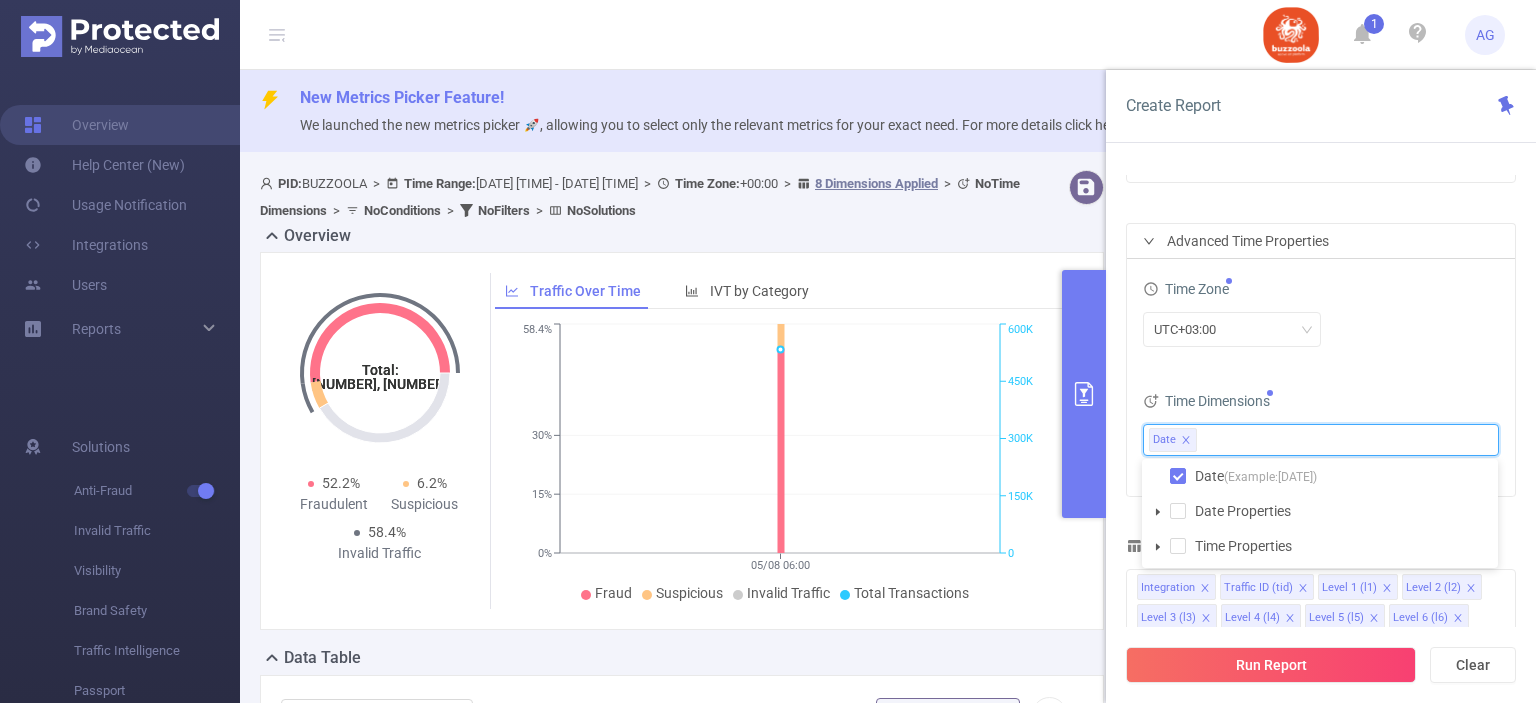 click on "Time Zone UTC+03:00" at bounding box center (1321, 319) 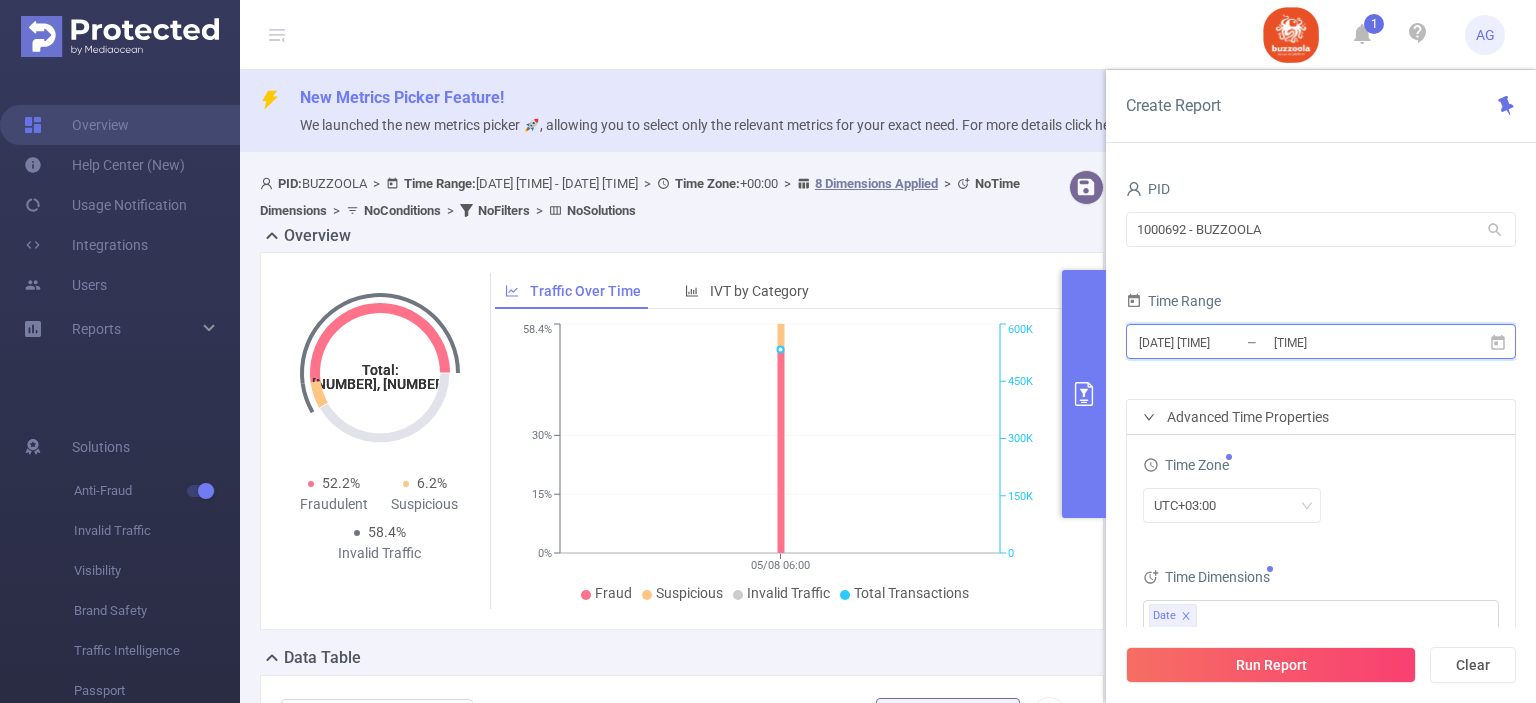 click 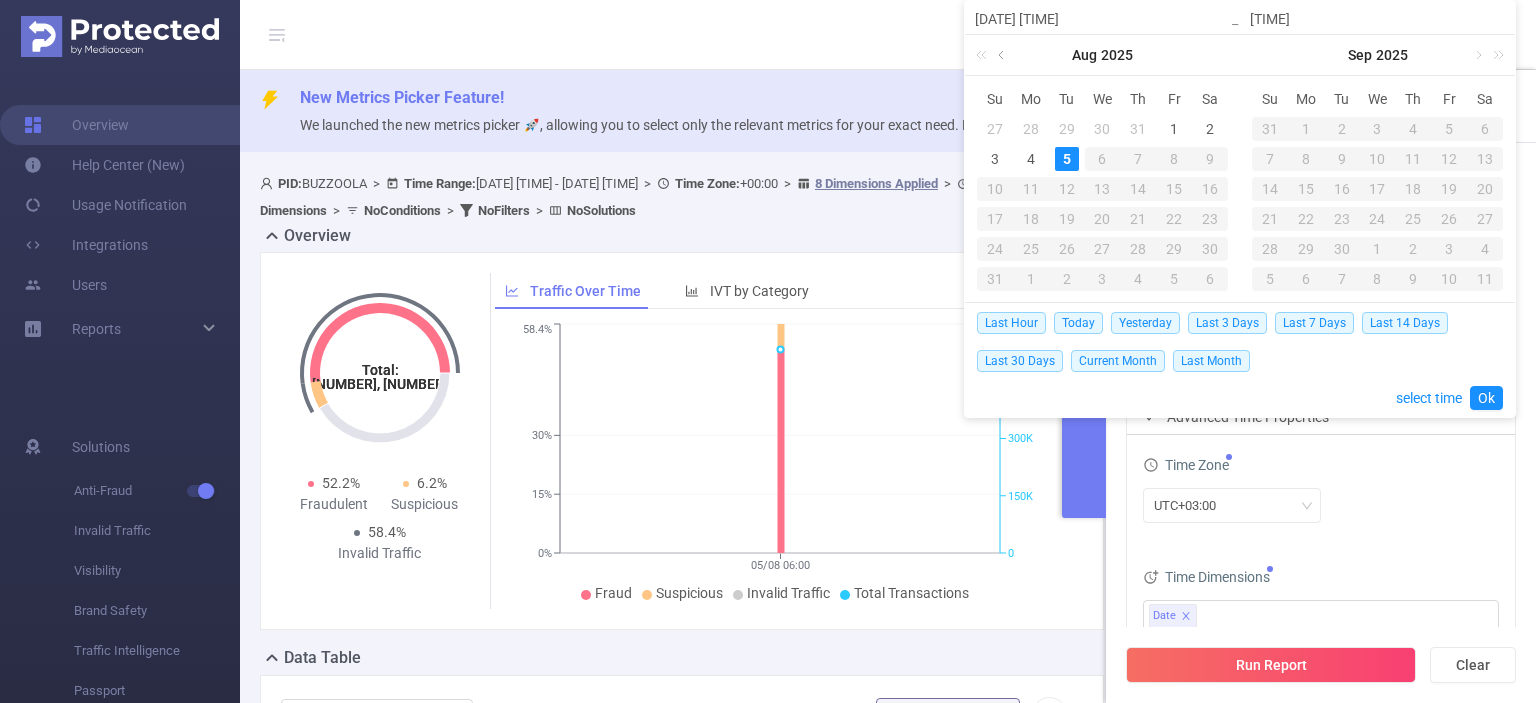 click at bounding box center (1003, 55) 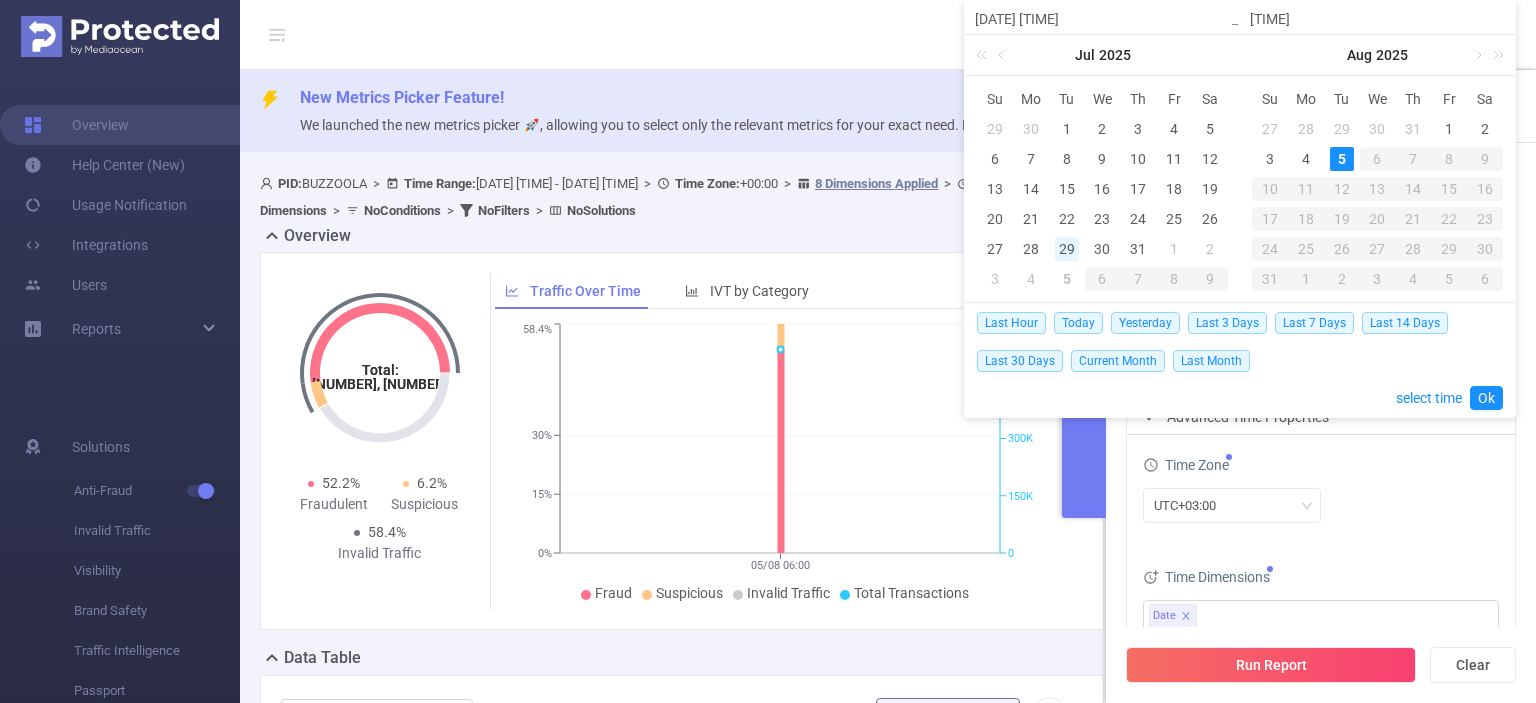 click on "29" at bounding box center [1067, 249] 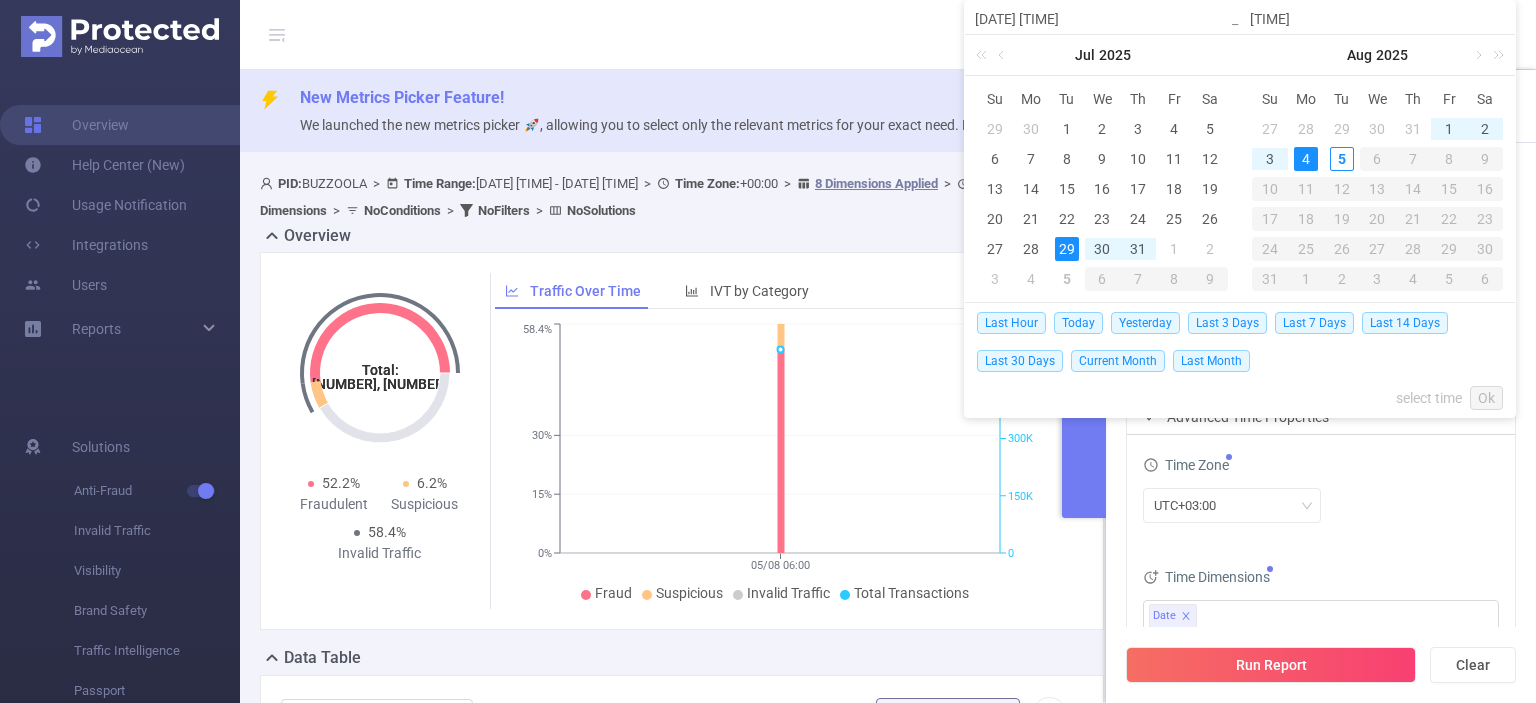 click on "4" at bounding box center [1306, 159] 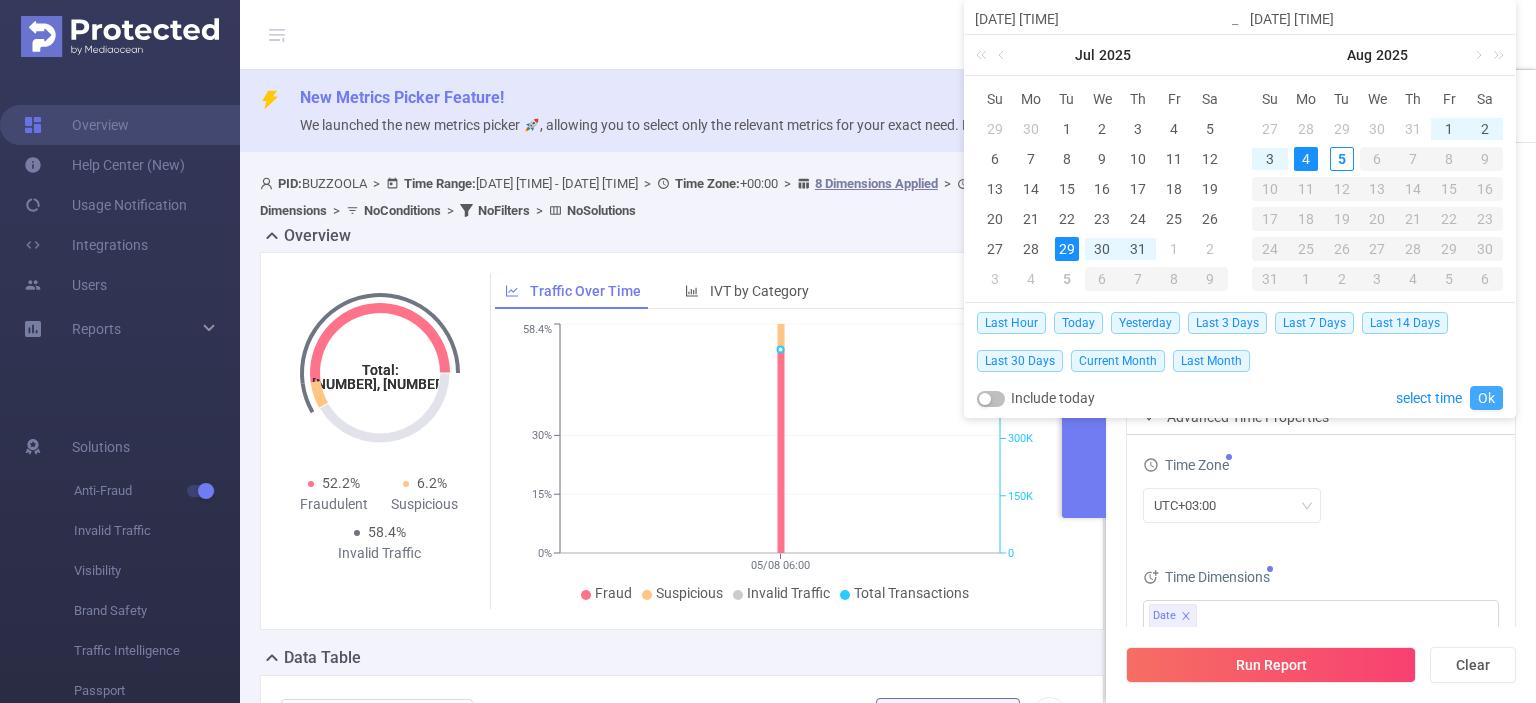 click on "Ok" at bounding box center [1486, 398] 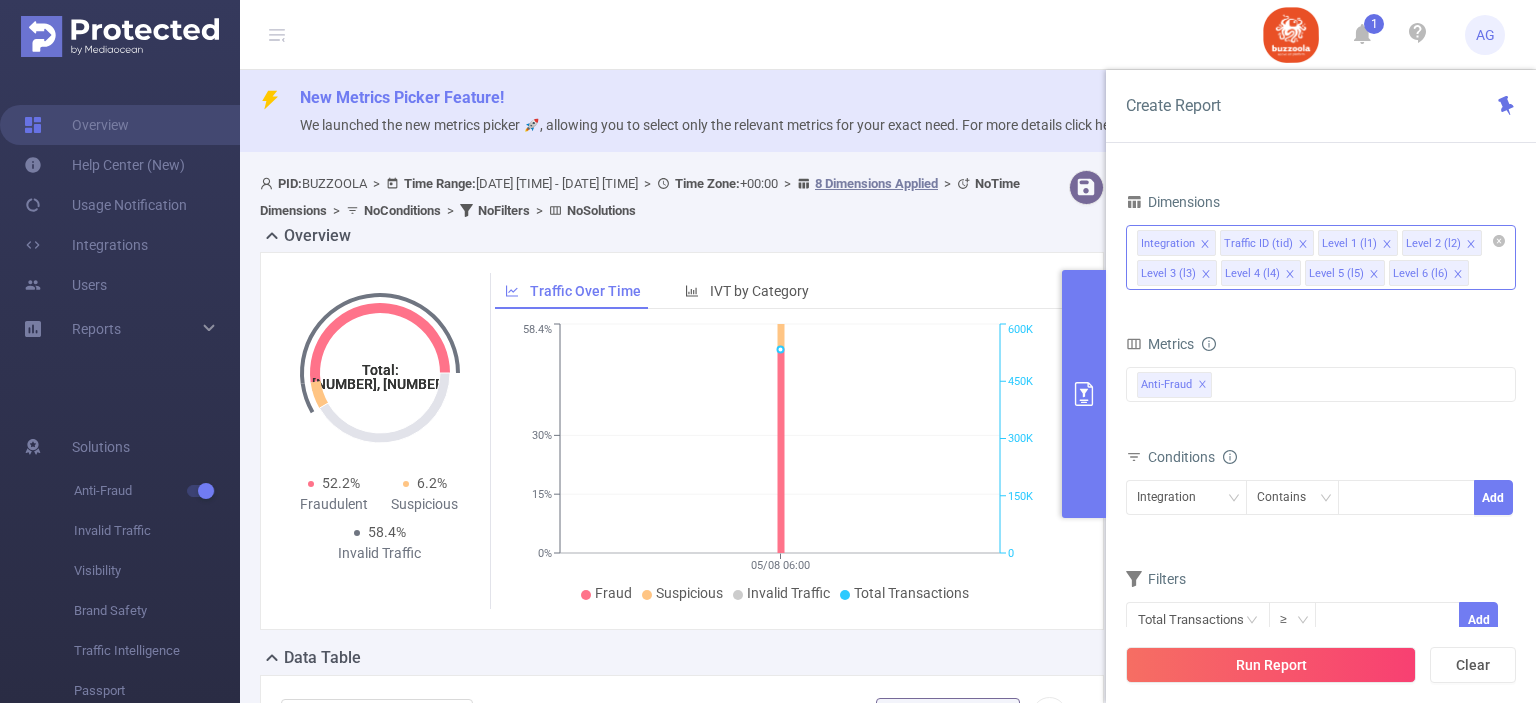 click 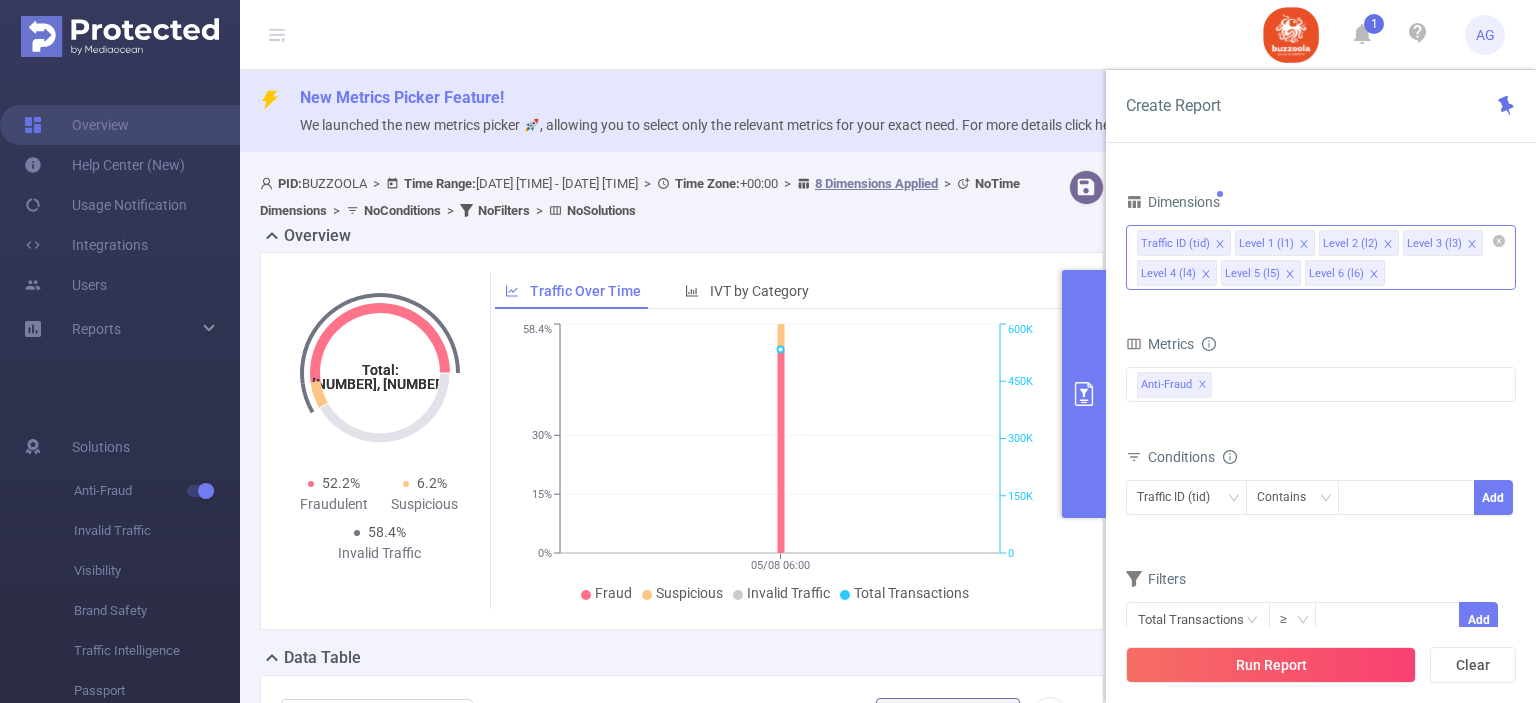 click 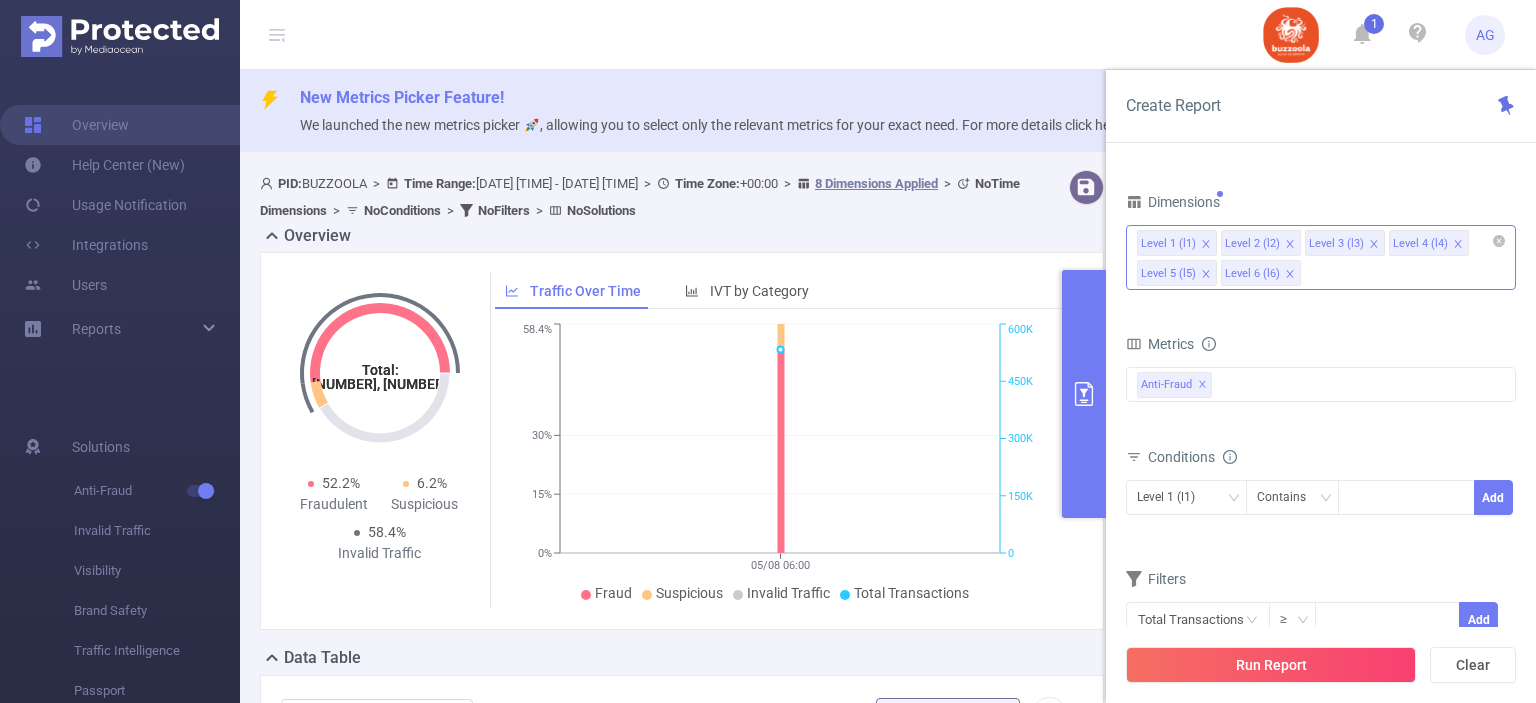 click on "Level 1 (l1) Level 2 (l2) Level 3 (l3) Level 4 (l4) Level 5 (l5) Level 6 (l6)" at bounding box center [1321, 257] 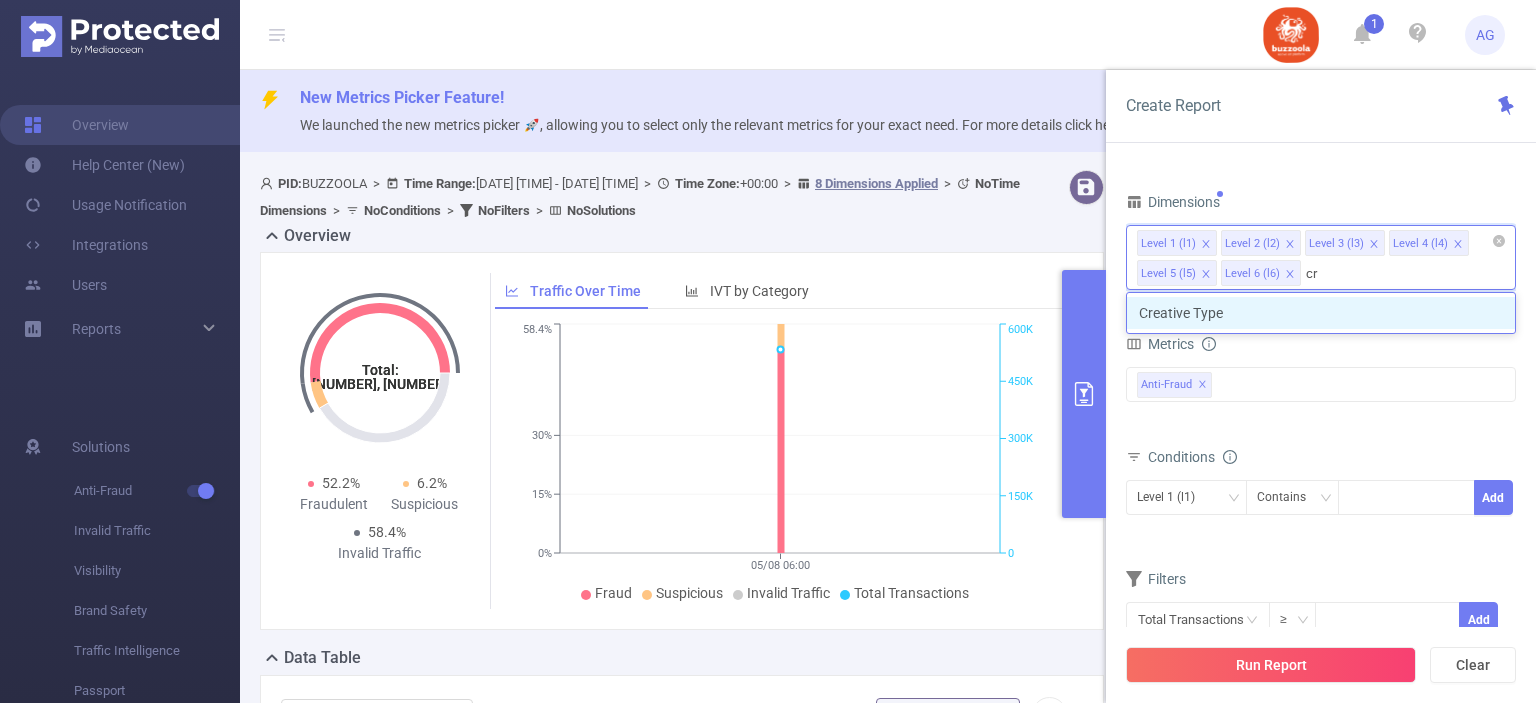 type on "cre" 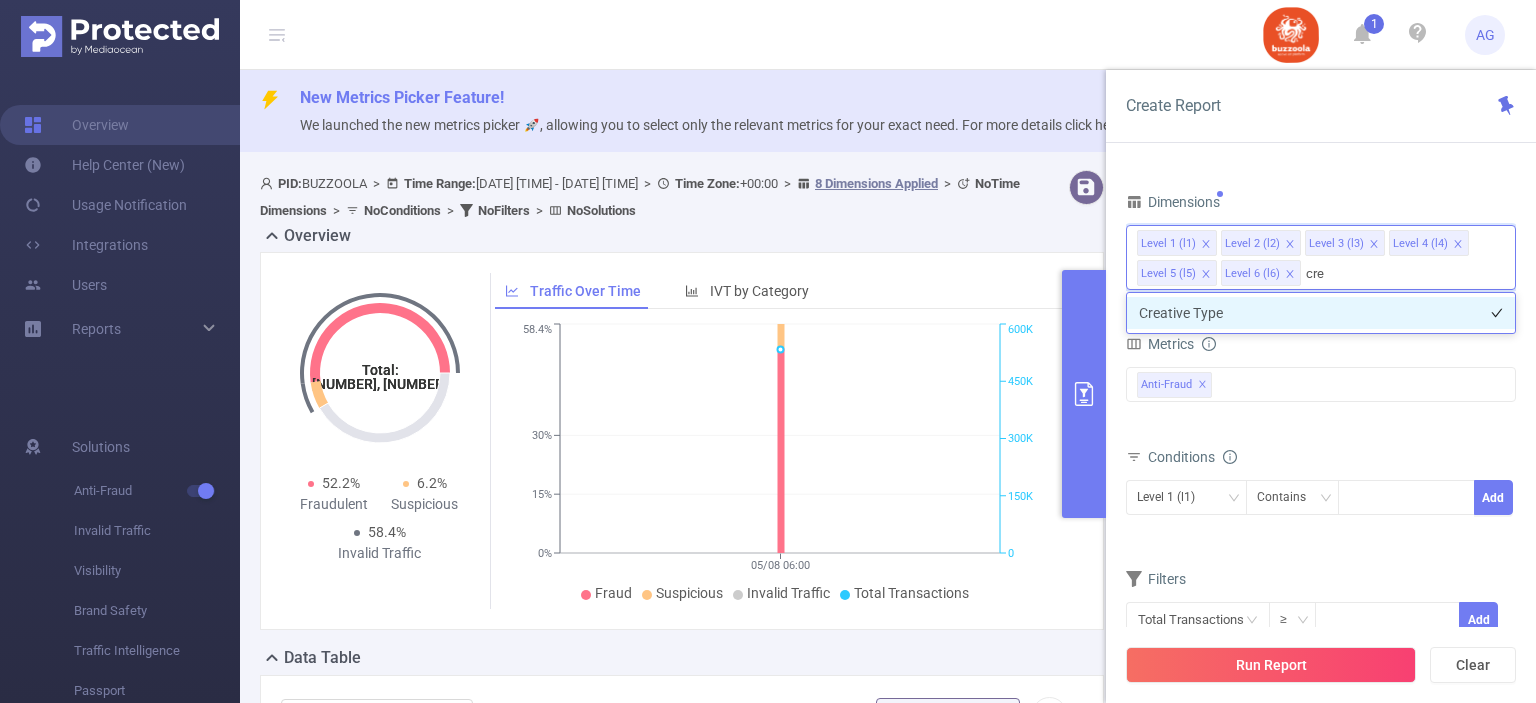 click on "Creative Type" at bounding box center [1321, 313] 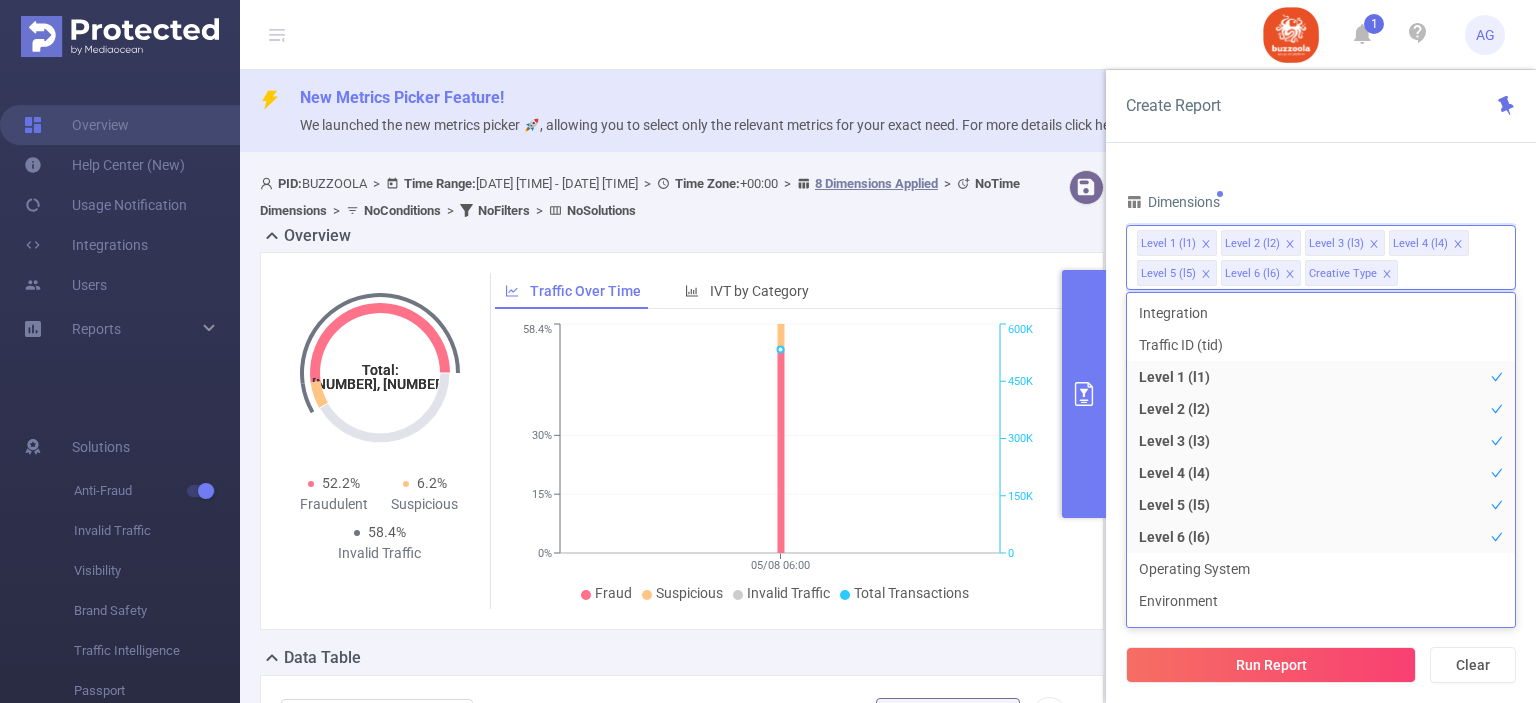 click on "Dimensions" at bounding box center [1321, 204] 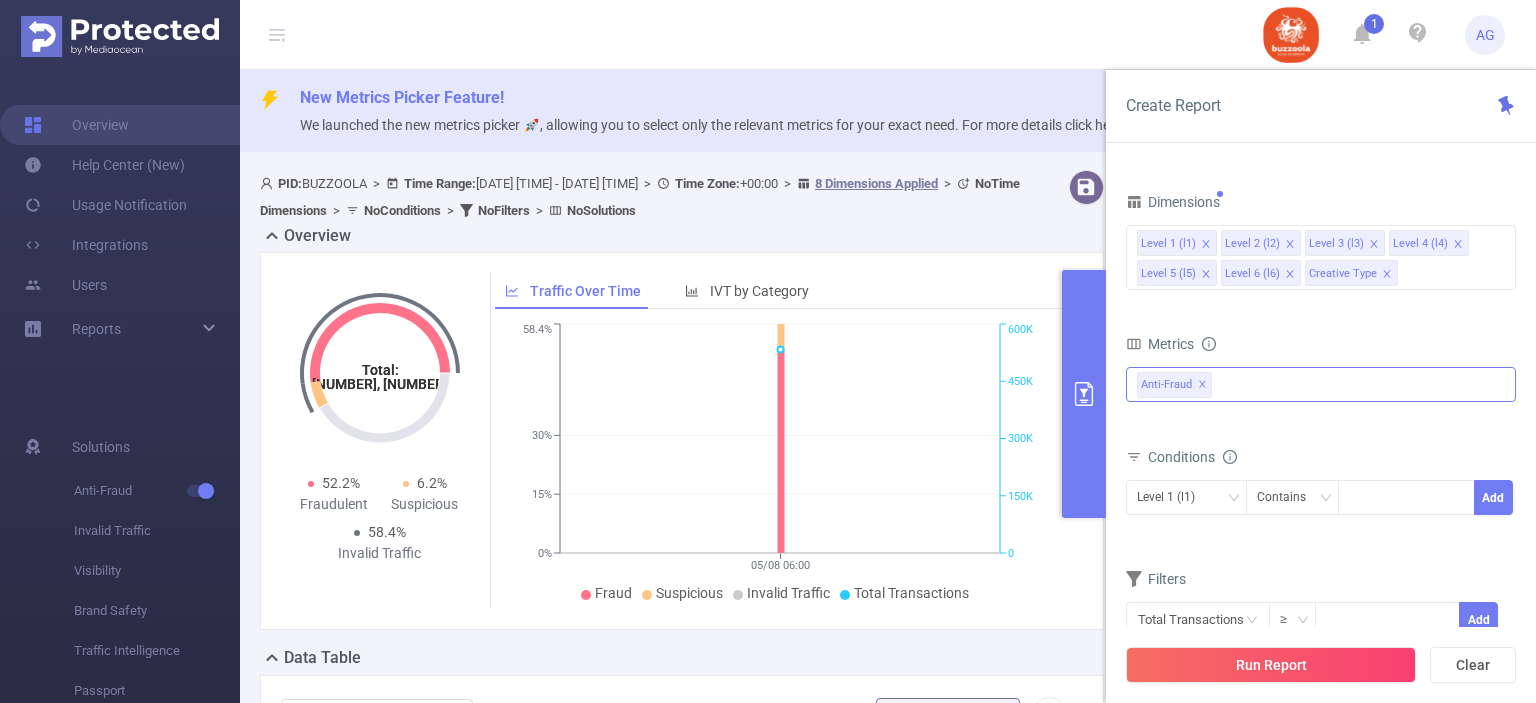 click on "Anti-Fraud    ✕" at bounding box center [1321, 384] 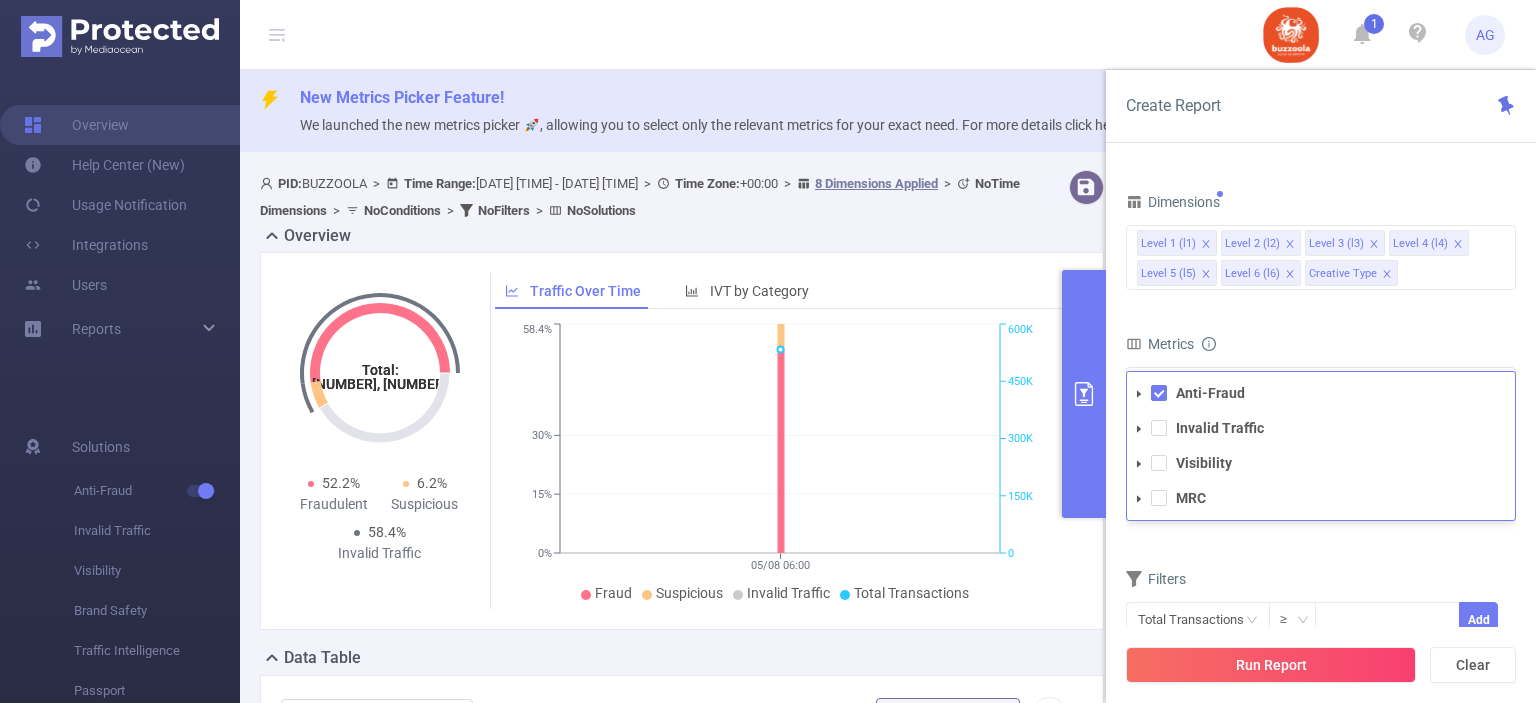 click on "Metrics" at bounding box center (1321, 346) 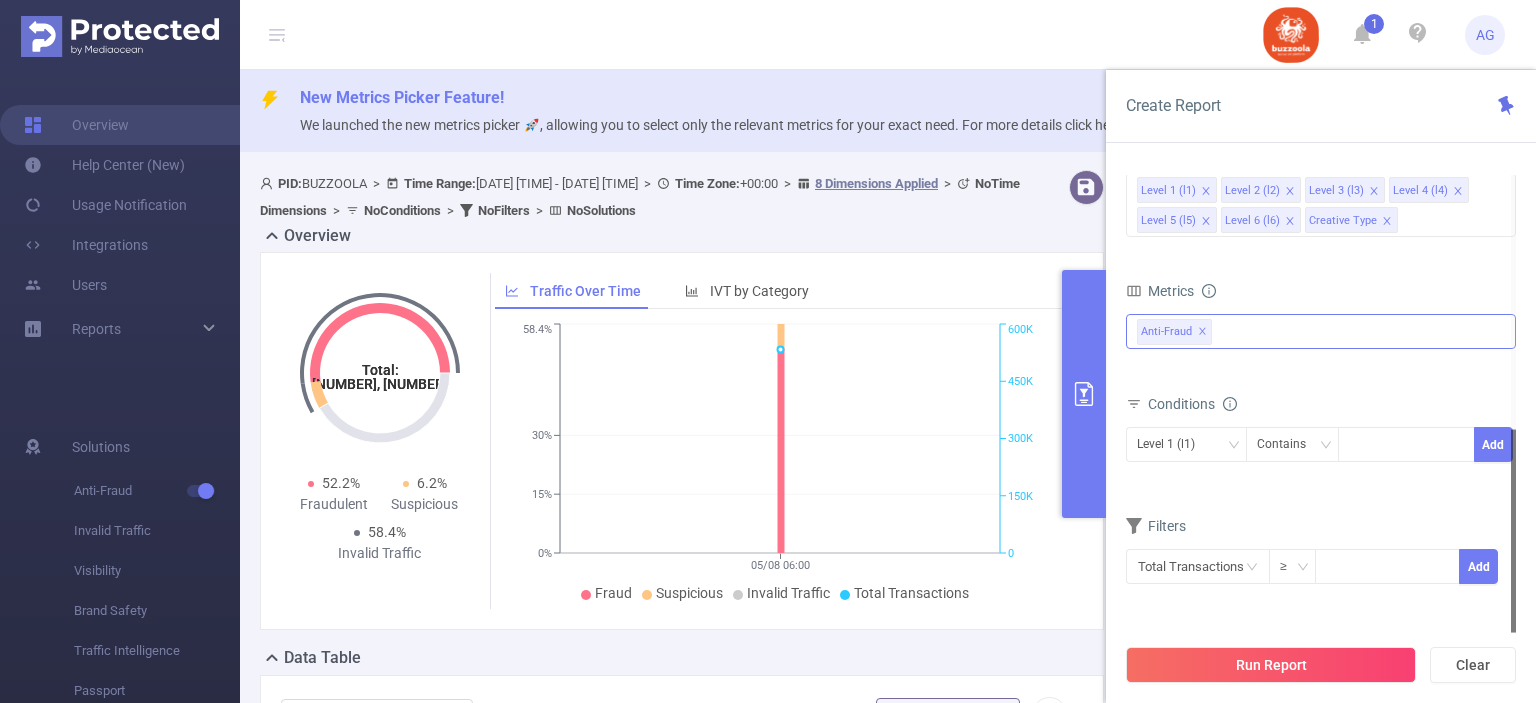 click on "Anti-Fraud    ✕ Anti-Fraud Invalid Traffic Visibility MRC" at bounding box center [1321, 331] 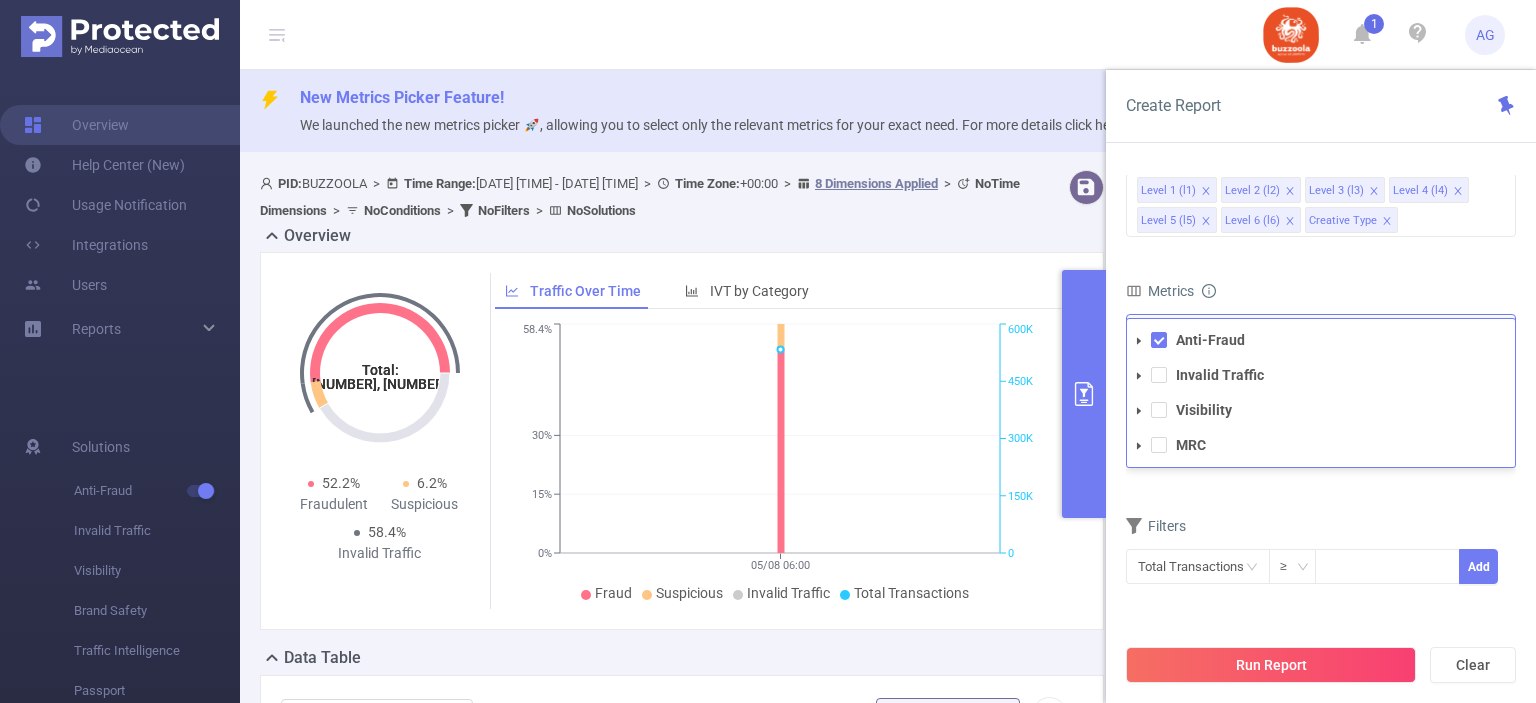 click 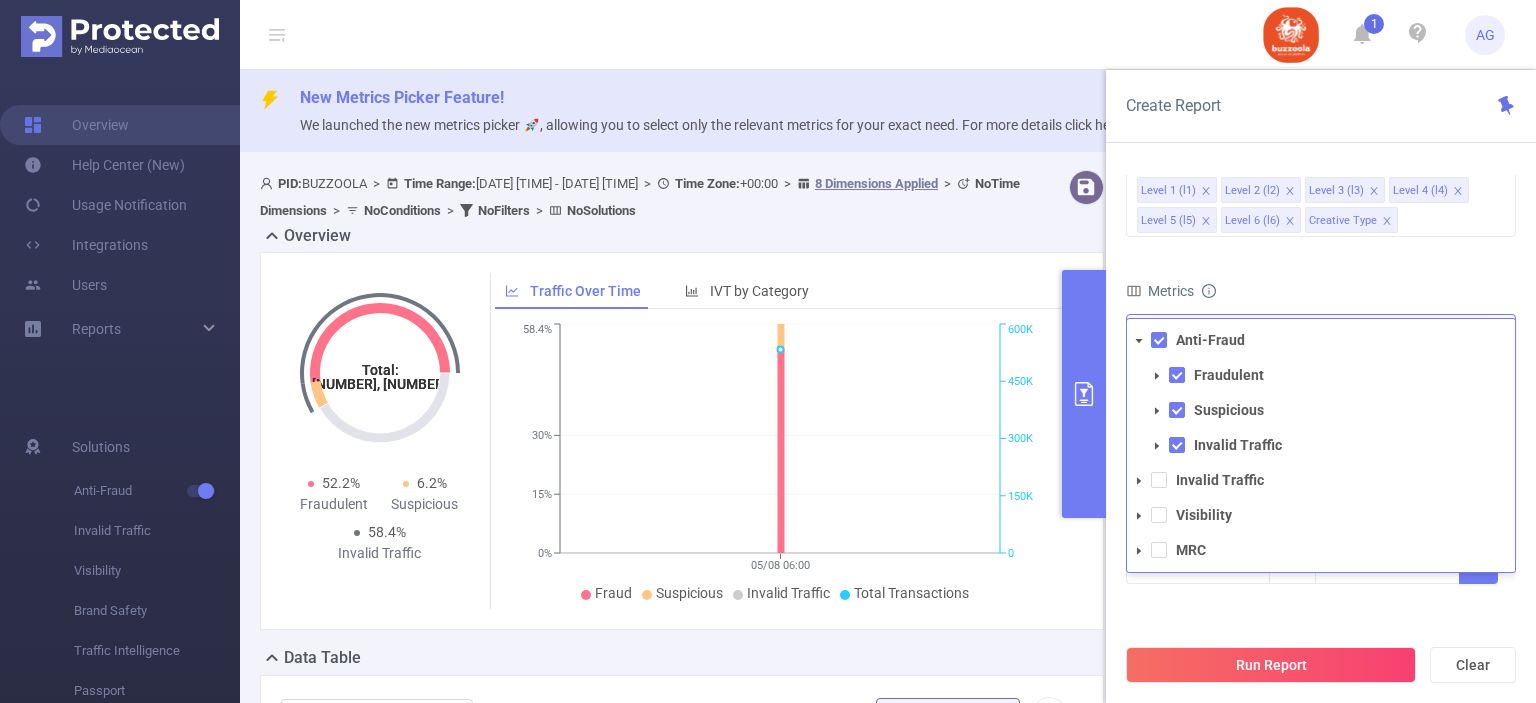 click 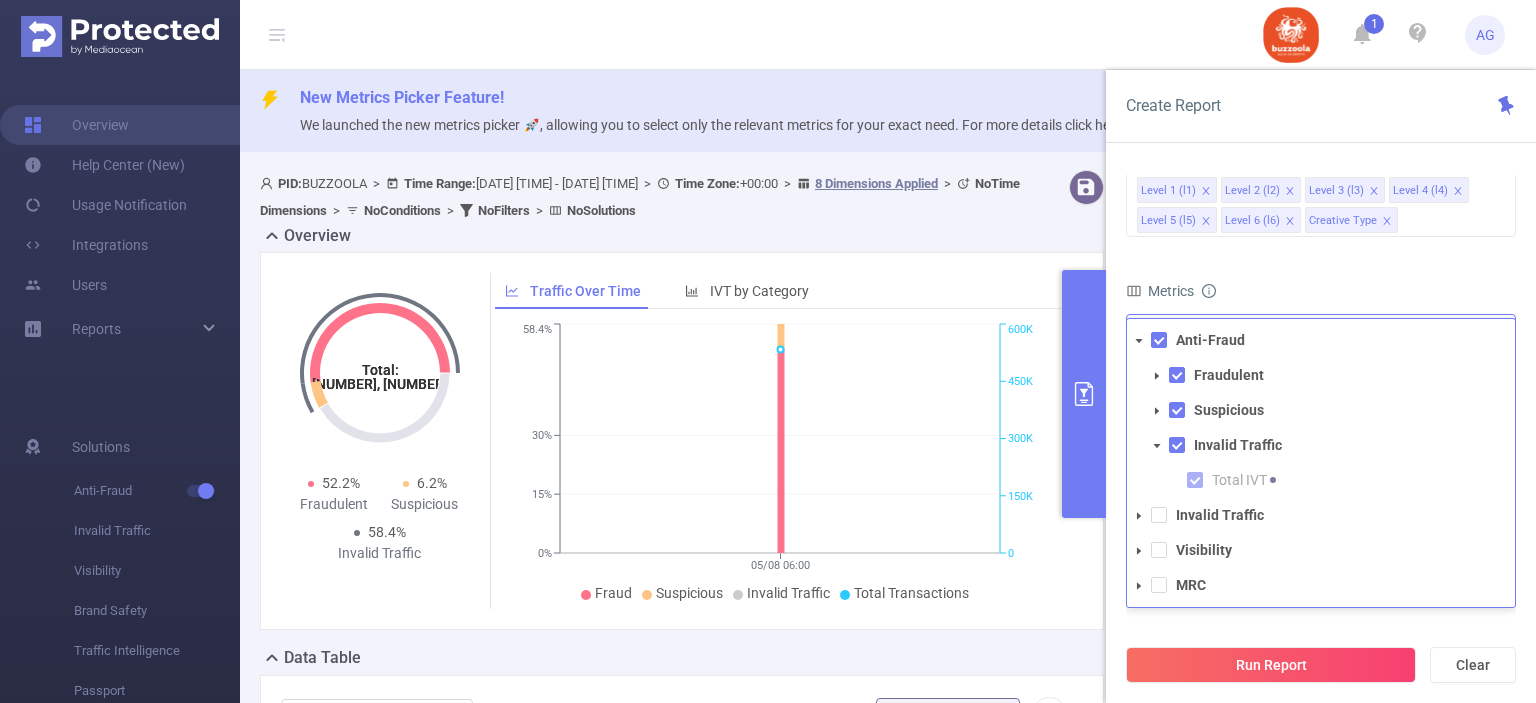 click 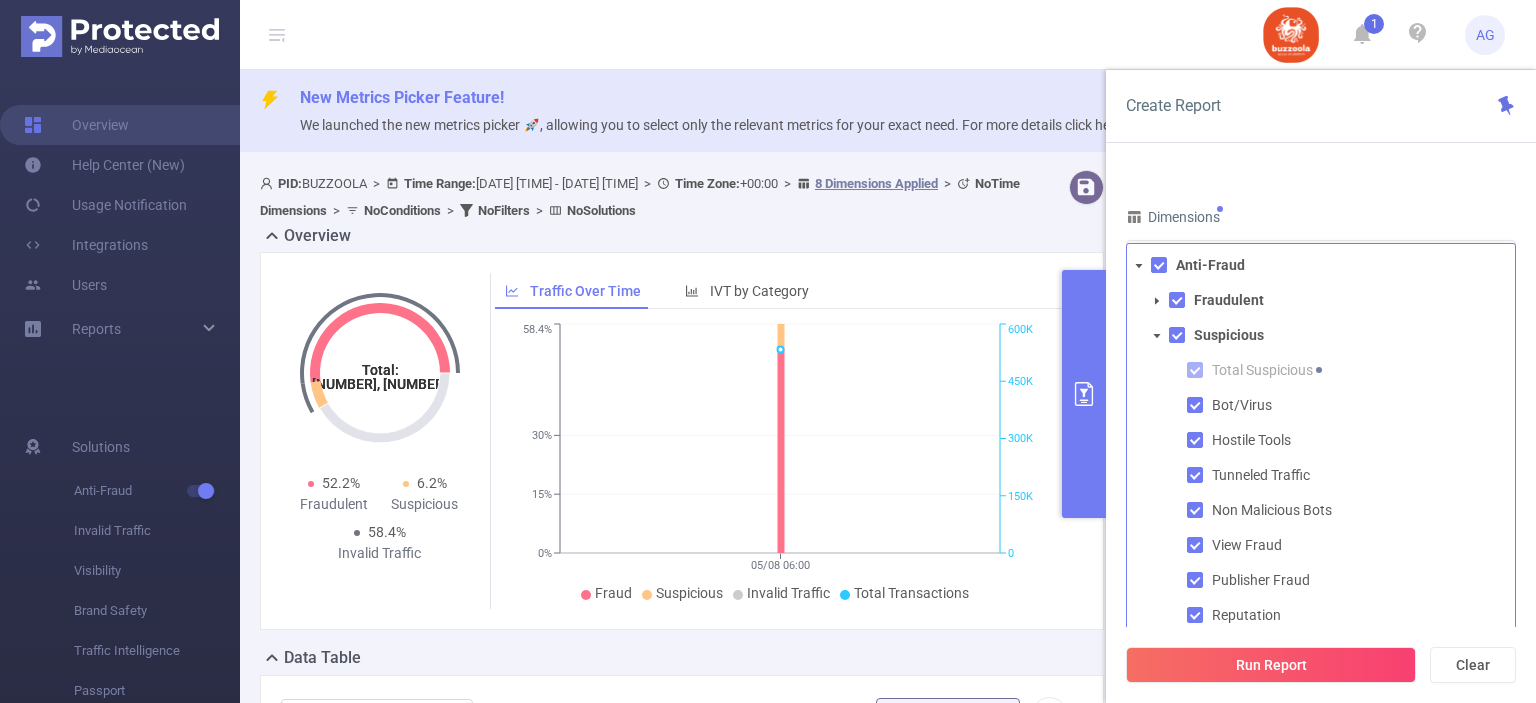 click 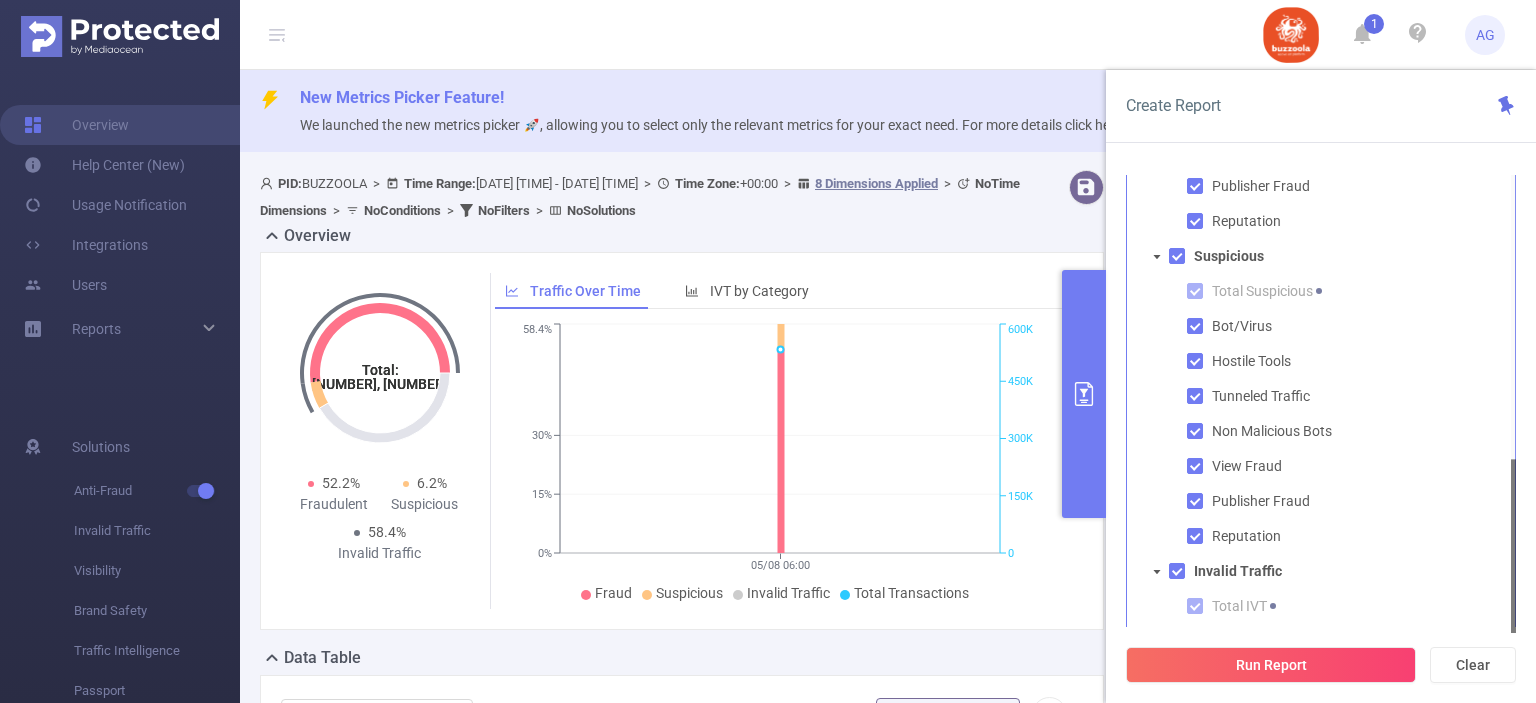 scroll, scrollTop: 146, scrollLeft: 0, axis: vertical 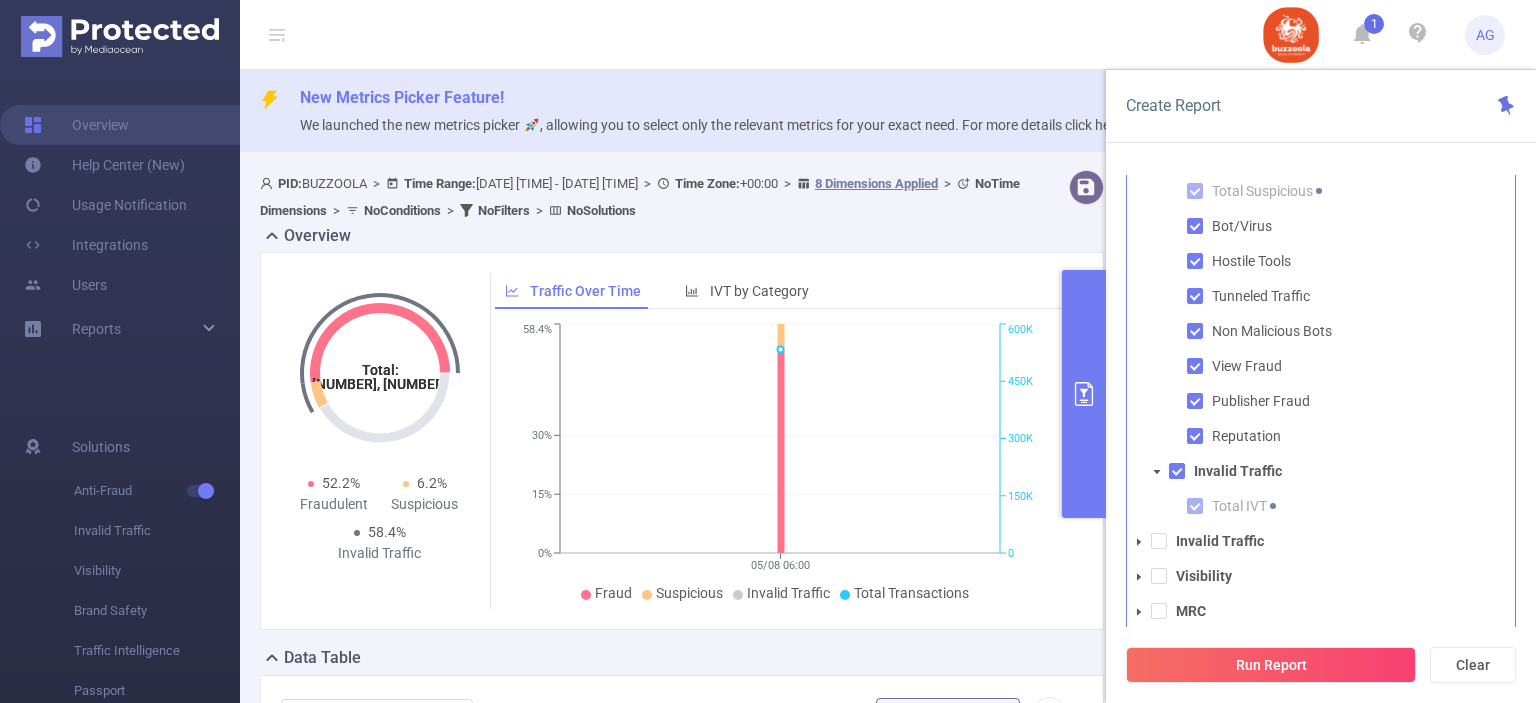click 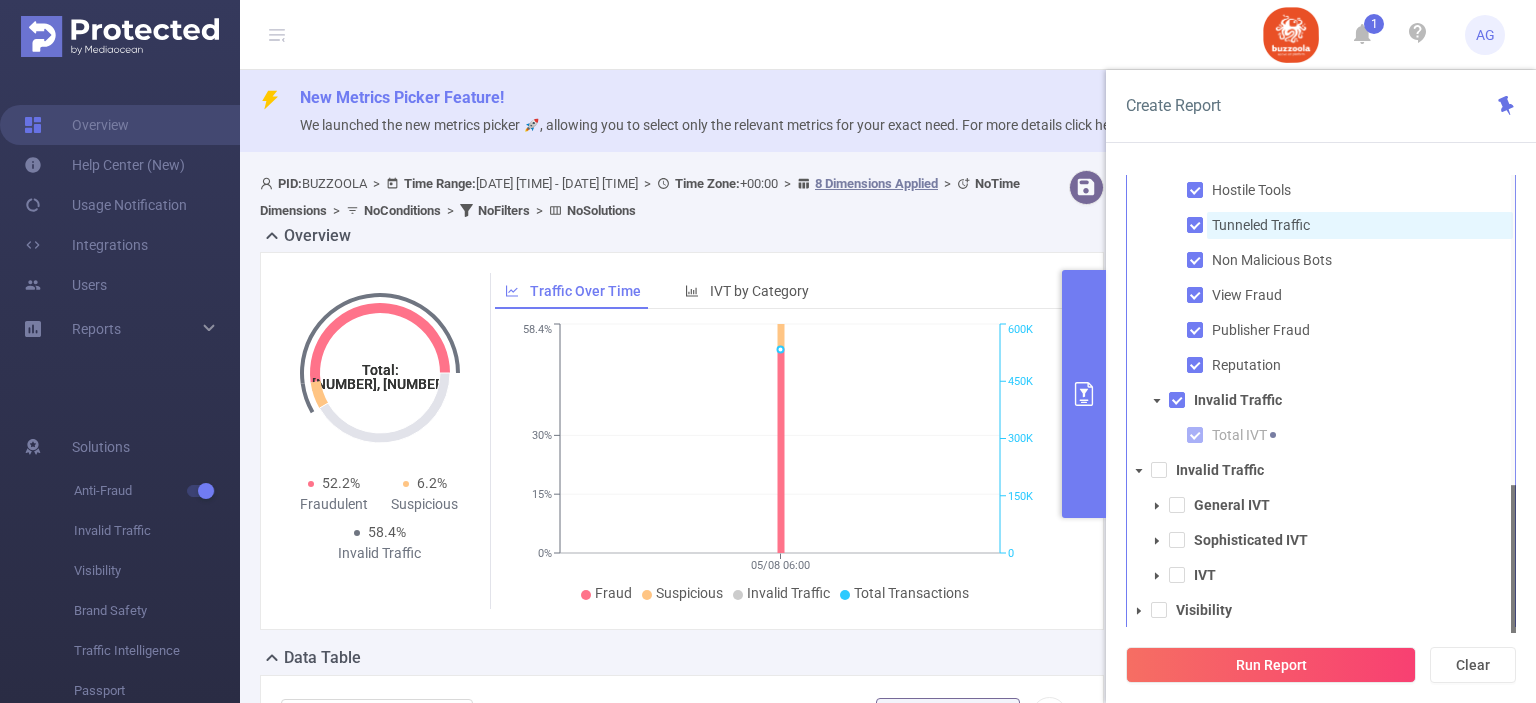 scroll, scrollTop: 251, scrollLeft: 0, axis: vertical 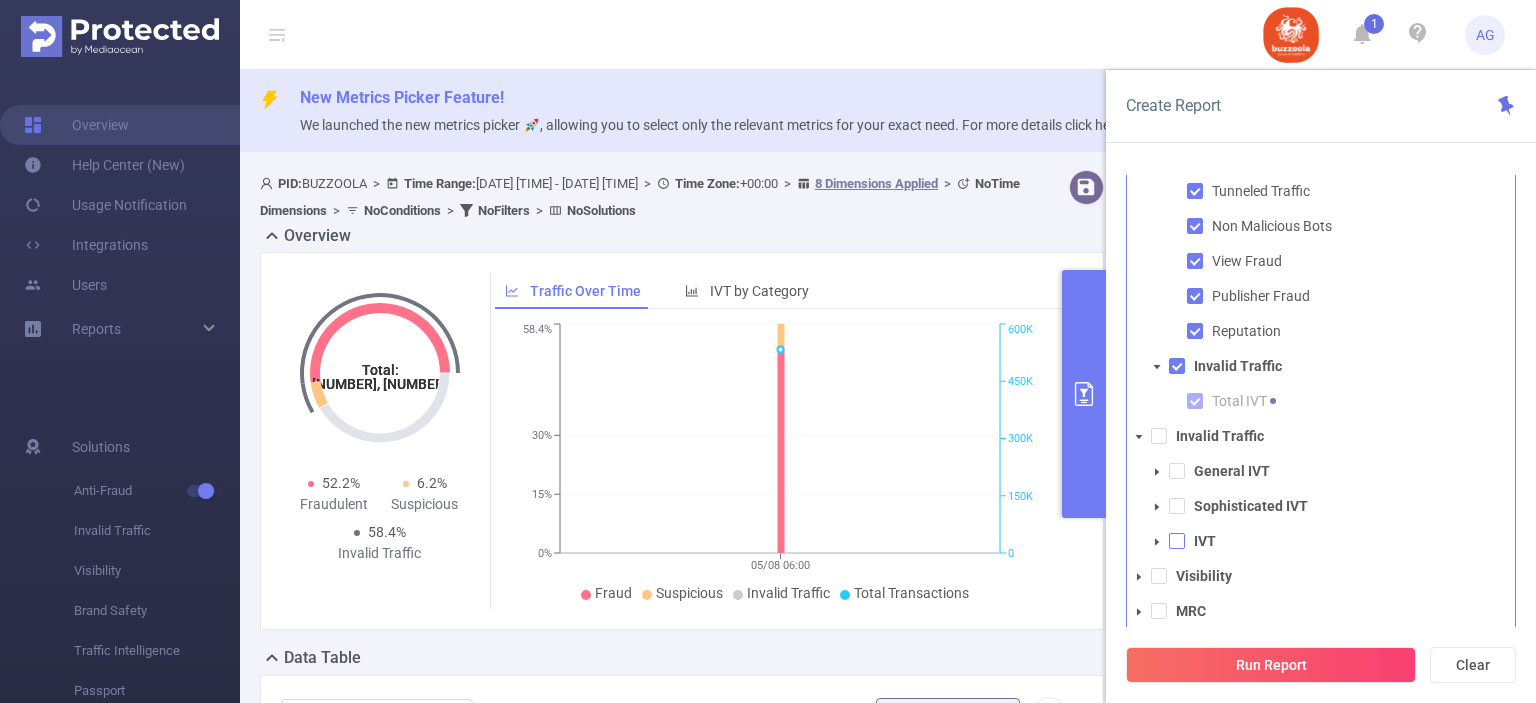click at bounding box center (1177, 541) 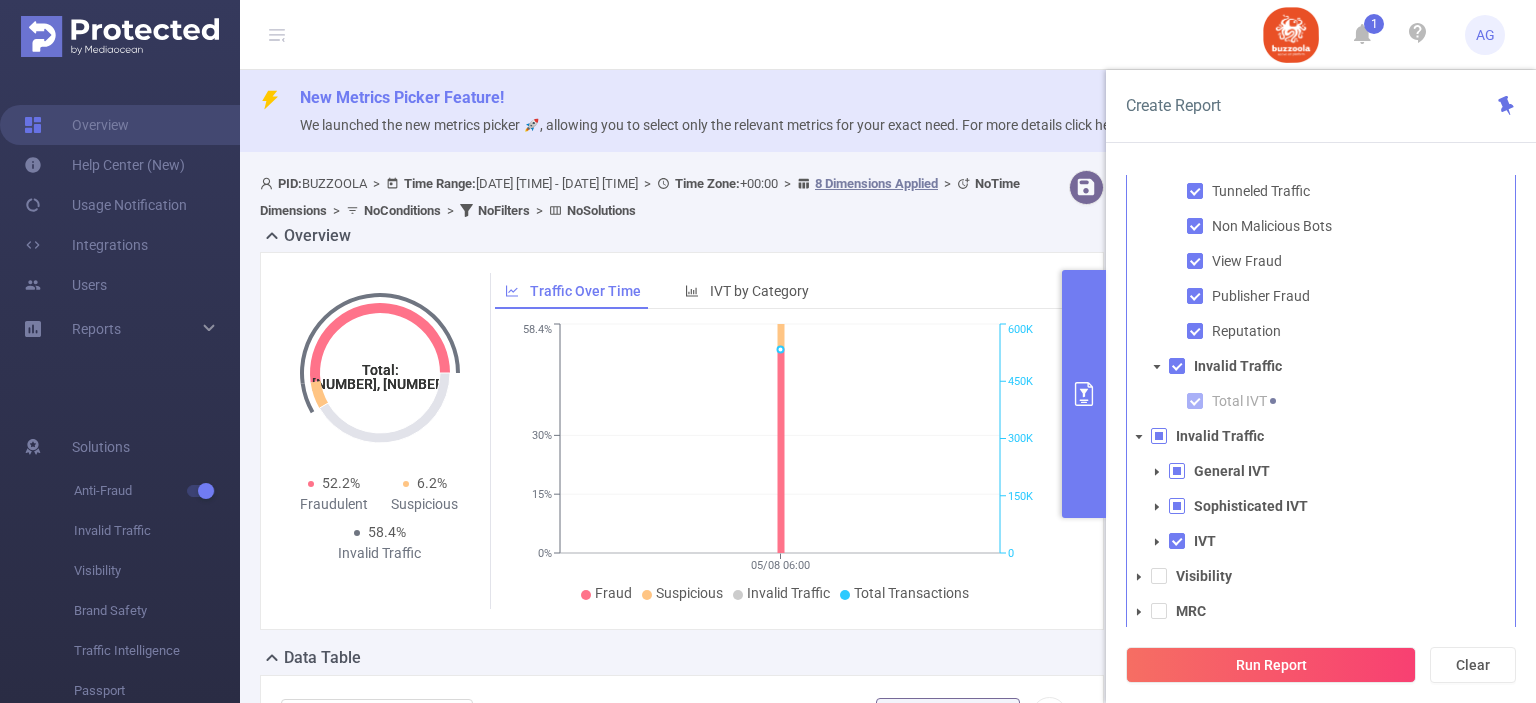 click 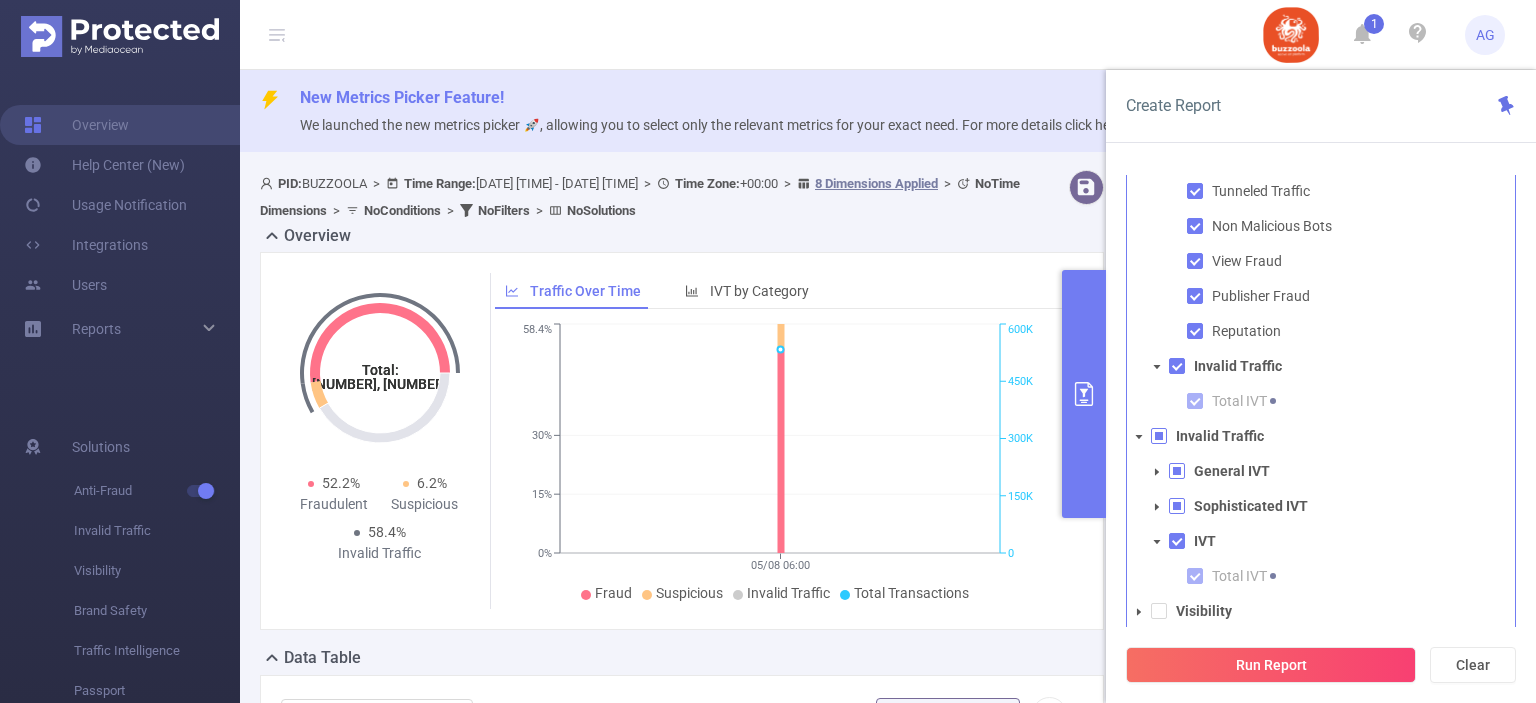 scroll, scrollTop: 286, scrollLeft: 0, axis: vertical 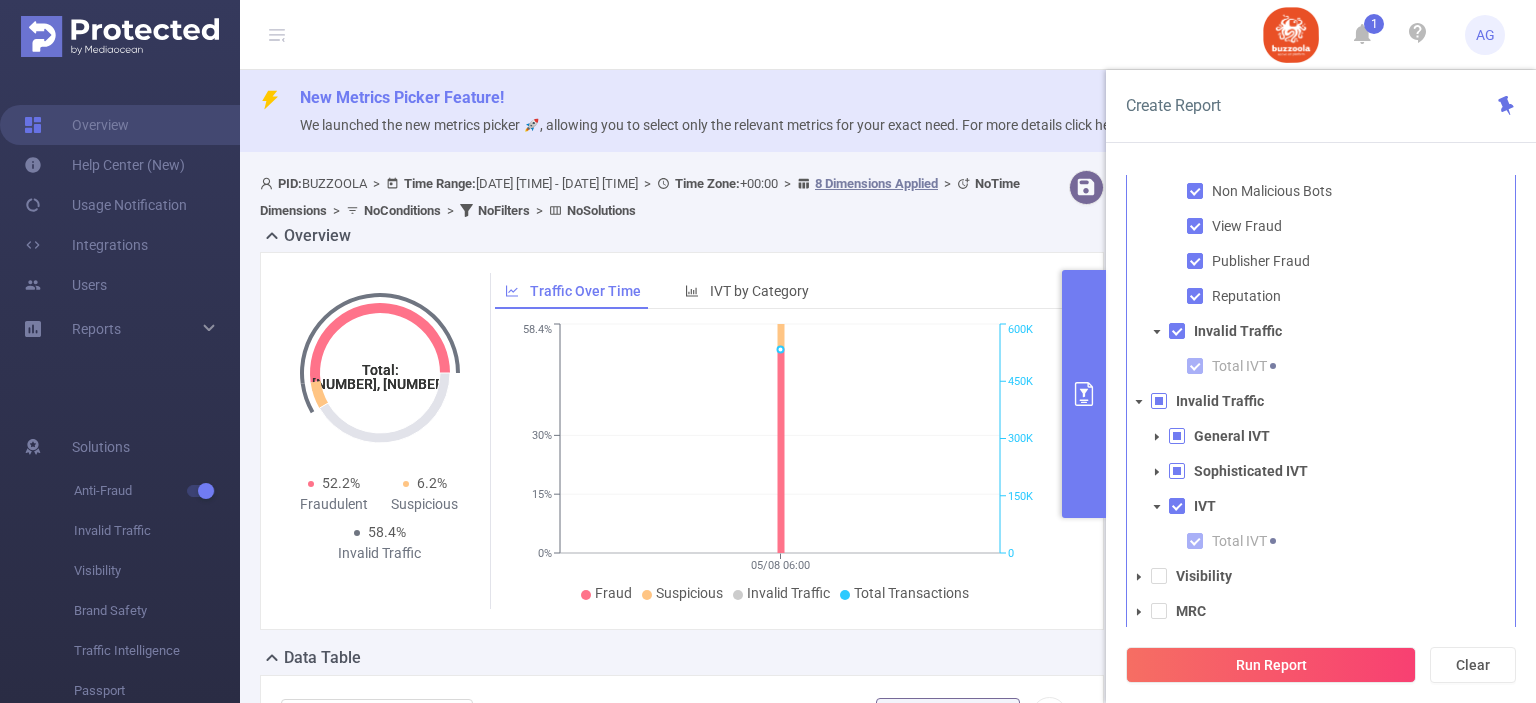 click 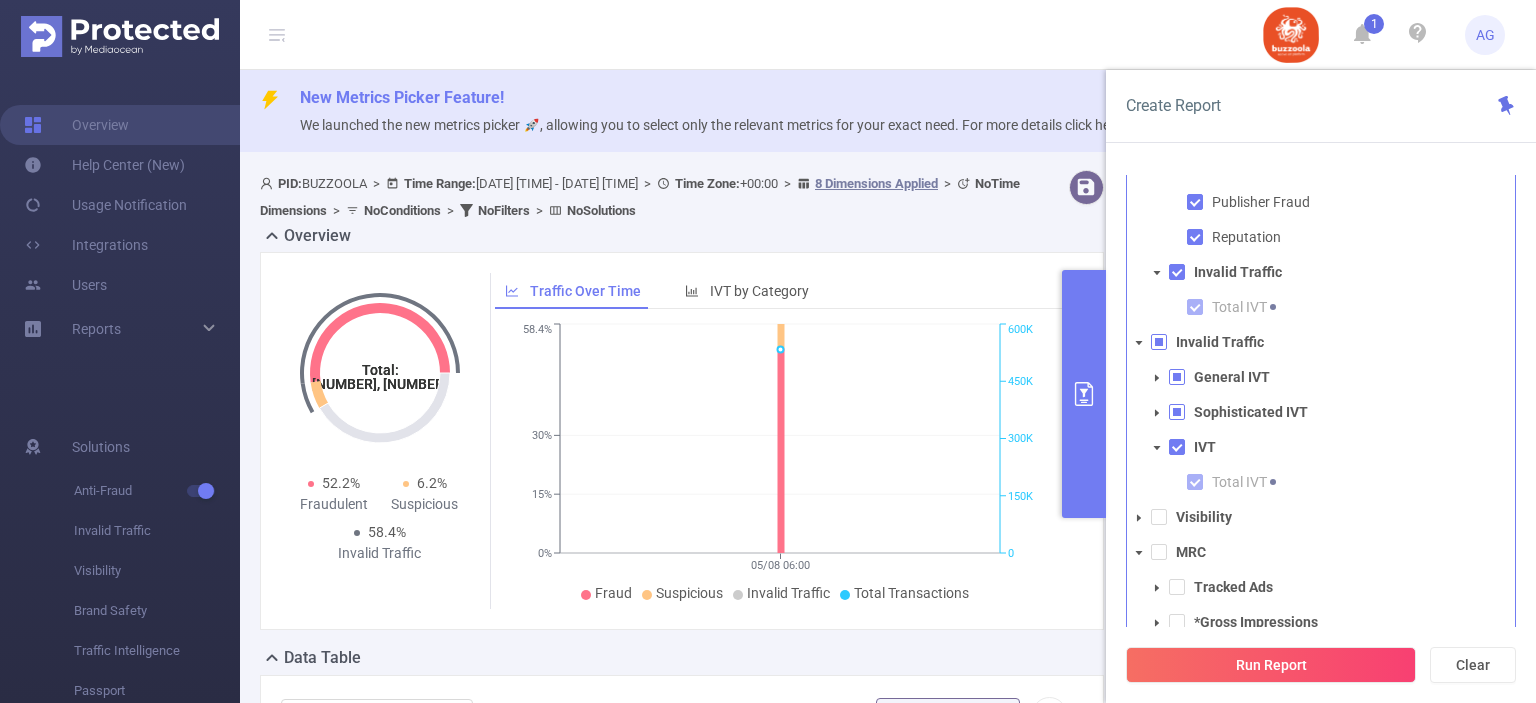 scroll, scrollTop: 348, scrollLeft: 0, axis: vertical 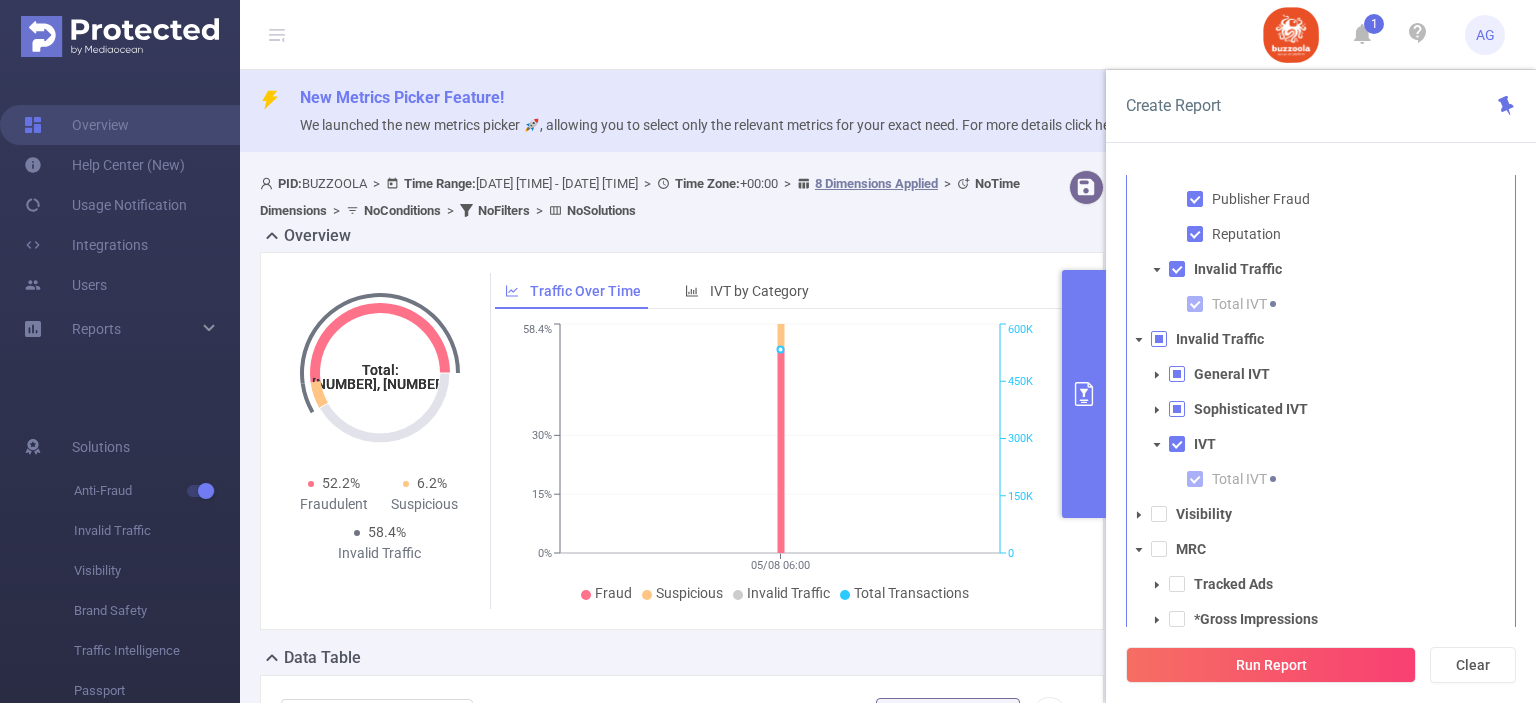click 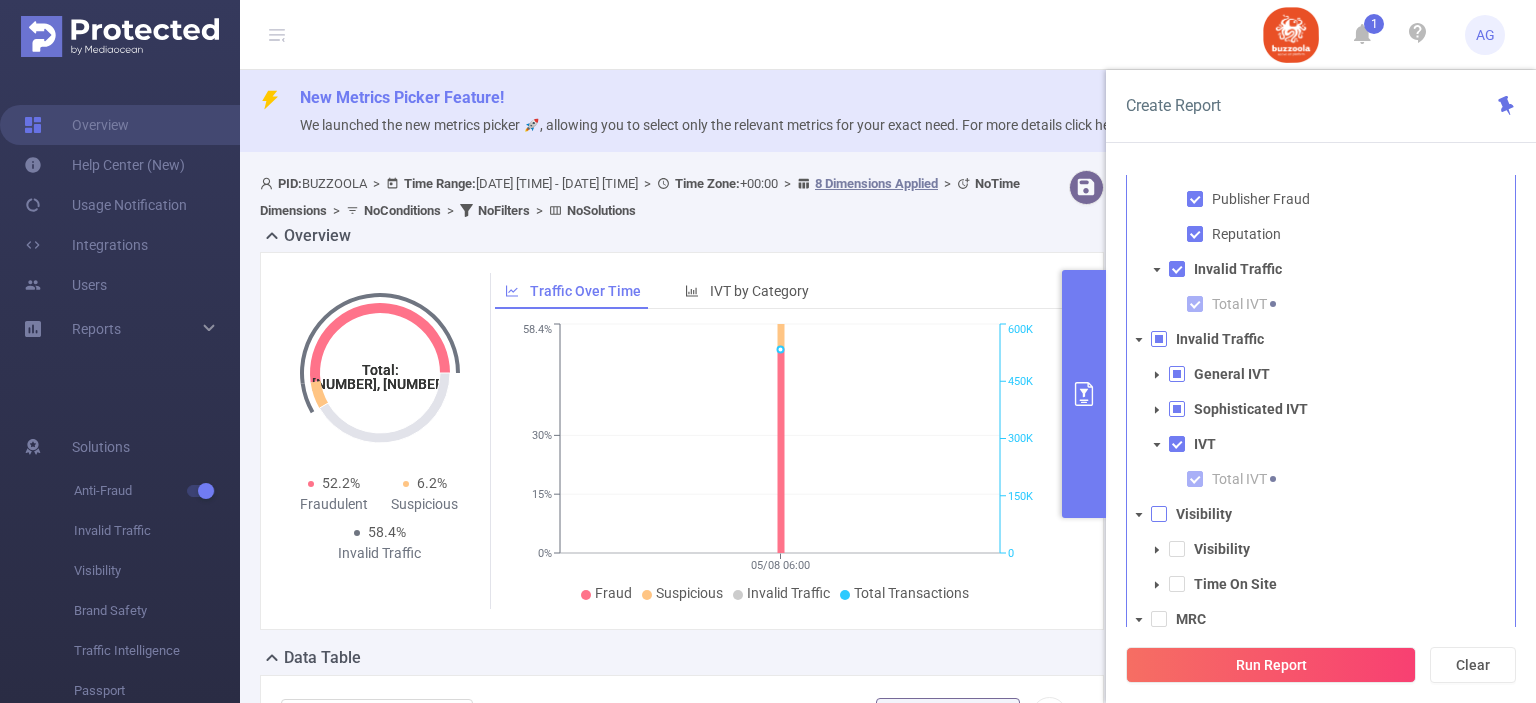 click at bounding box center (1159, 514) 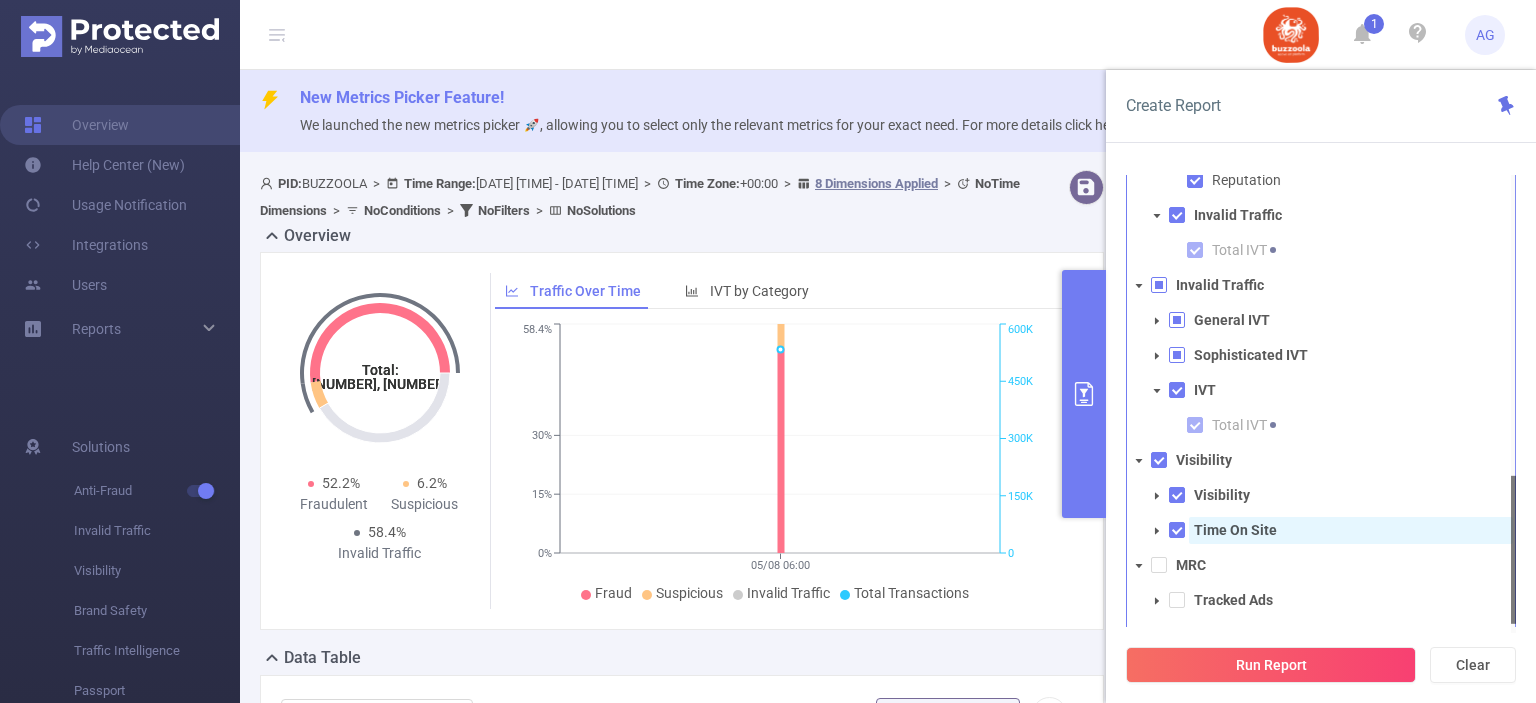 scroll, scrollTop: 430, scrollLeft: 0, axis: vertical 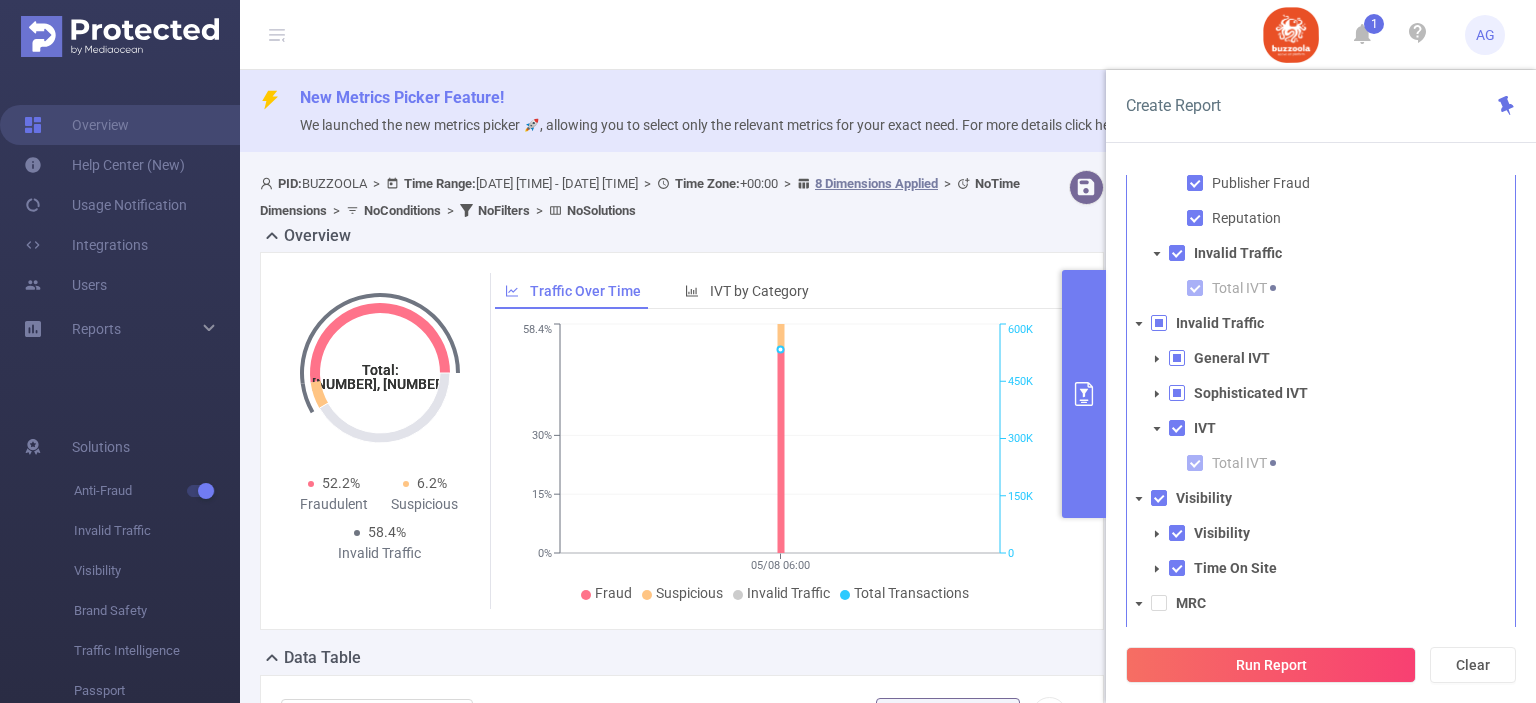 click at bounding box center [1177, 358] 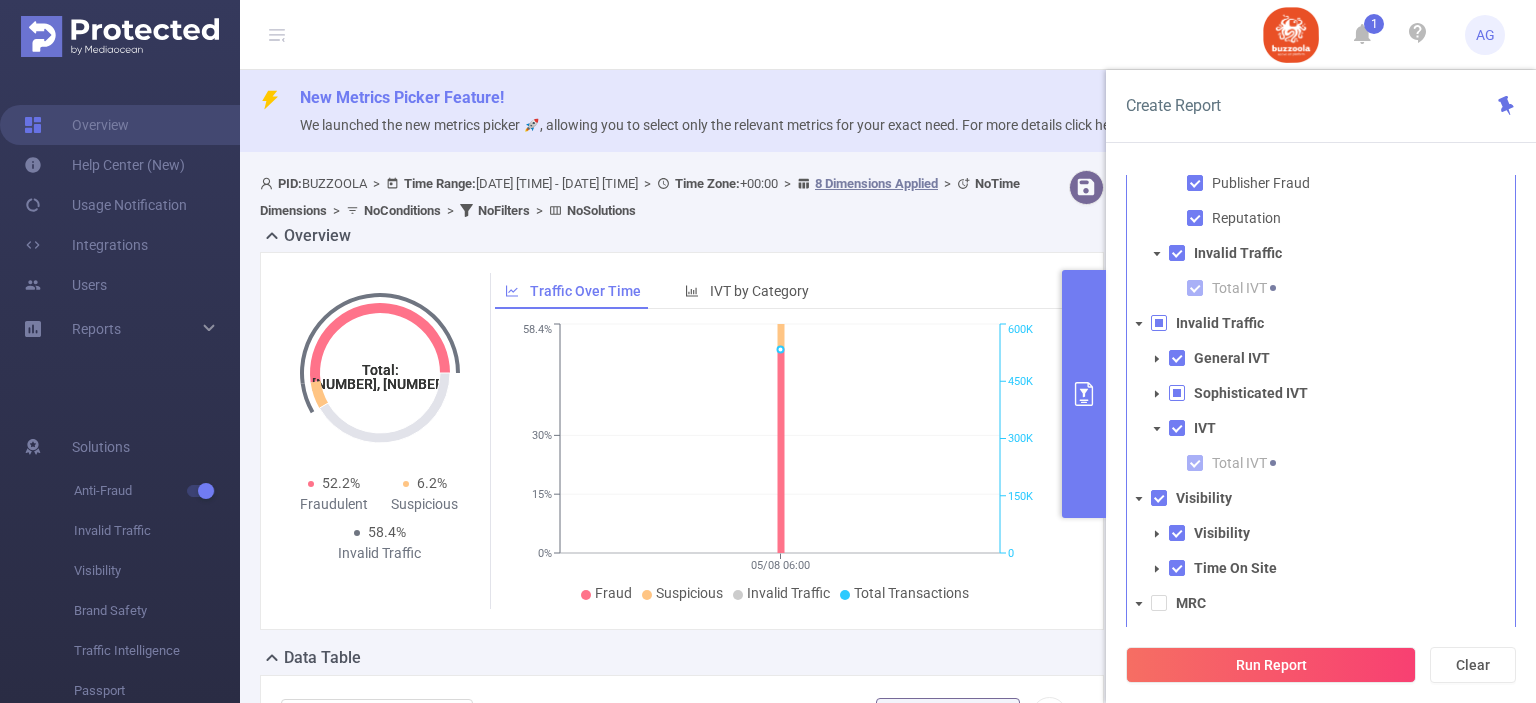 click at bounding box center [1177, 393] 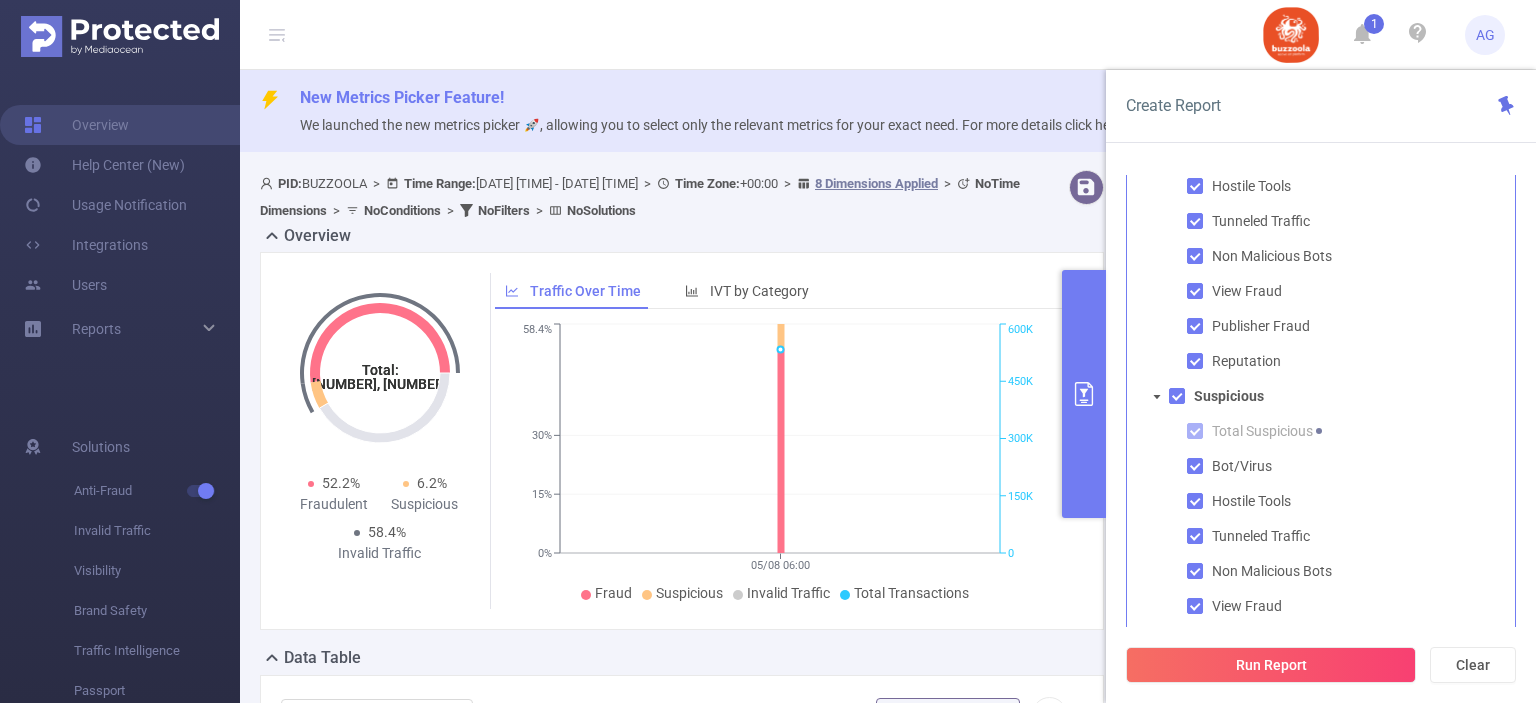 scroll, scrollTop: 0, scrollLeft: 0, axis: both 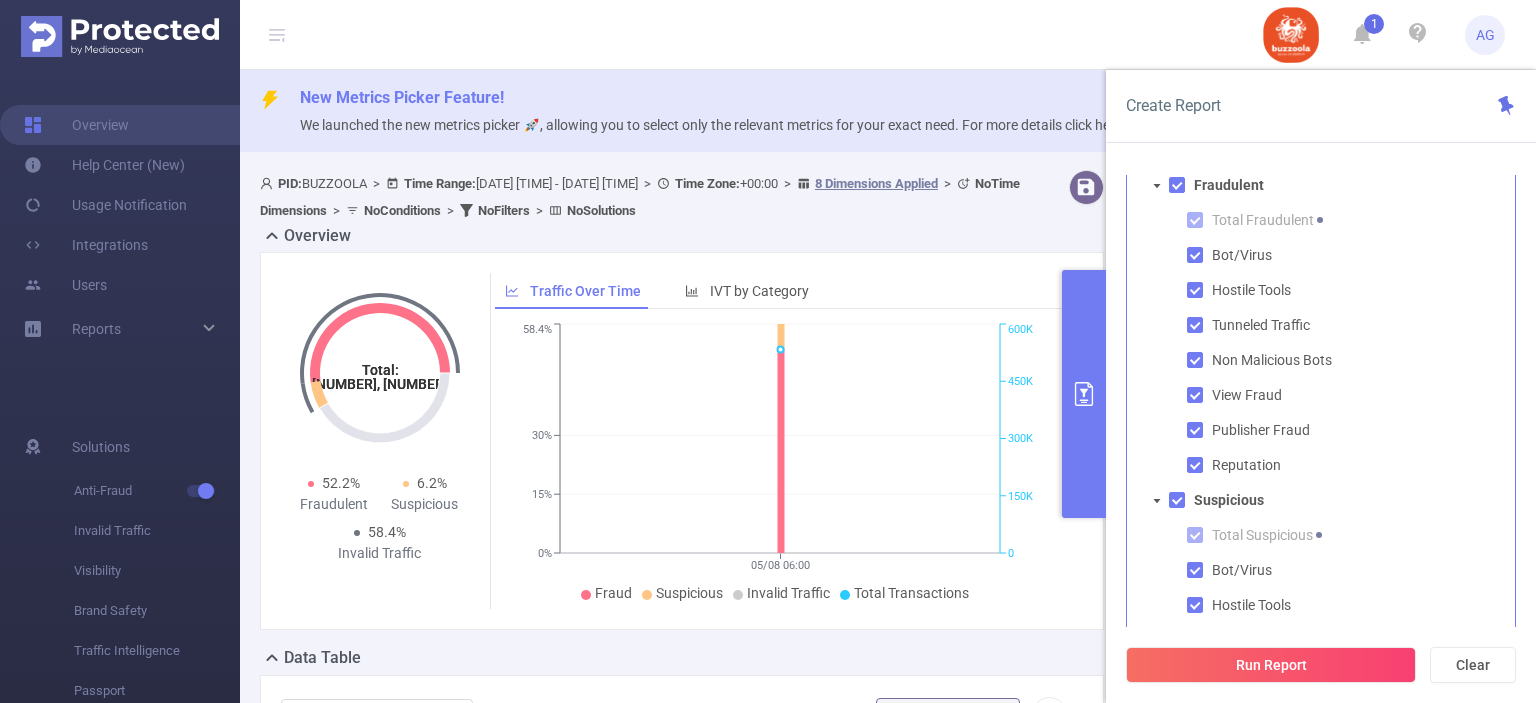 click 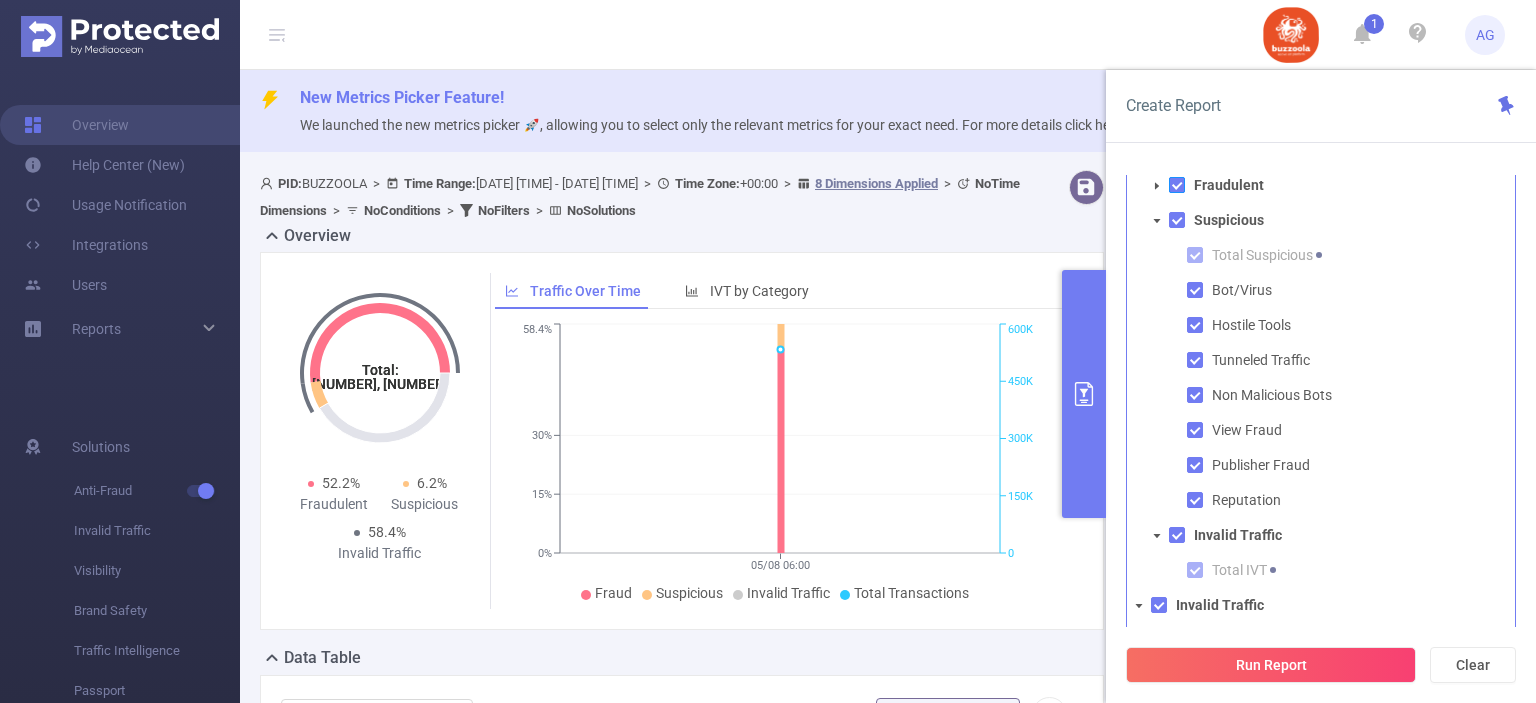 click at bounding box center [1177, 185] 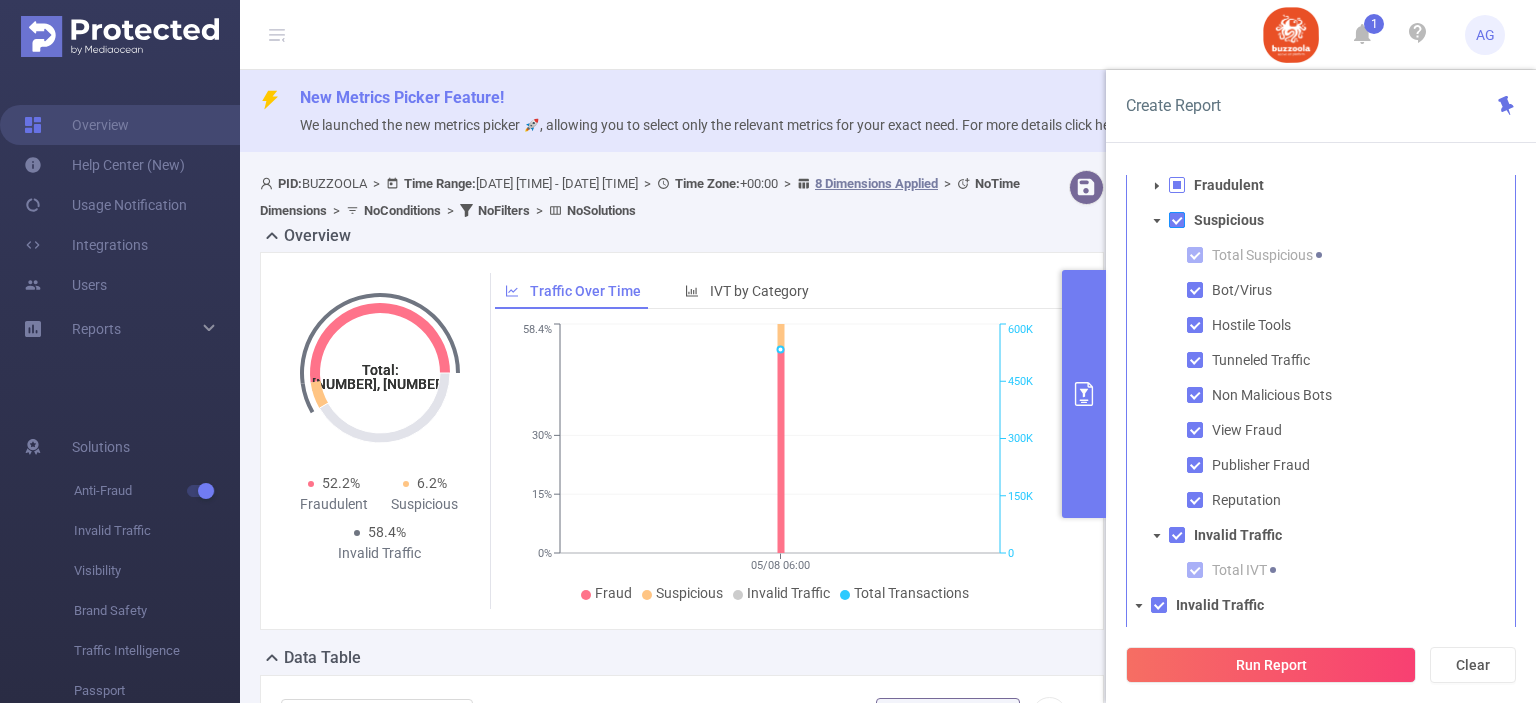 click at bounding box center [1177, 220] 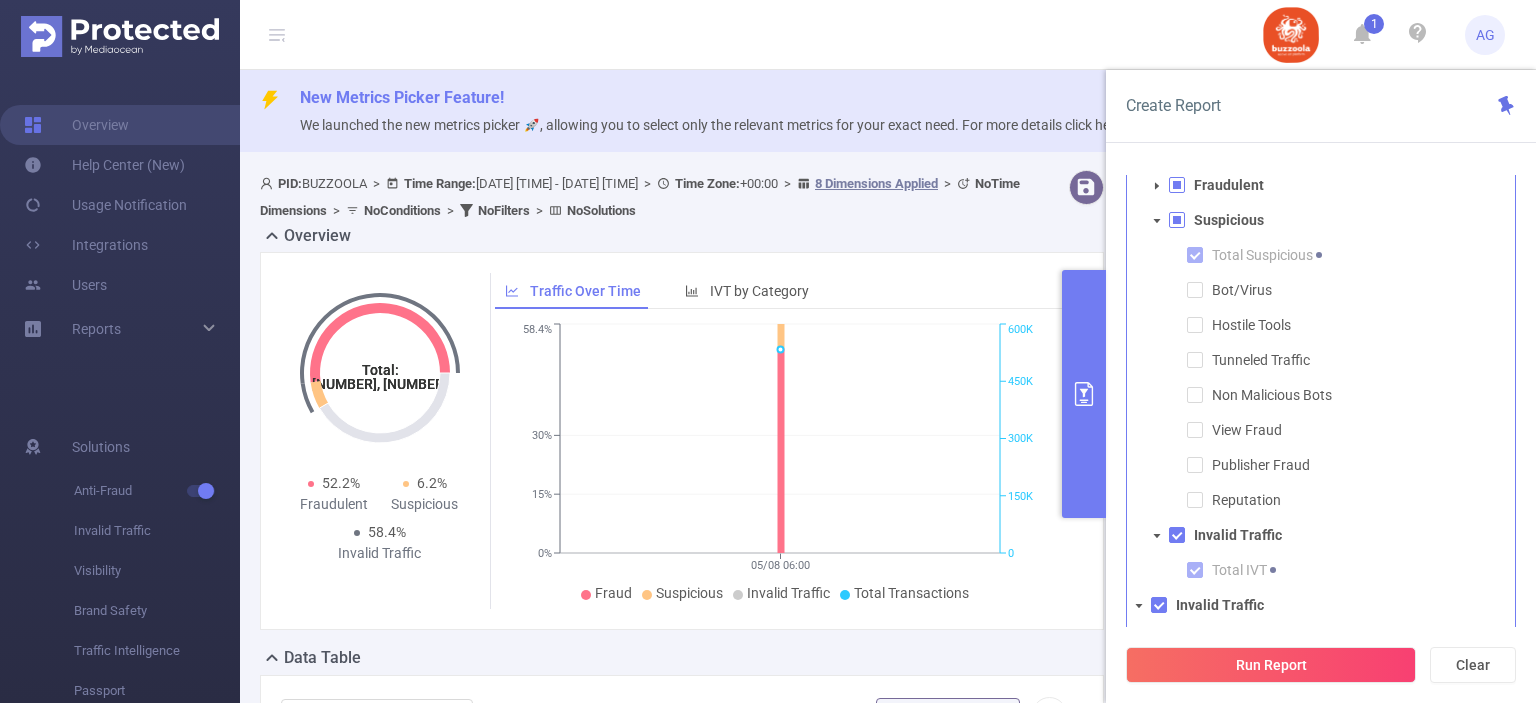 click 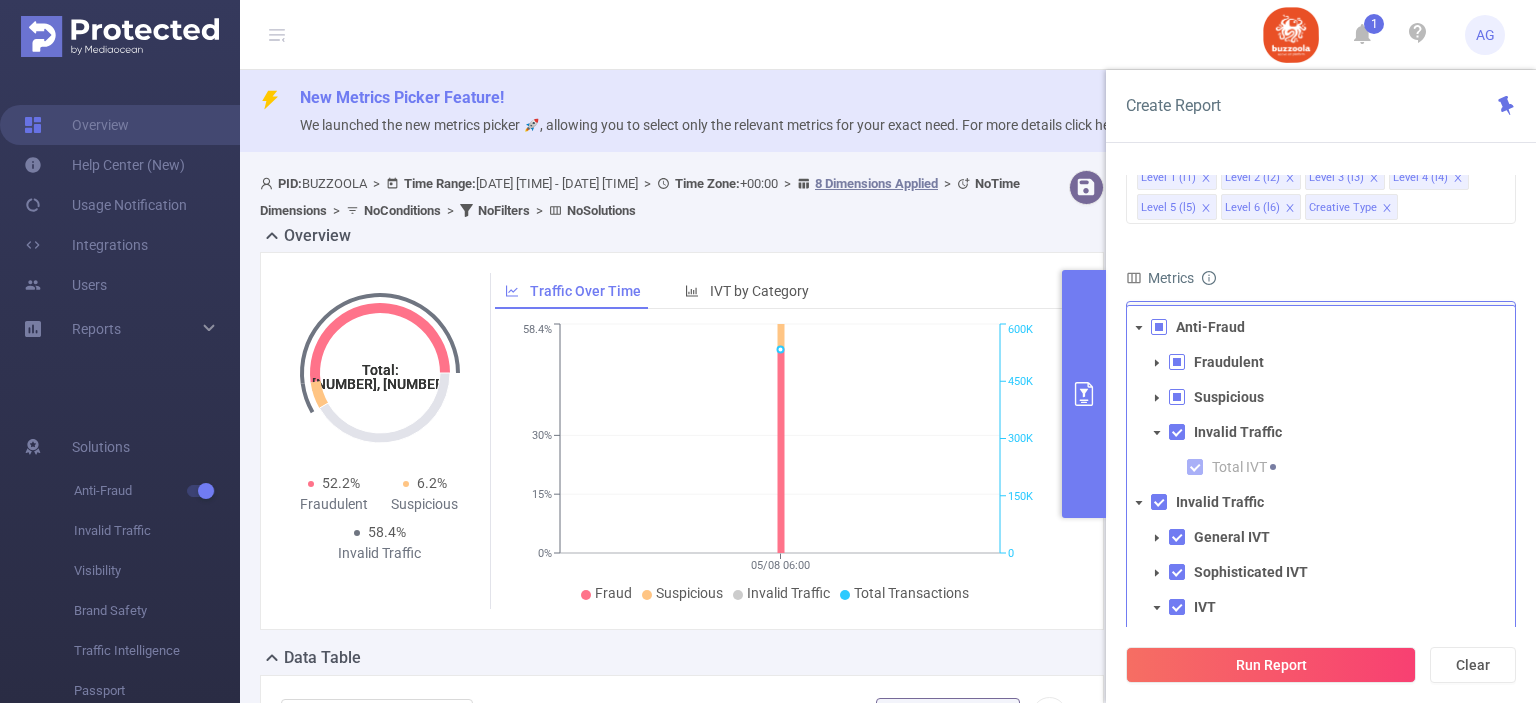 click at bounding box center [1159, 327] 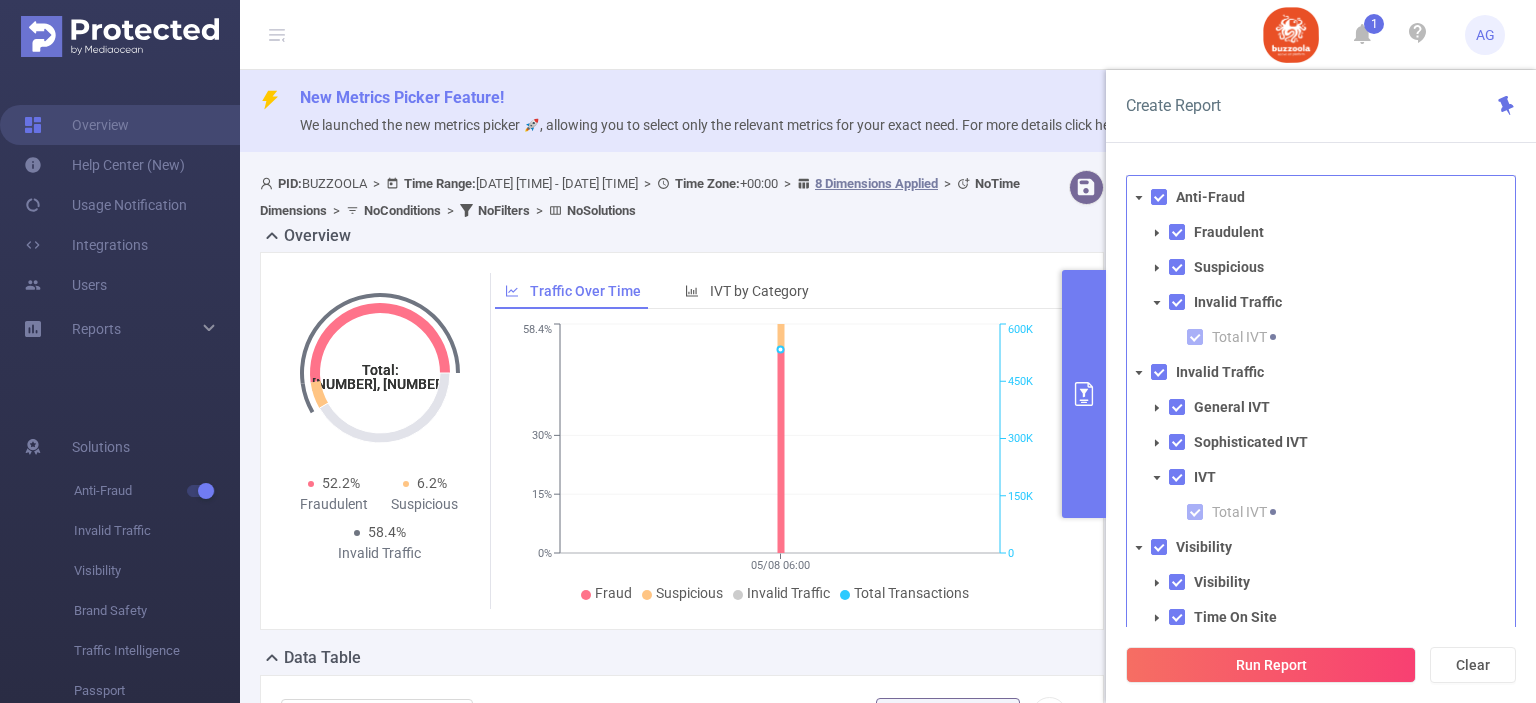 click on "Anti-Fraud Fraudulent Suspicious Invalid Traffic Total IVT" at bounding box center [1321, 267] 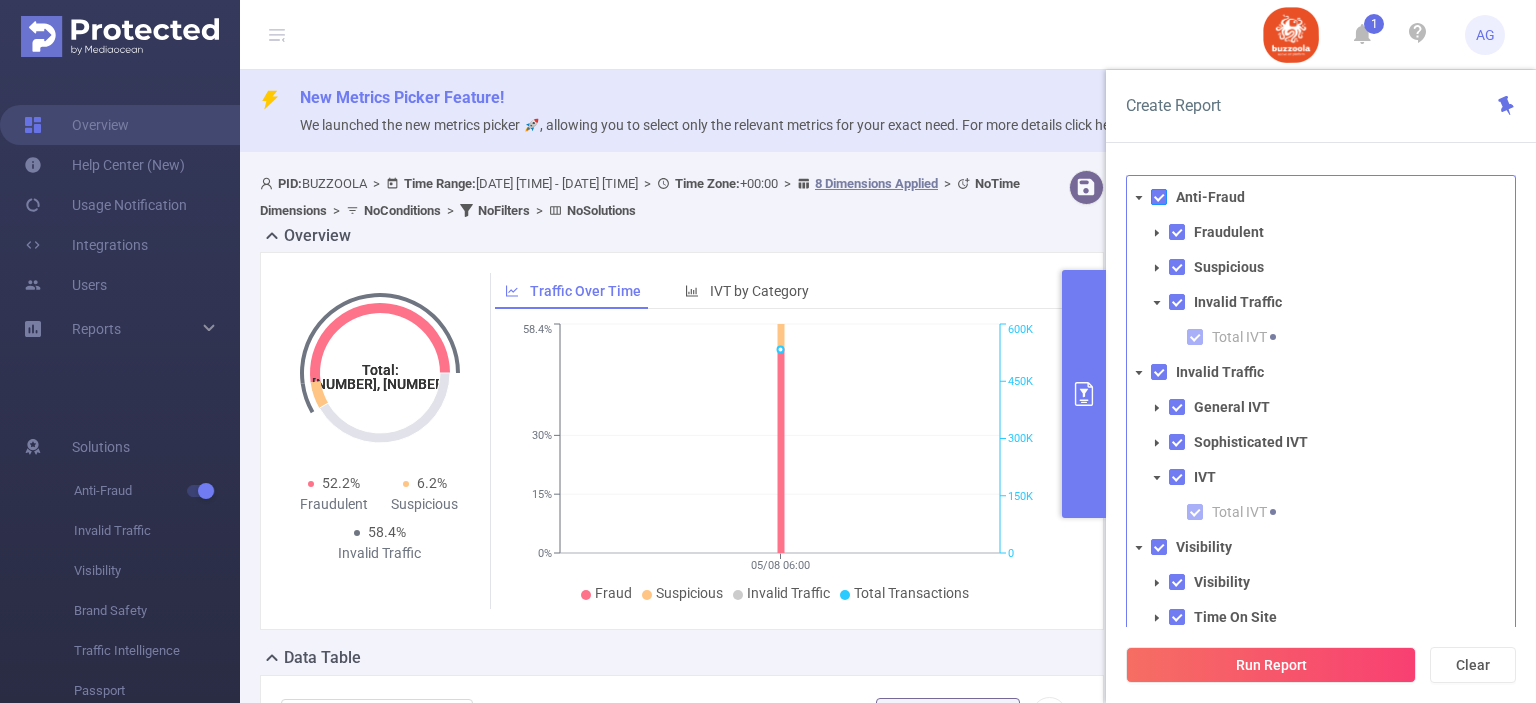 click at bounding box center (1159, 197) 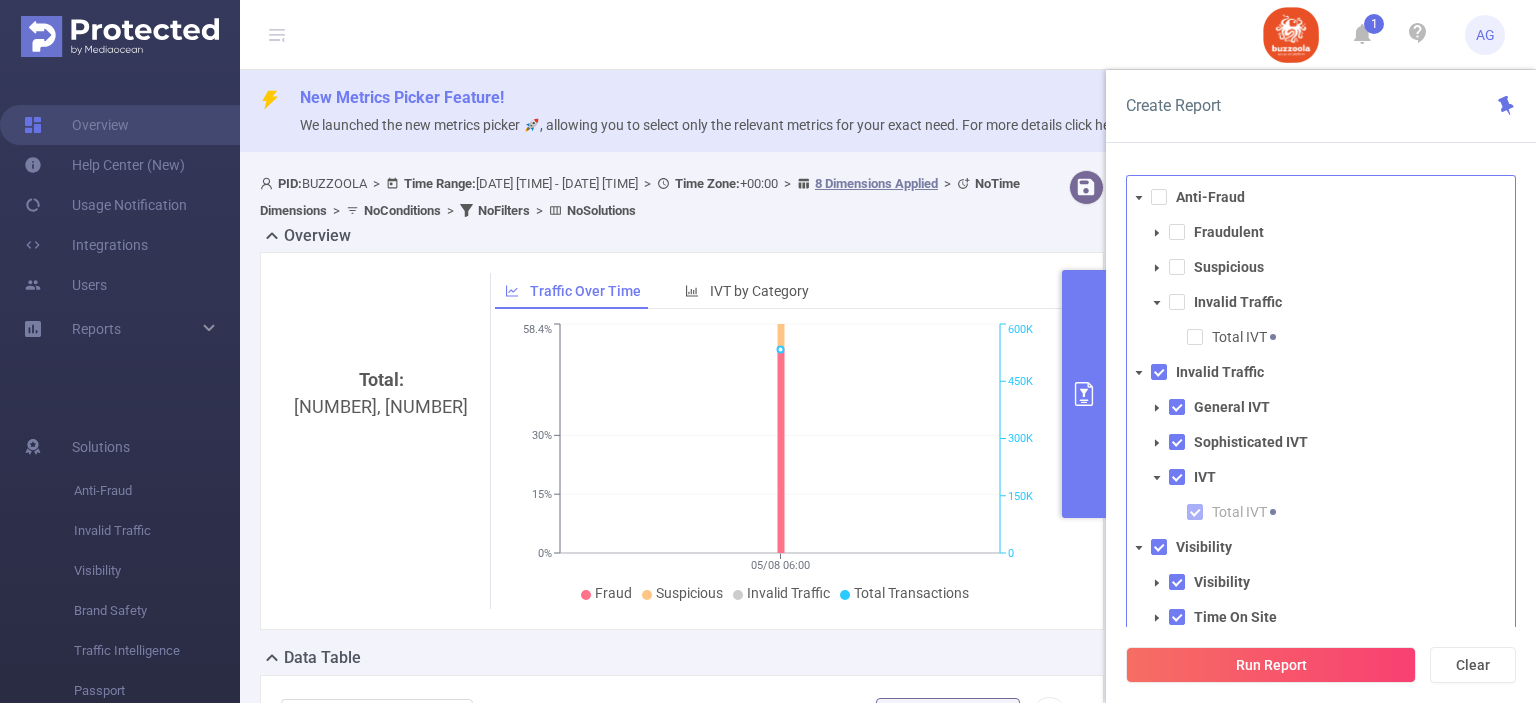 click 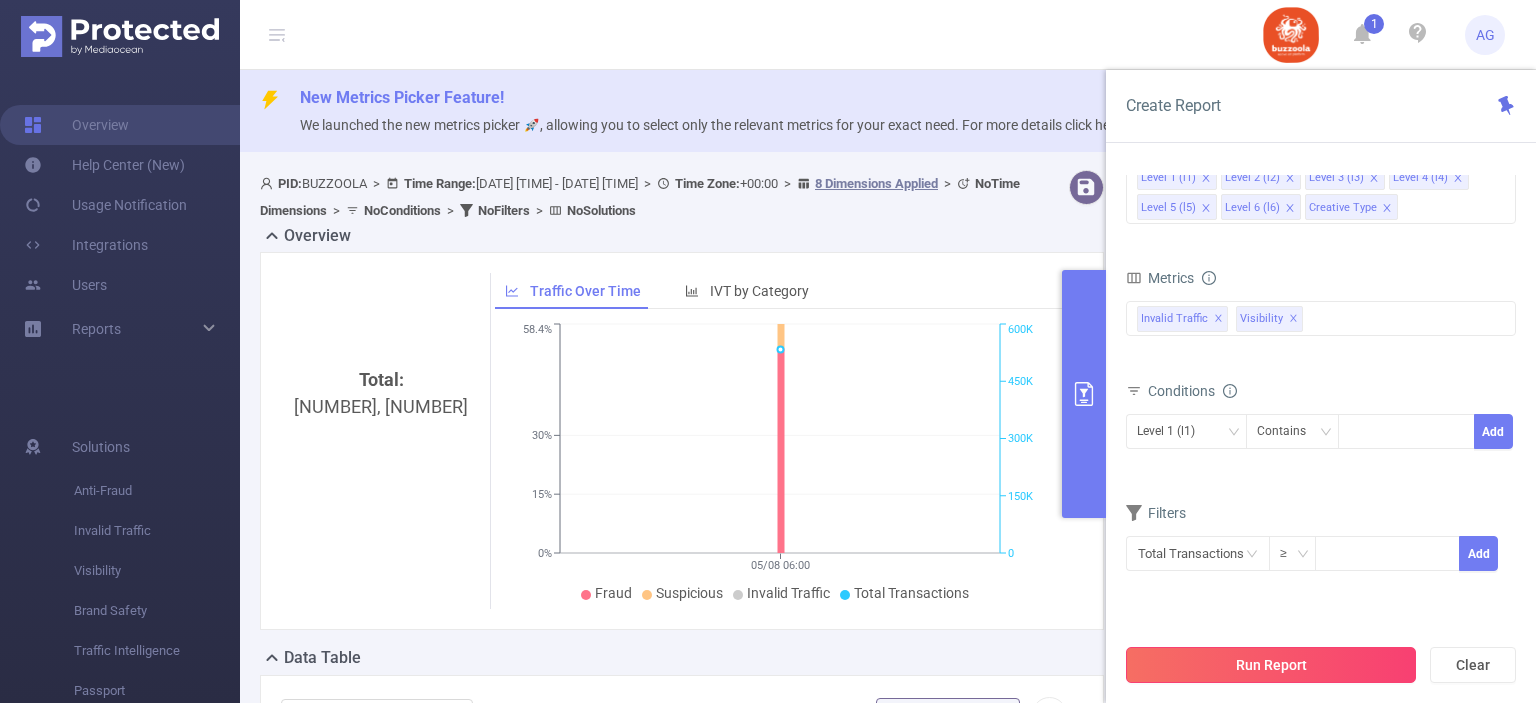 click on "Run Report" at bounding box center (1271, 665) 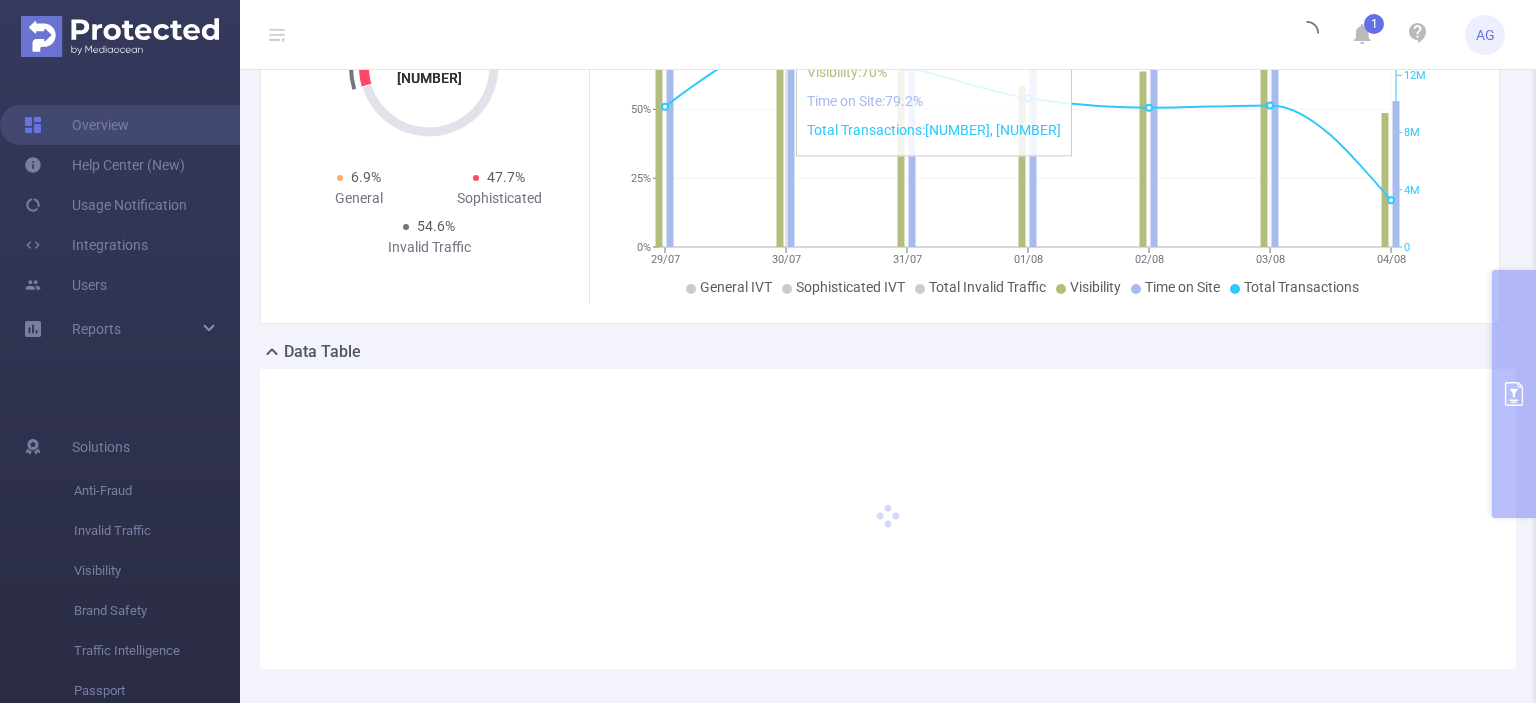 scroll, scrollTop: 316, scrollLeft: 0, axis: vertical 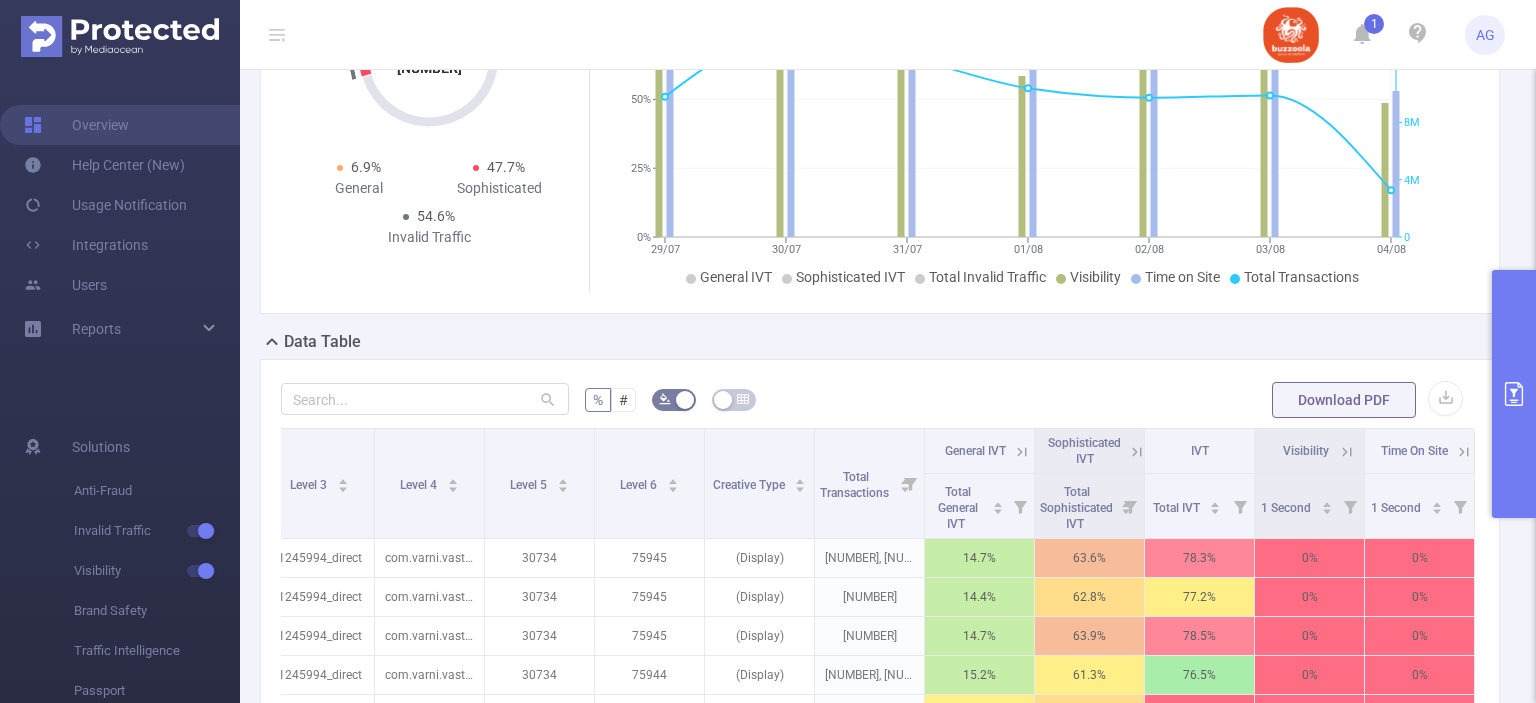 click 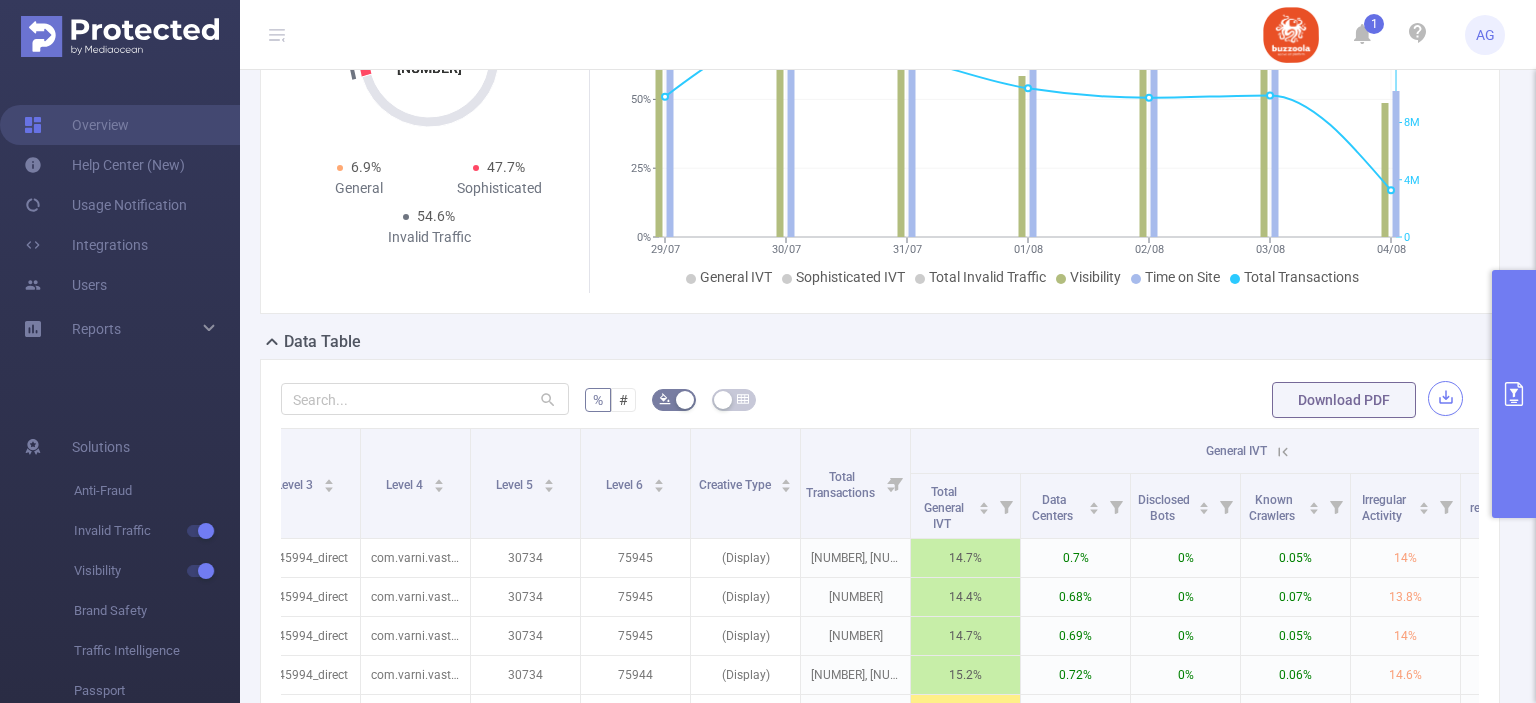 click at bounding box center [1445, 398] 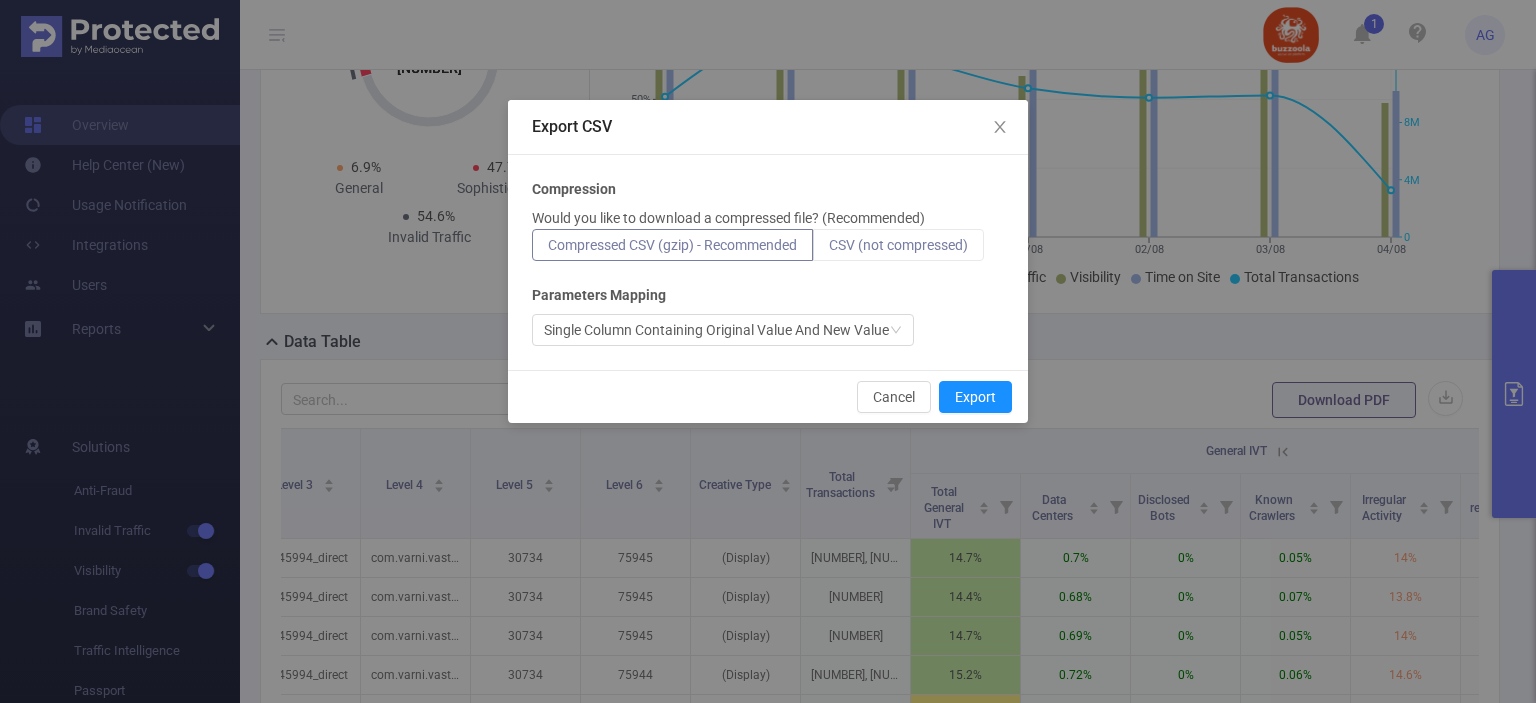 click on "CSV (not compressed)" at bounding box center (898, 245) 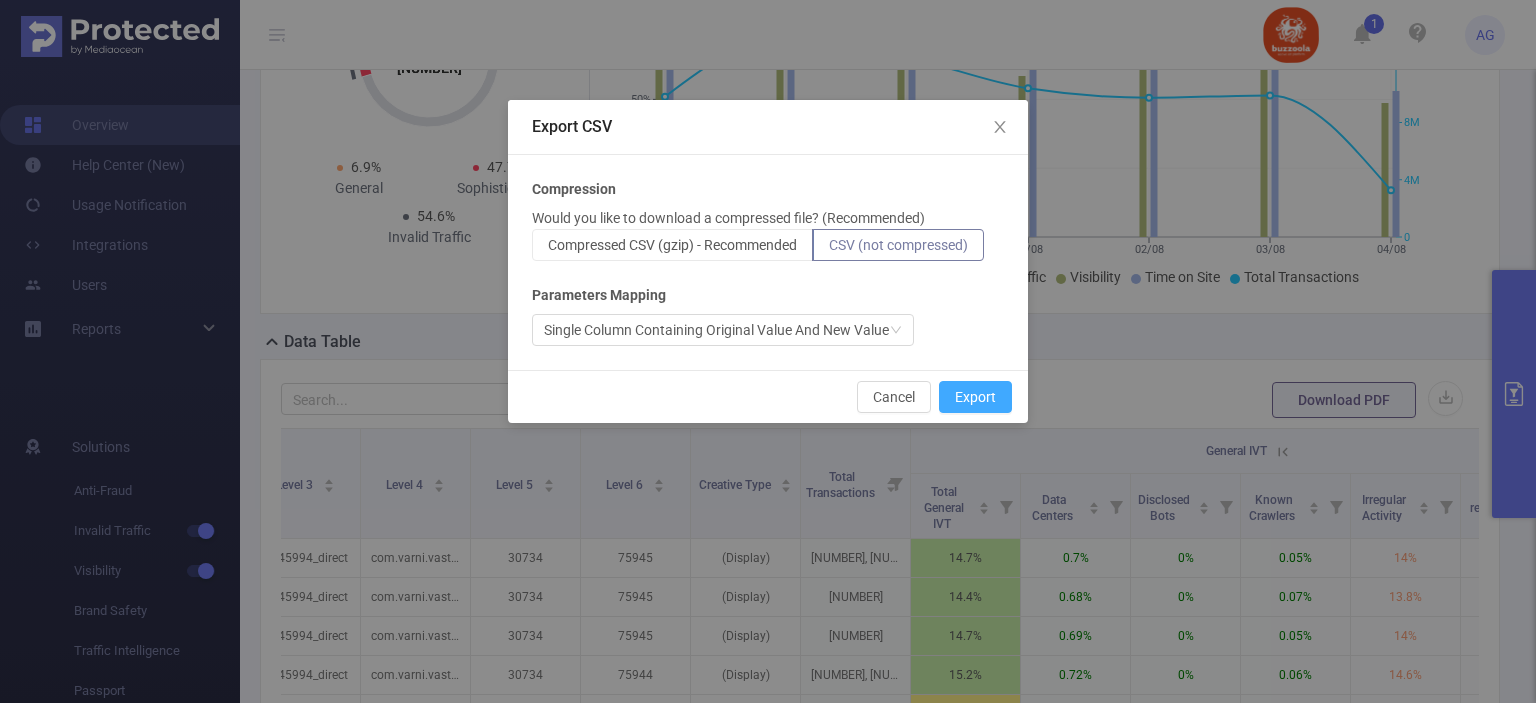 click on "Export" at bounding box center [975, 397] 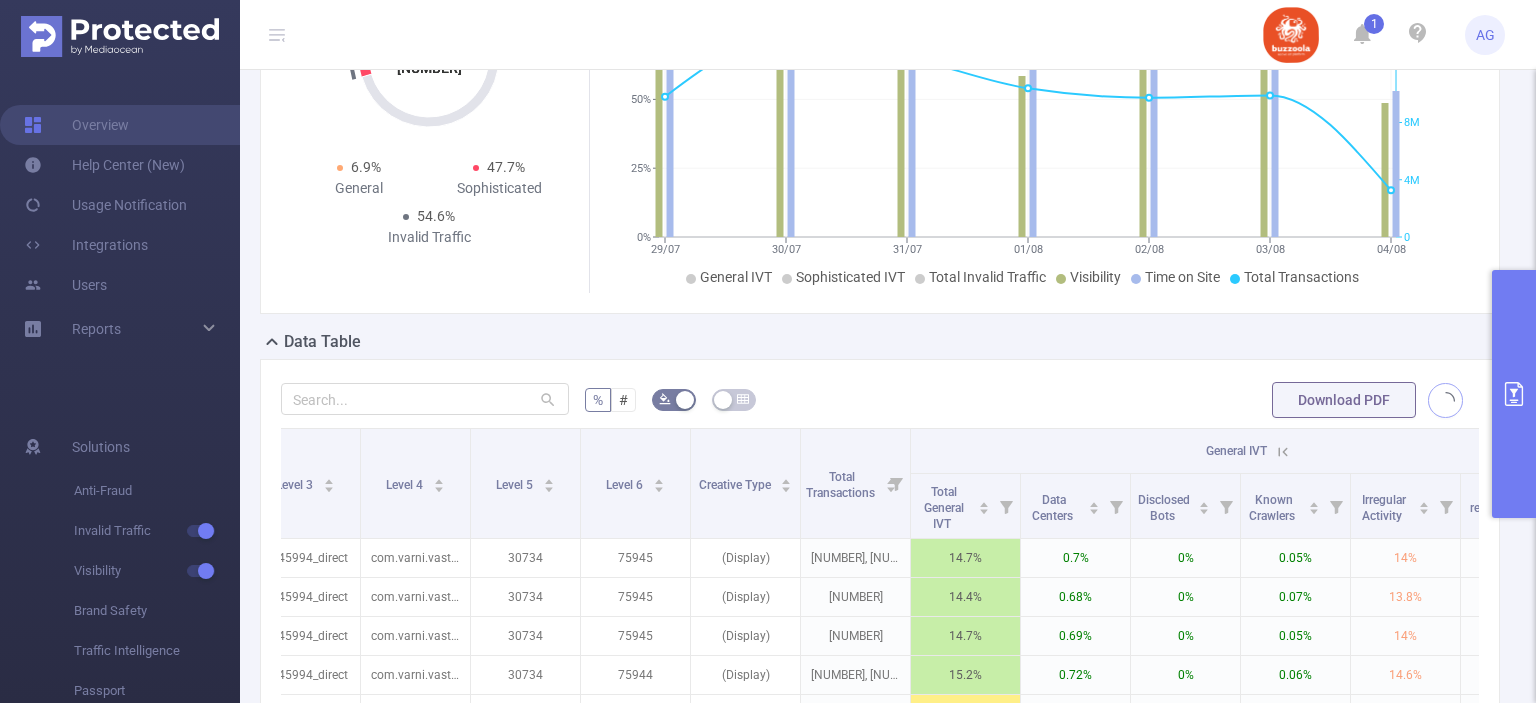 type 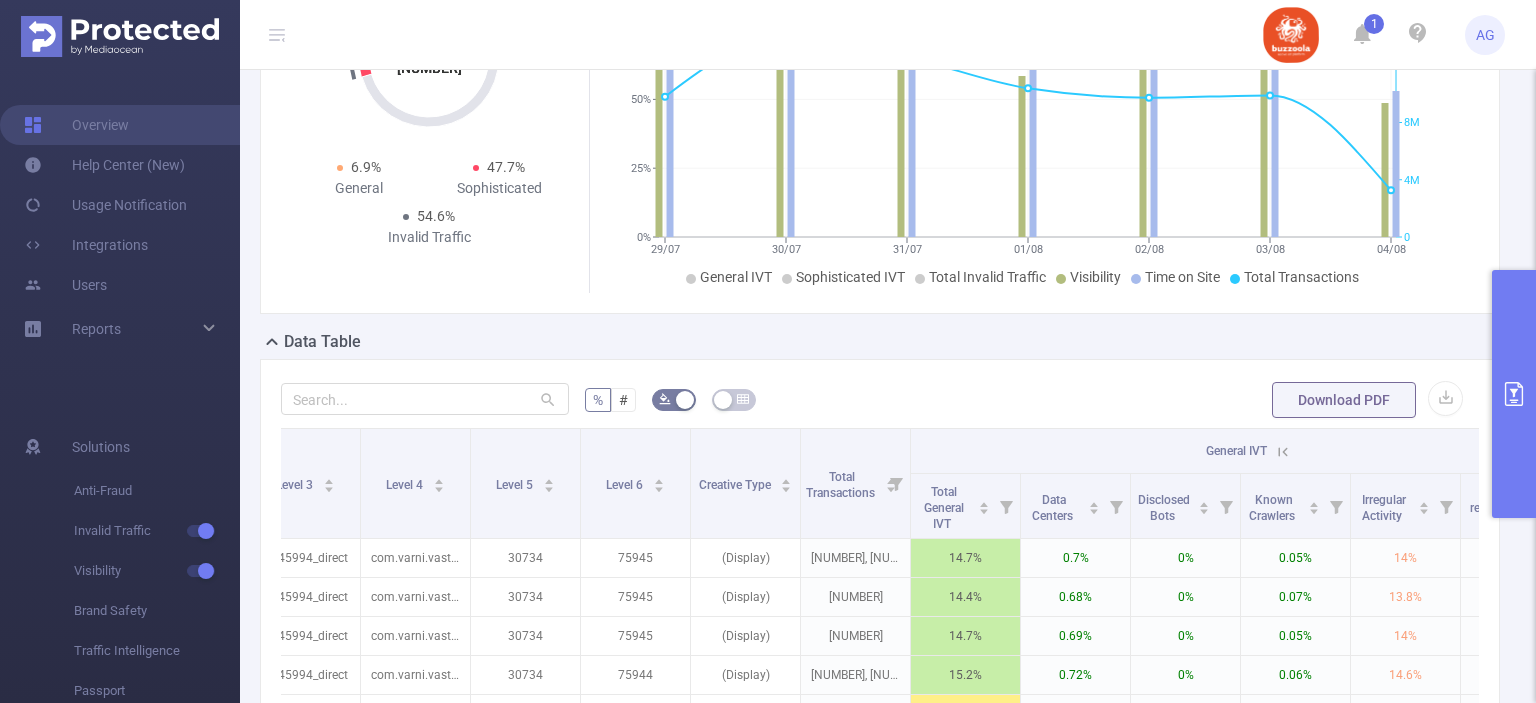 click at bounding box center [1514, 394] 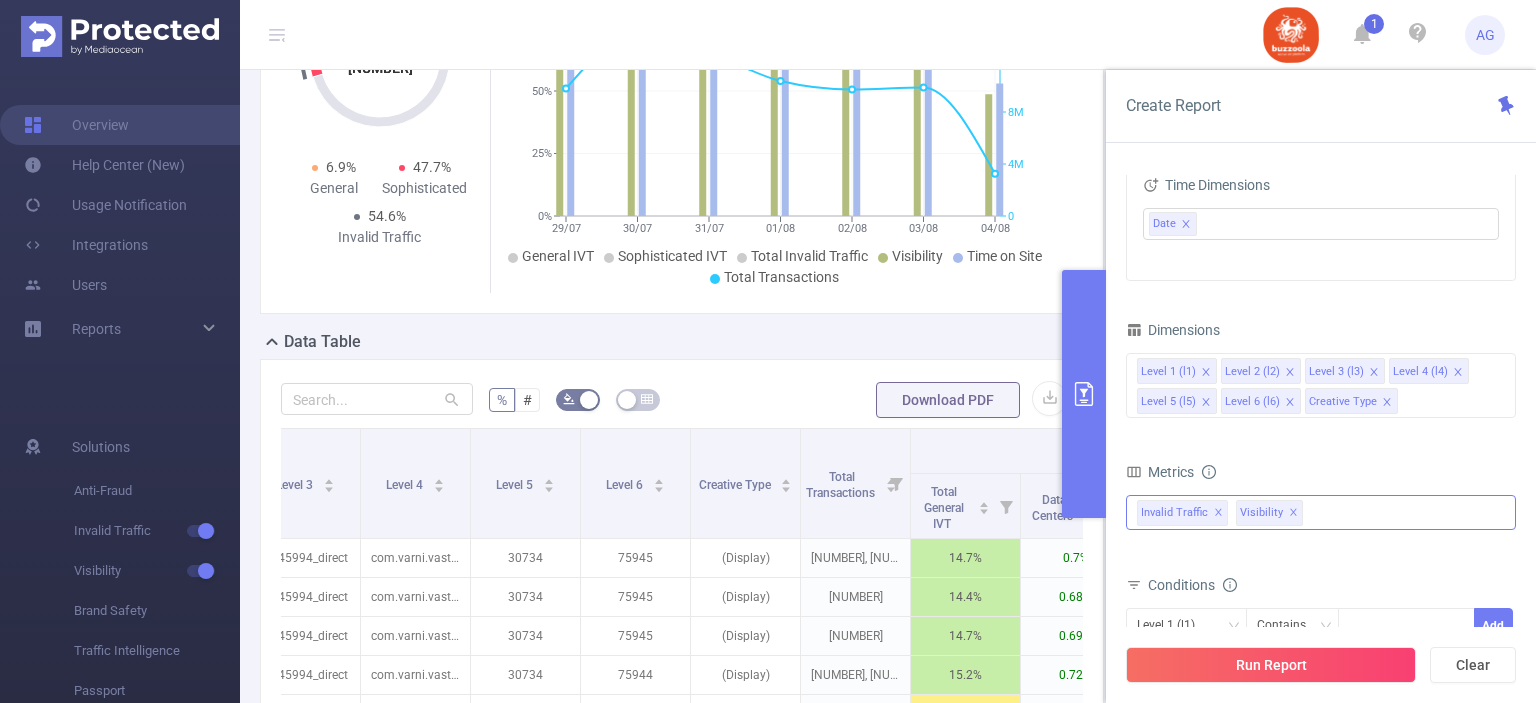 click on "Anti-Fraud Invalid Traffic General IVT Sophisticated IVT IVT Total IVT   Visibility Visibility Time On Site MRC Tracked Ads *Gross Impressions *Net Impressions *Total Net Impressions Invalid Traffic    ✕ Visibility    ✕" at bounding box center (1321, 512) 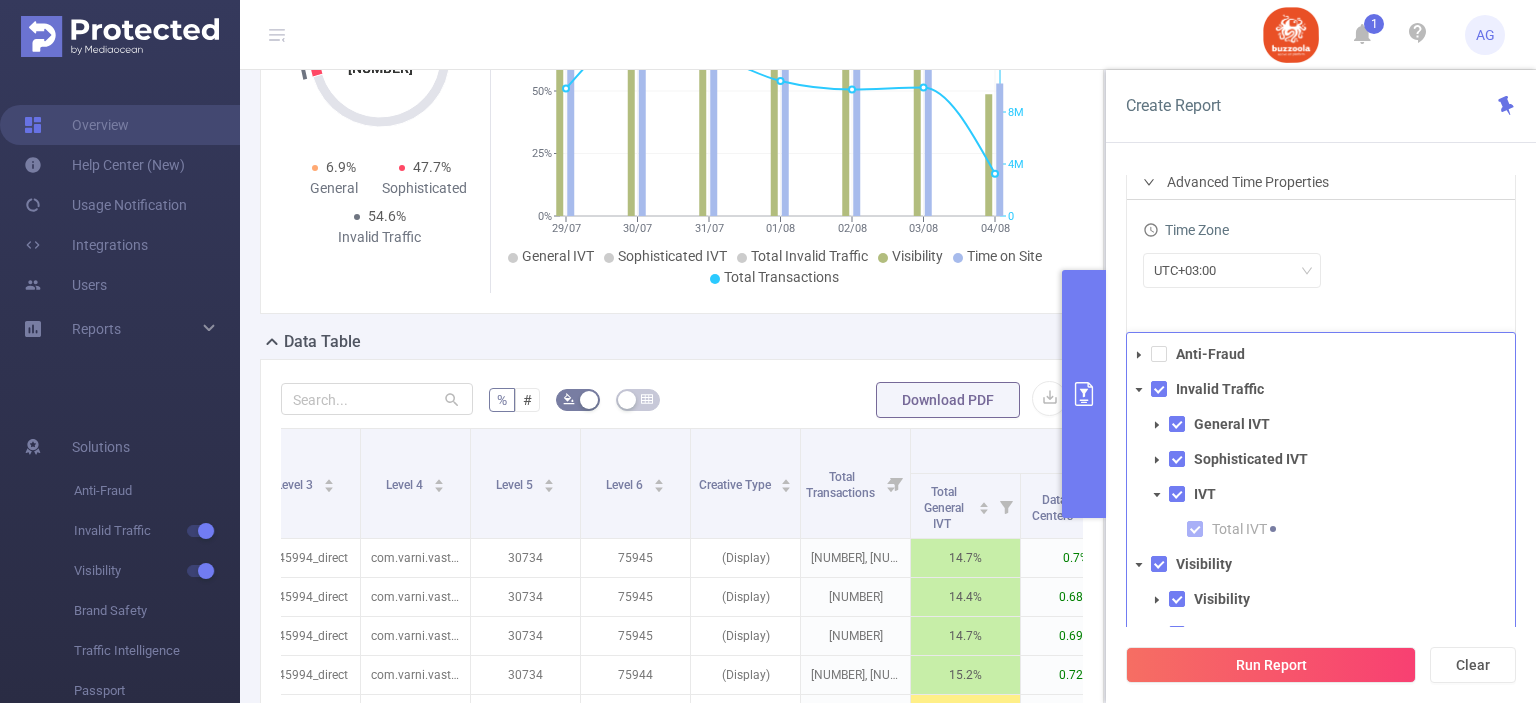 click 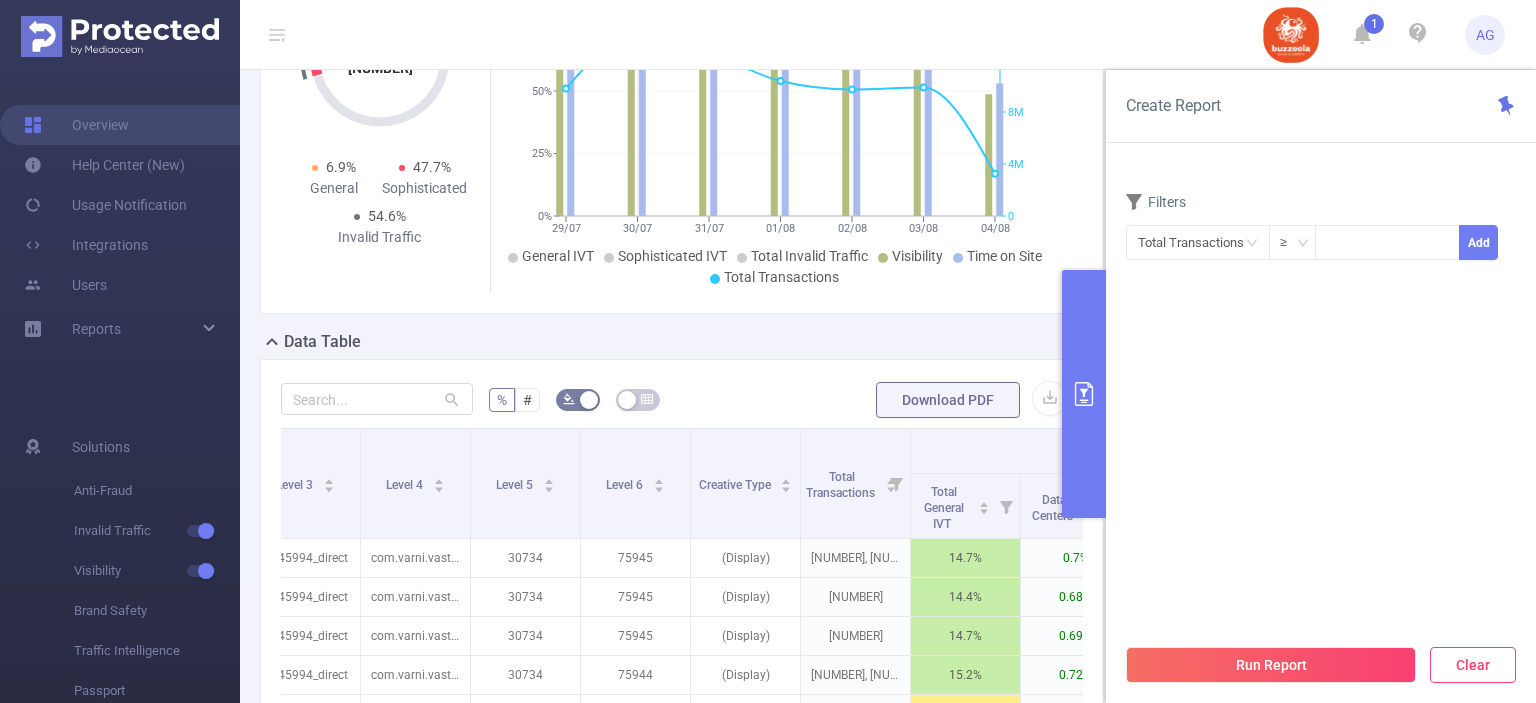 click on "Clear" at bounding box center (1473, 665) 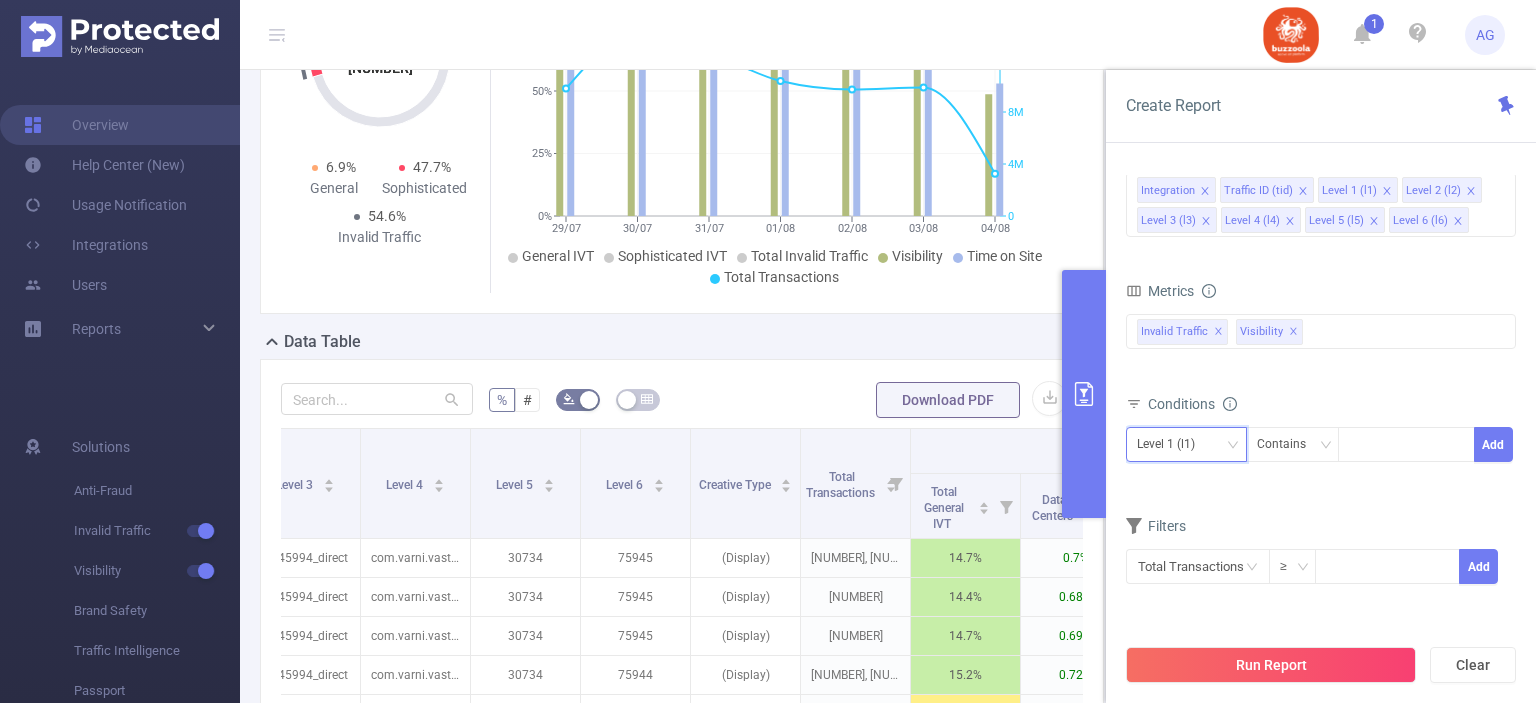 click on "Level 1 (l1)" at bounding box center [1186, 444] 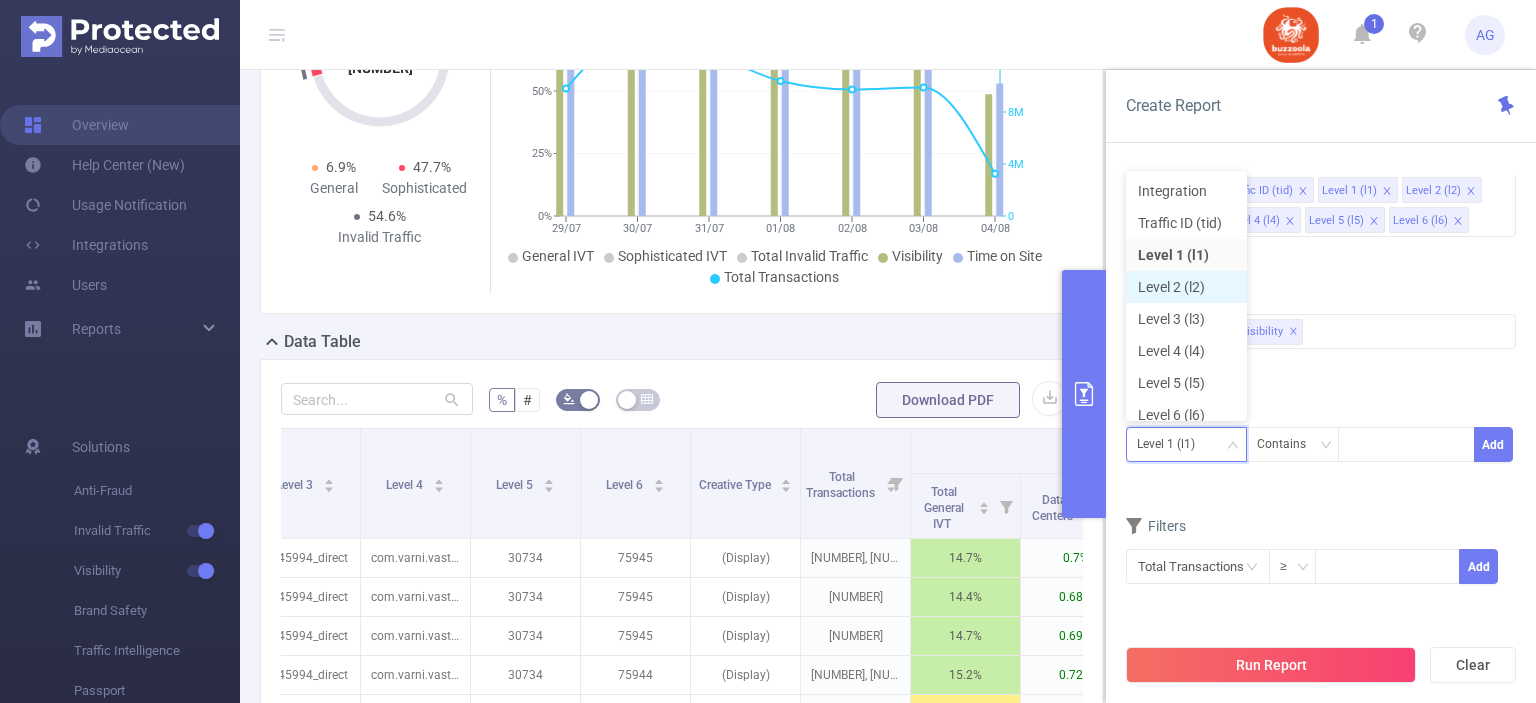click on "Level 2 (l2)" at bounding box center (1186, 287) 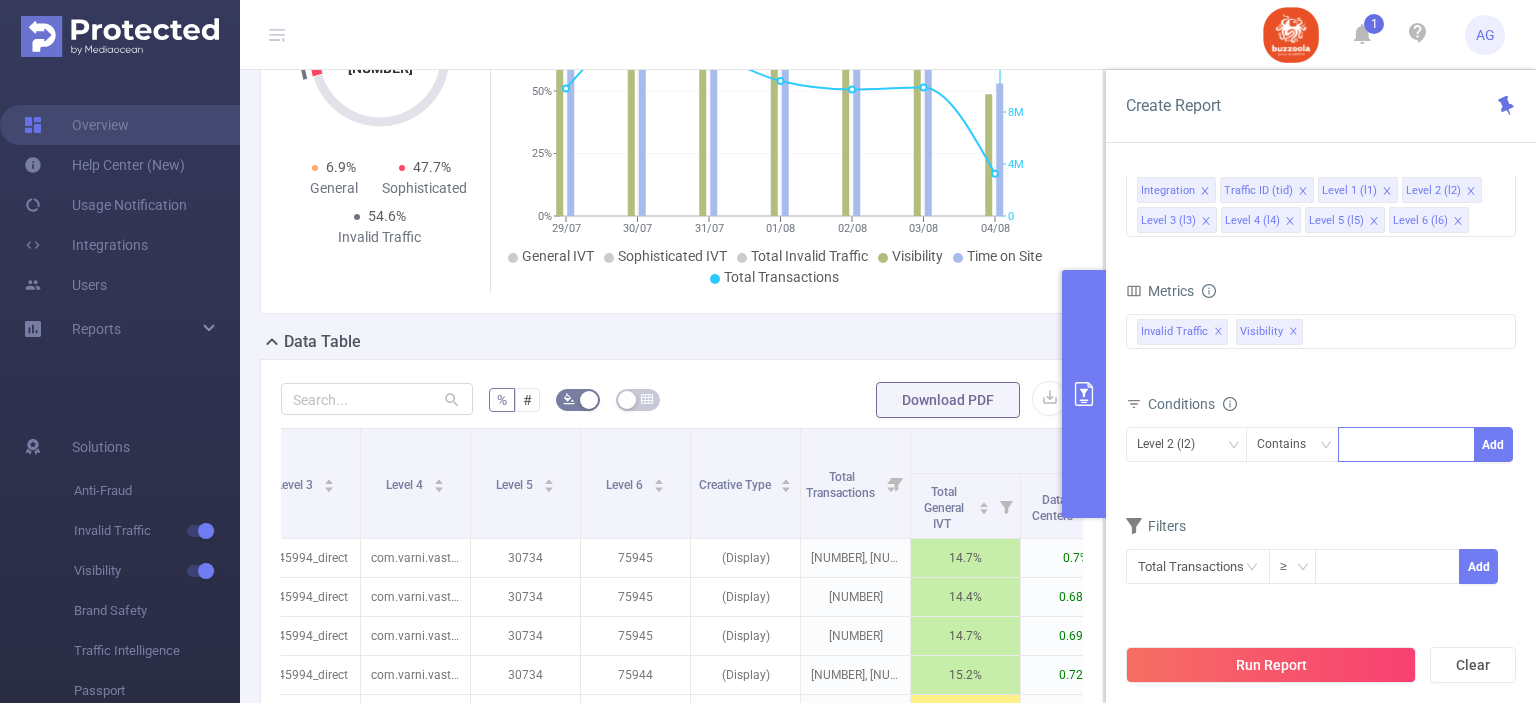 click at bounding box center (1406, 444) 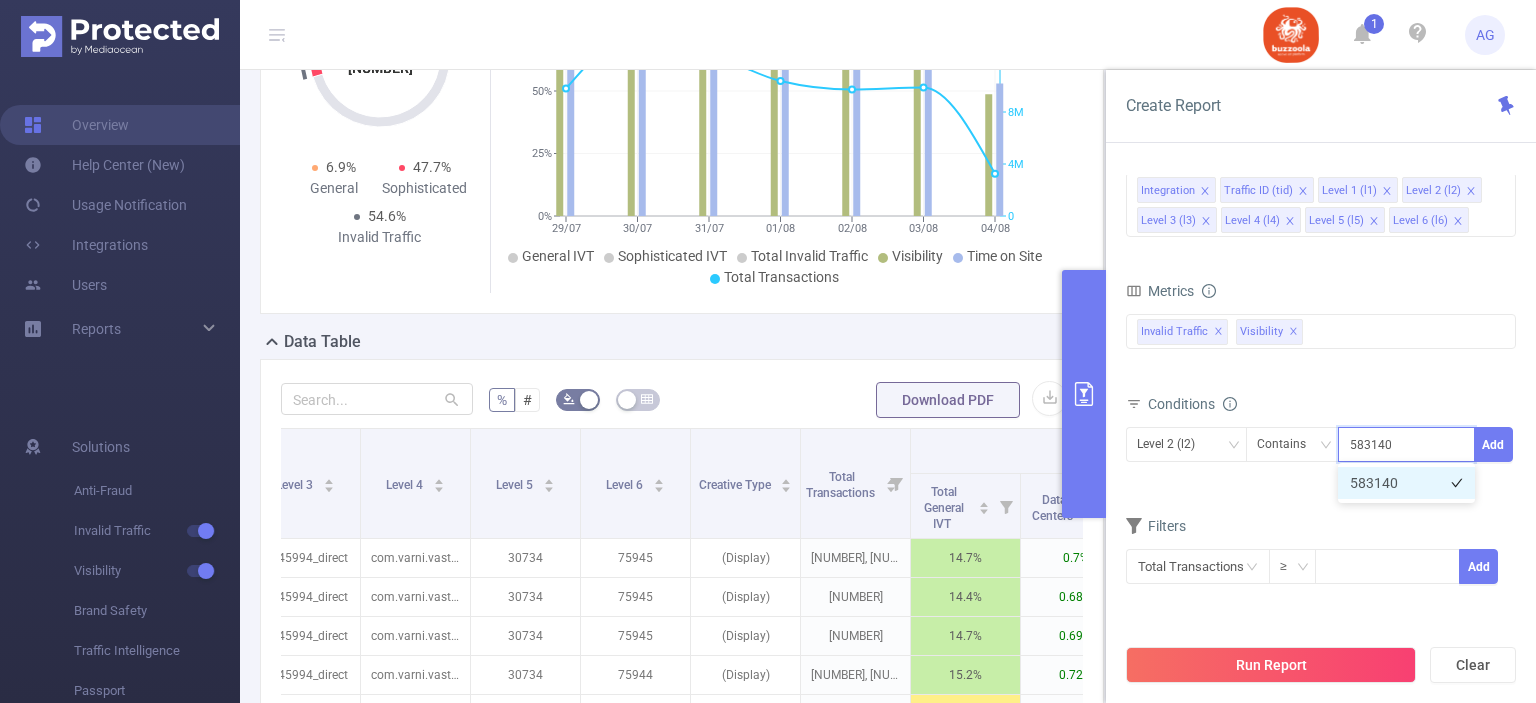 click on "583140" at bounding box center (1406, 483) 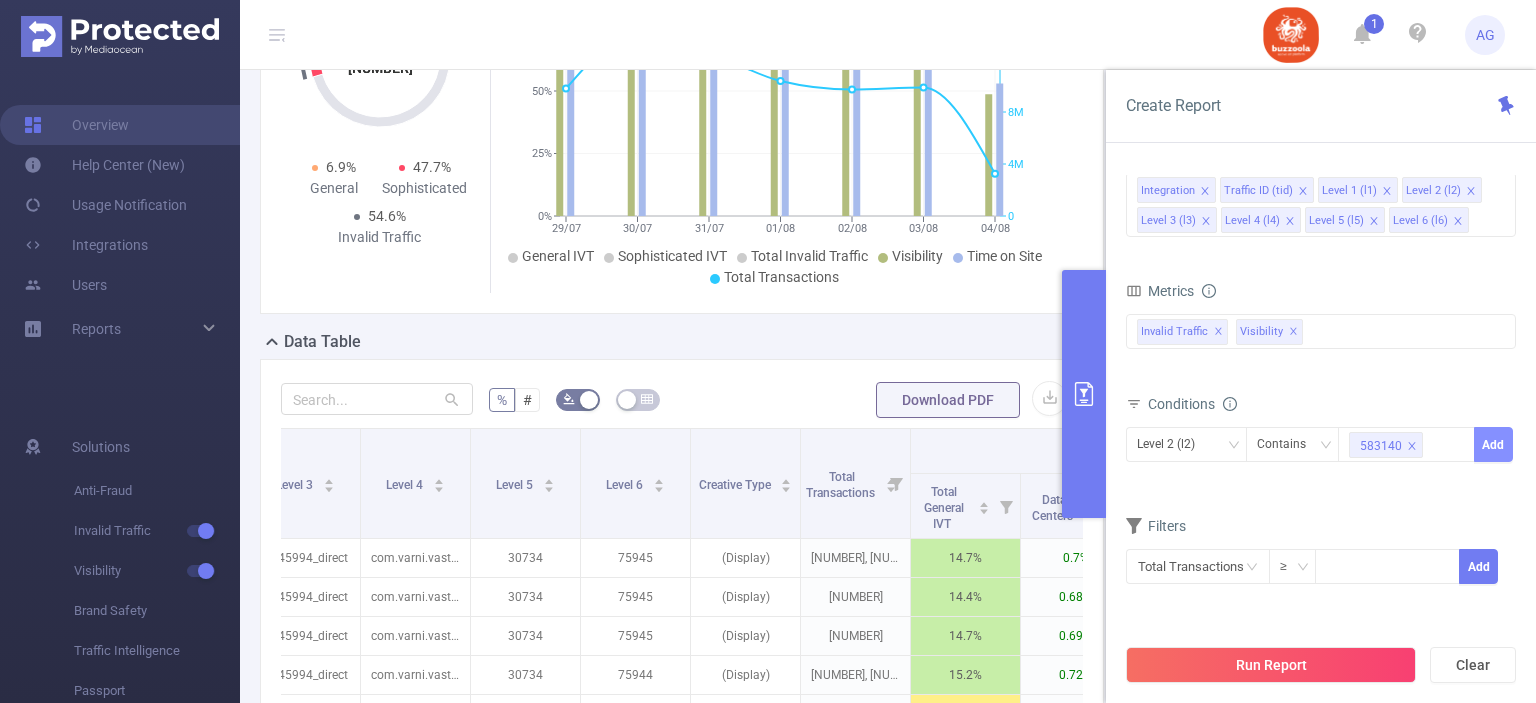 click on "Add" at bounding box center [1493, 444] 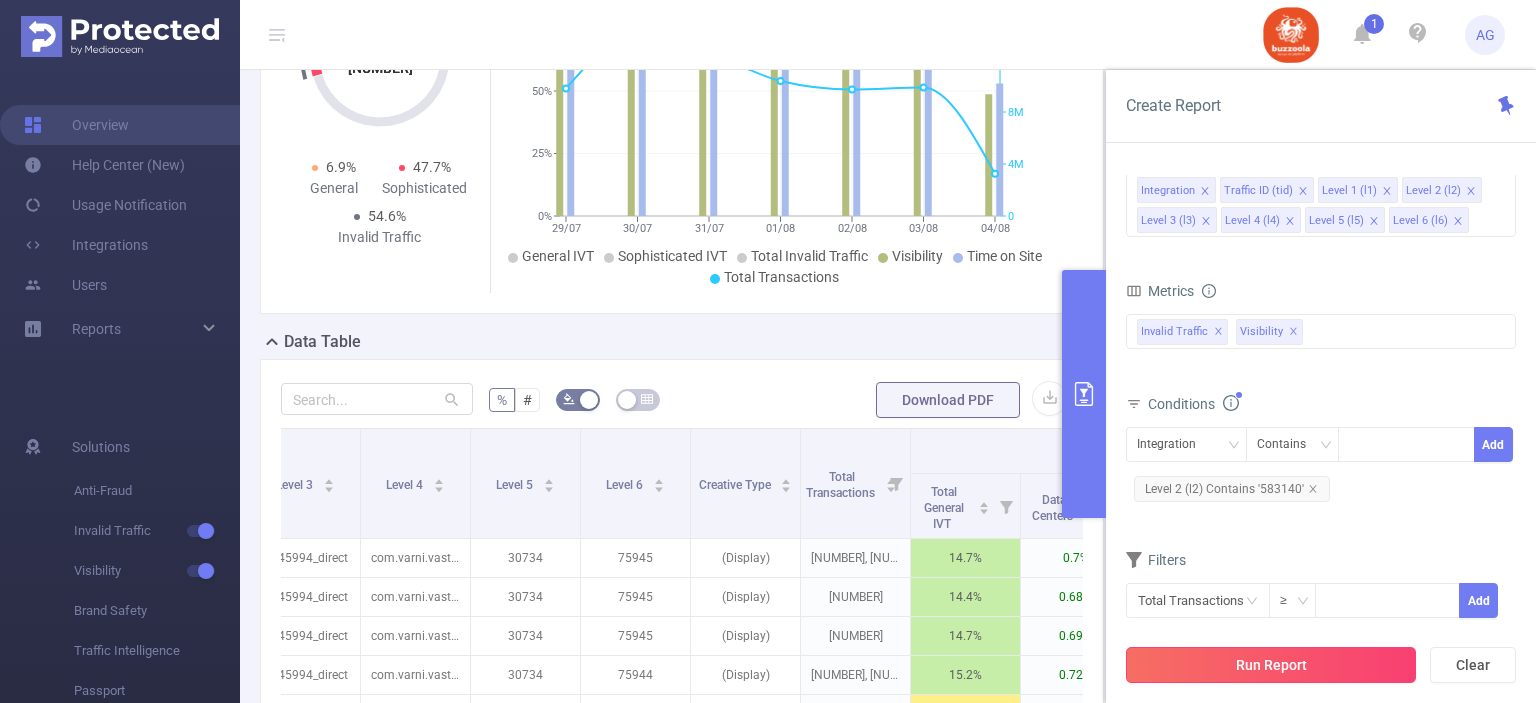 click on "Run Report" at bounding box center (1271, 665) 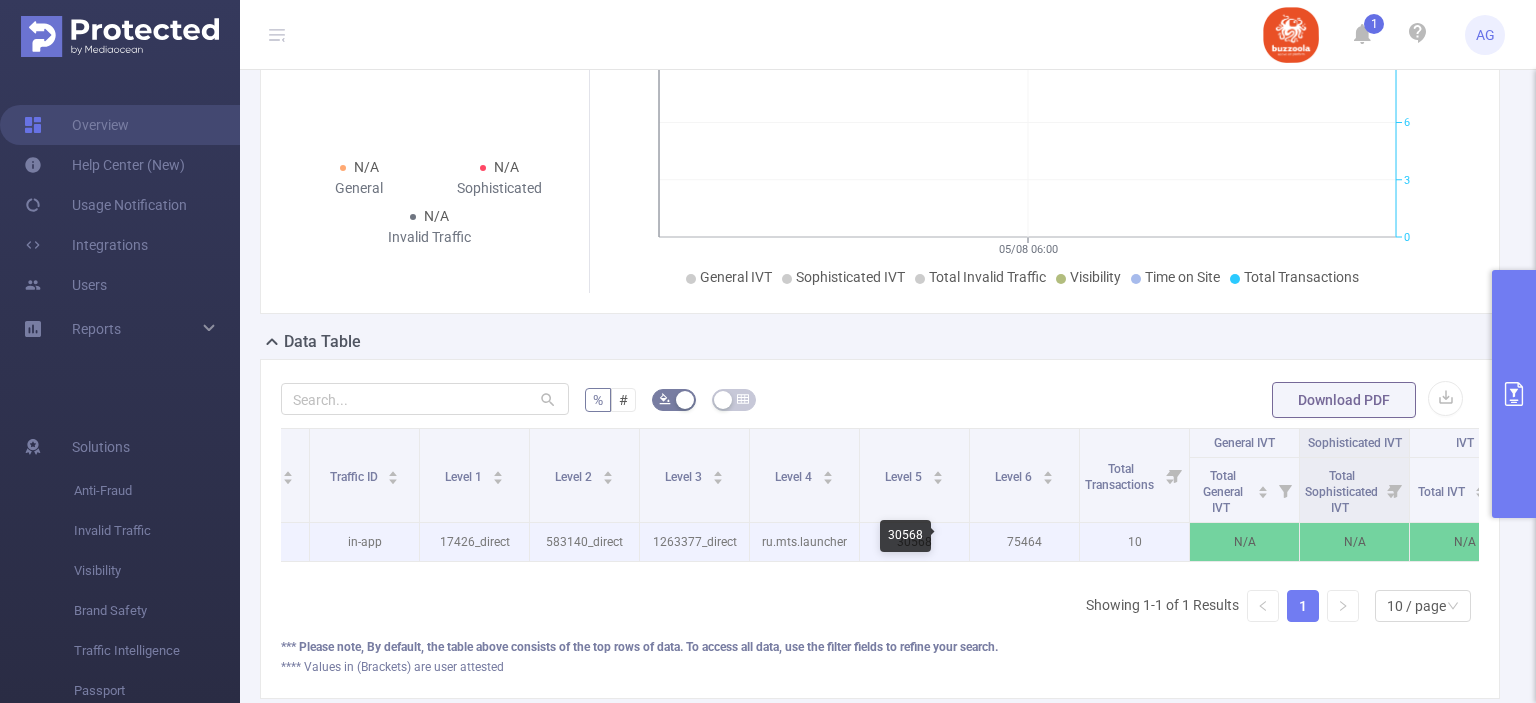 scroll, scrollTop: 0, scrollLeft: 84, axis: horizontal 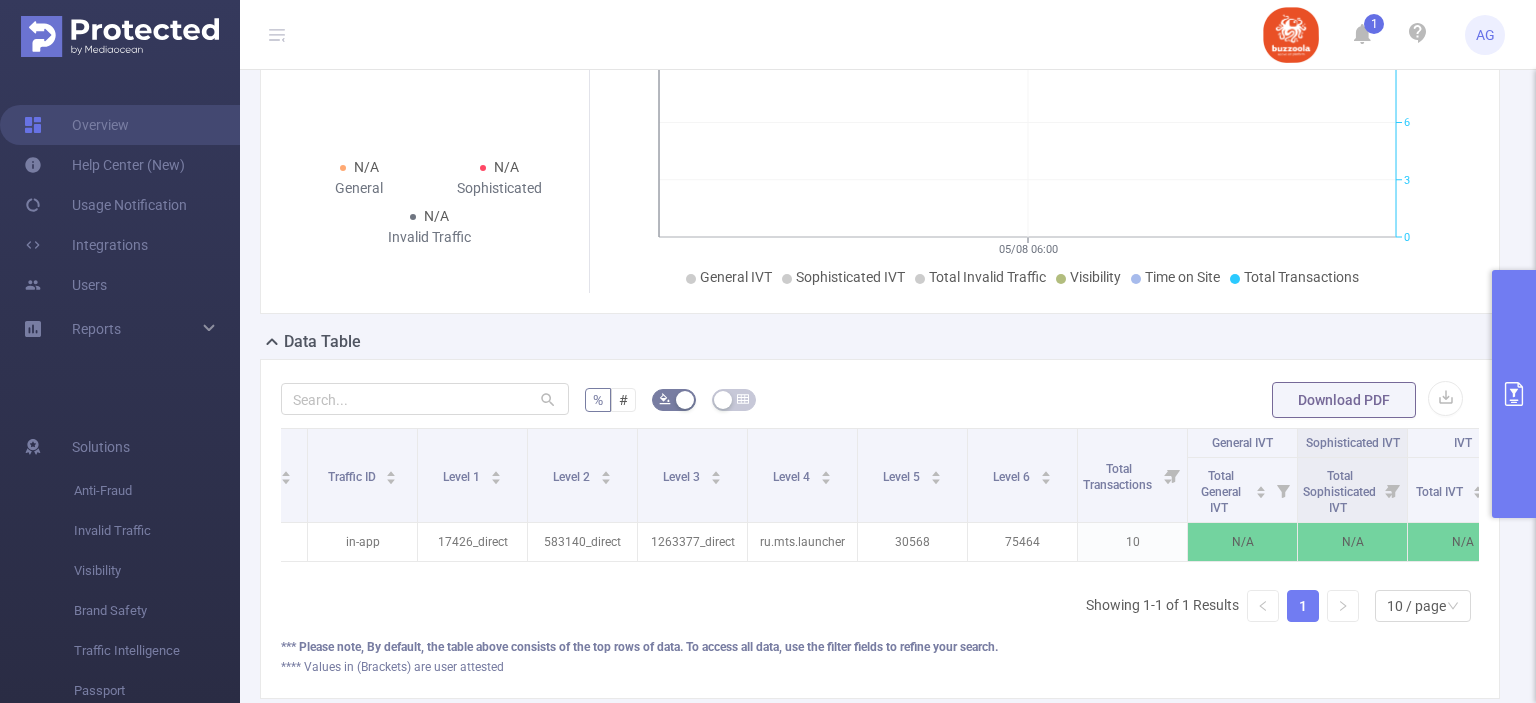 click at bounding box center [1514, 394] 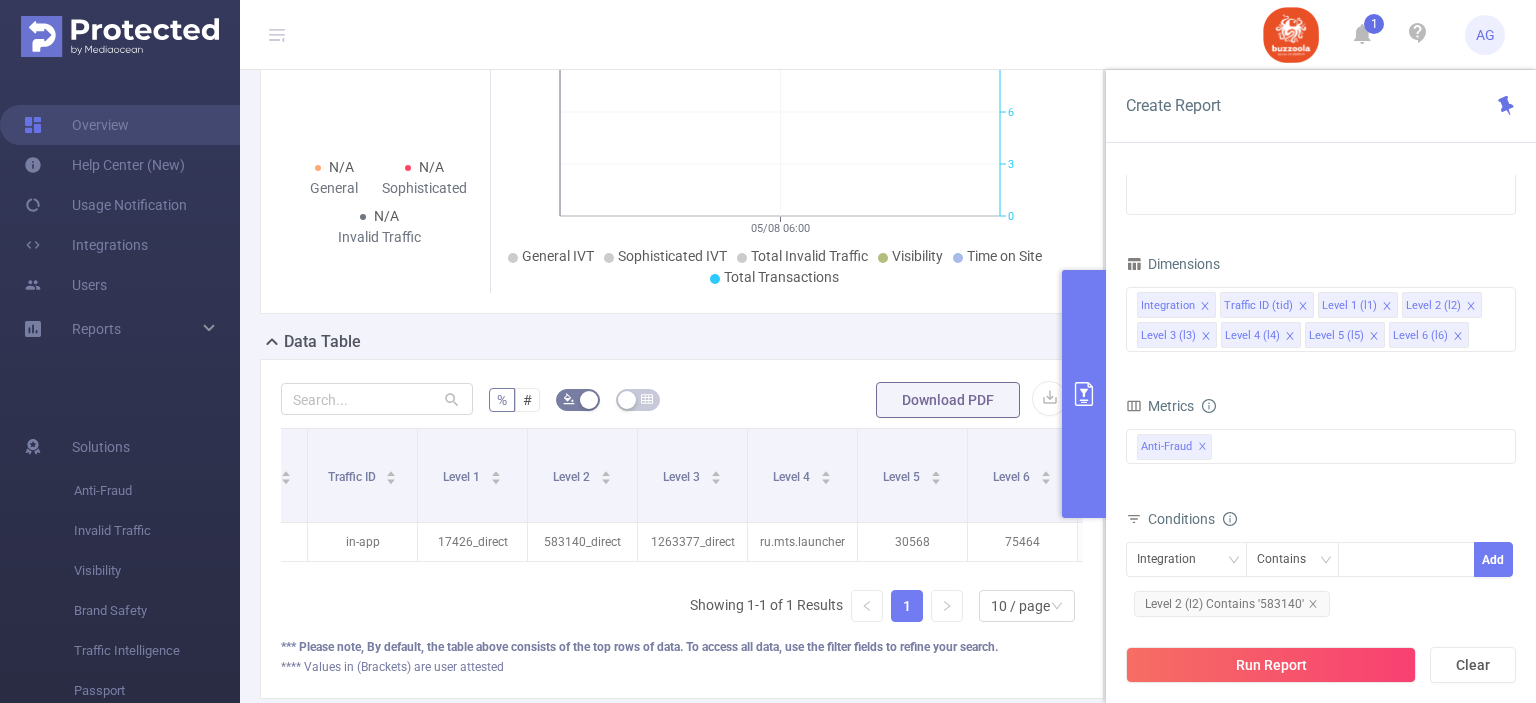 click 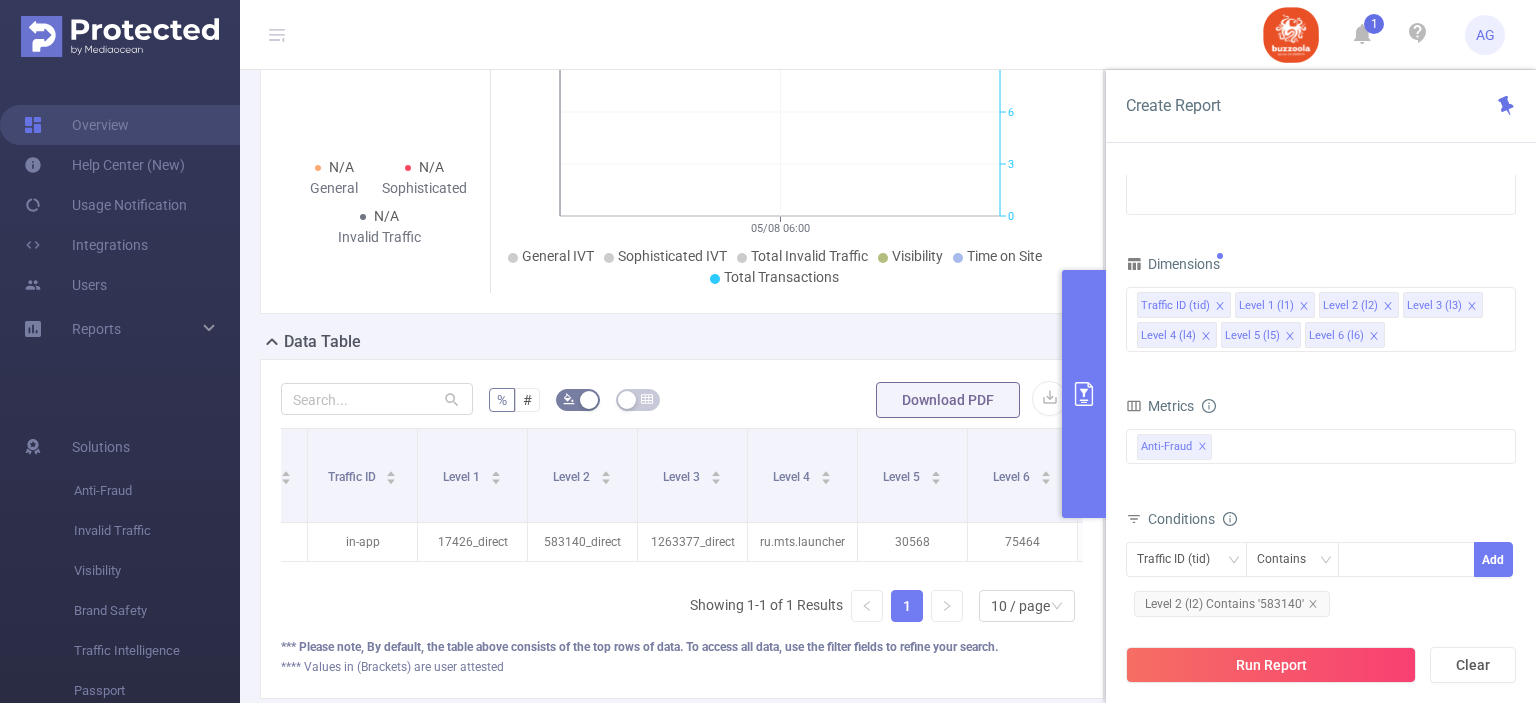 click 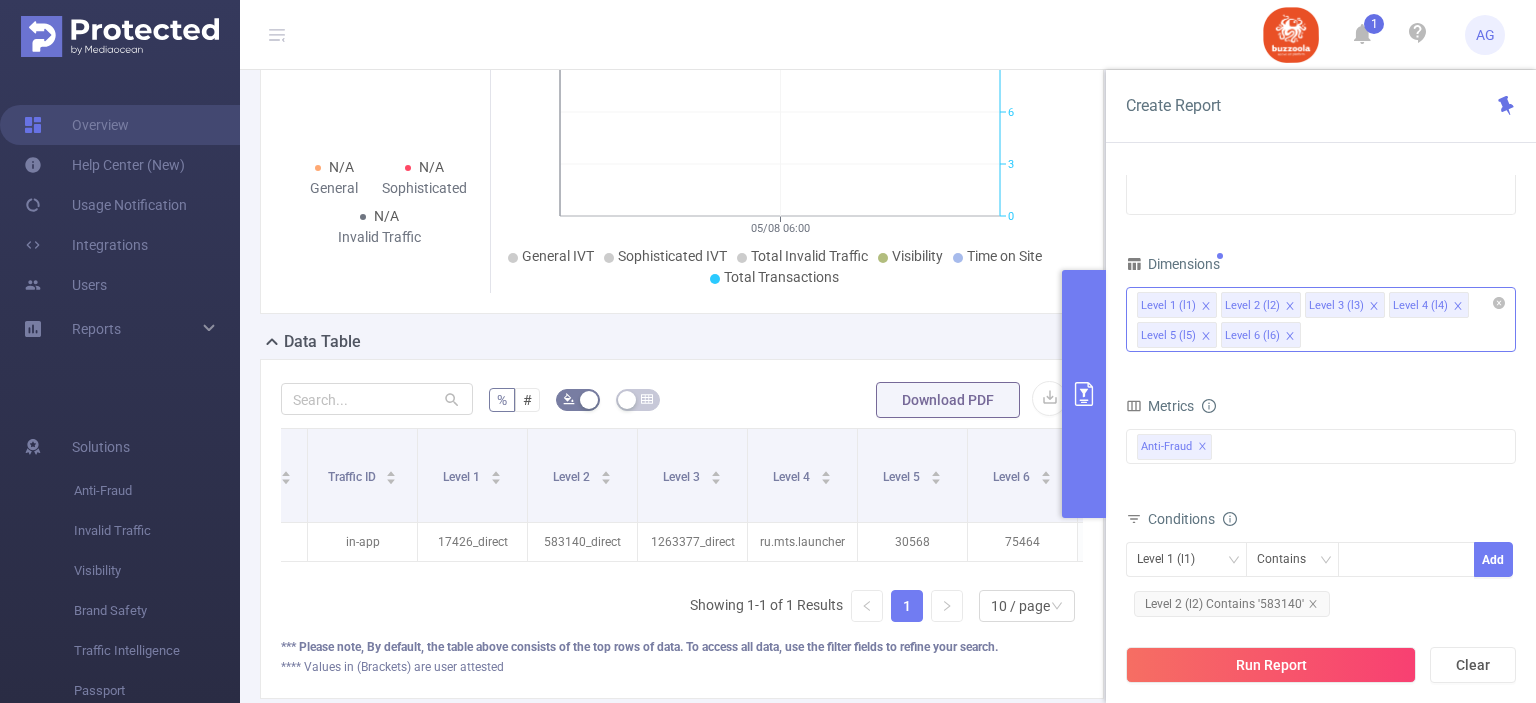 click on "Level 1 (l1) Level 2 (l2) Level 3 (l3) Level 4 (l4) Level 5 (l5) Level 6 (l6)" at bounding box center (1321, 319) 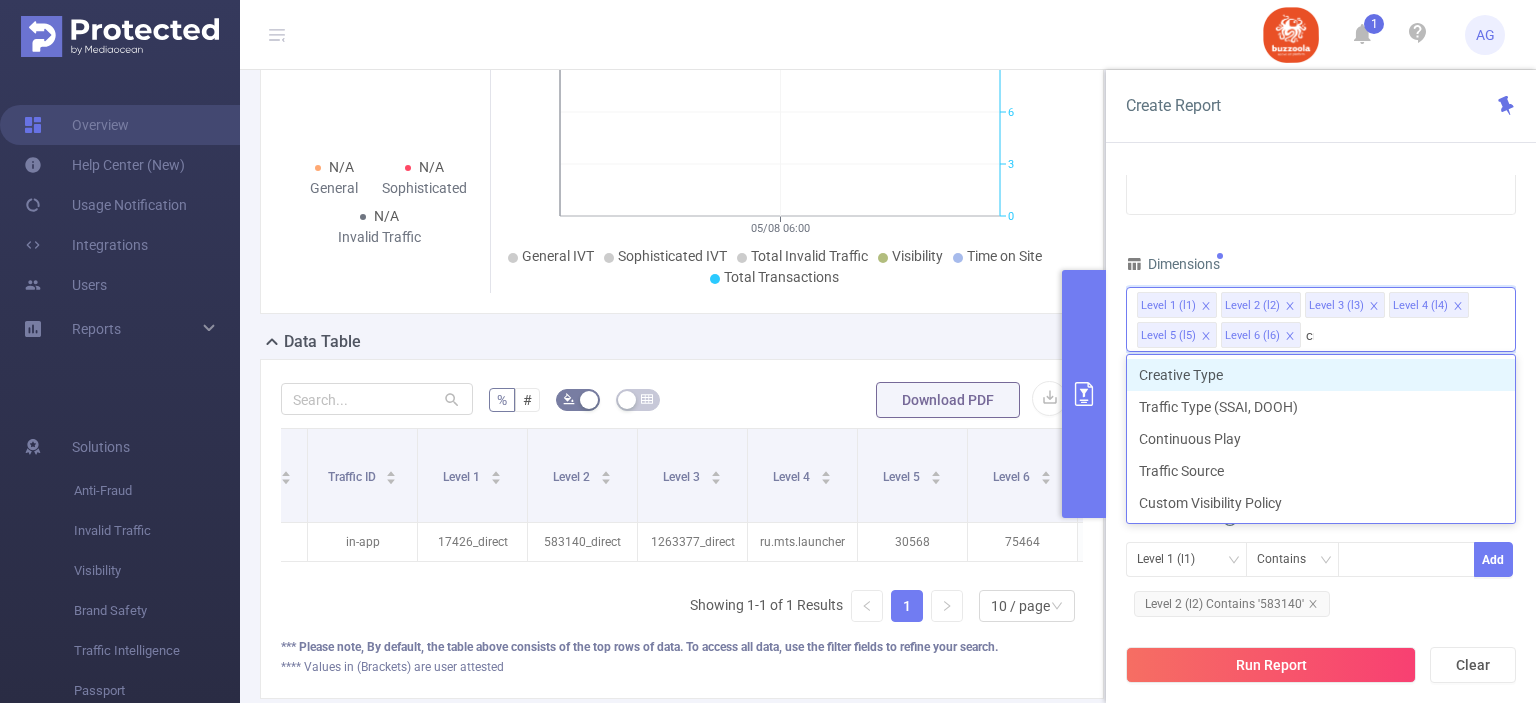 type on "cre" 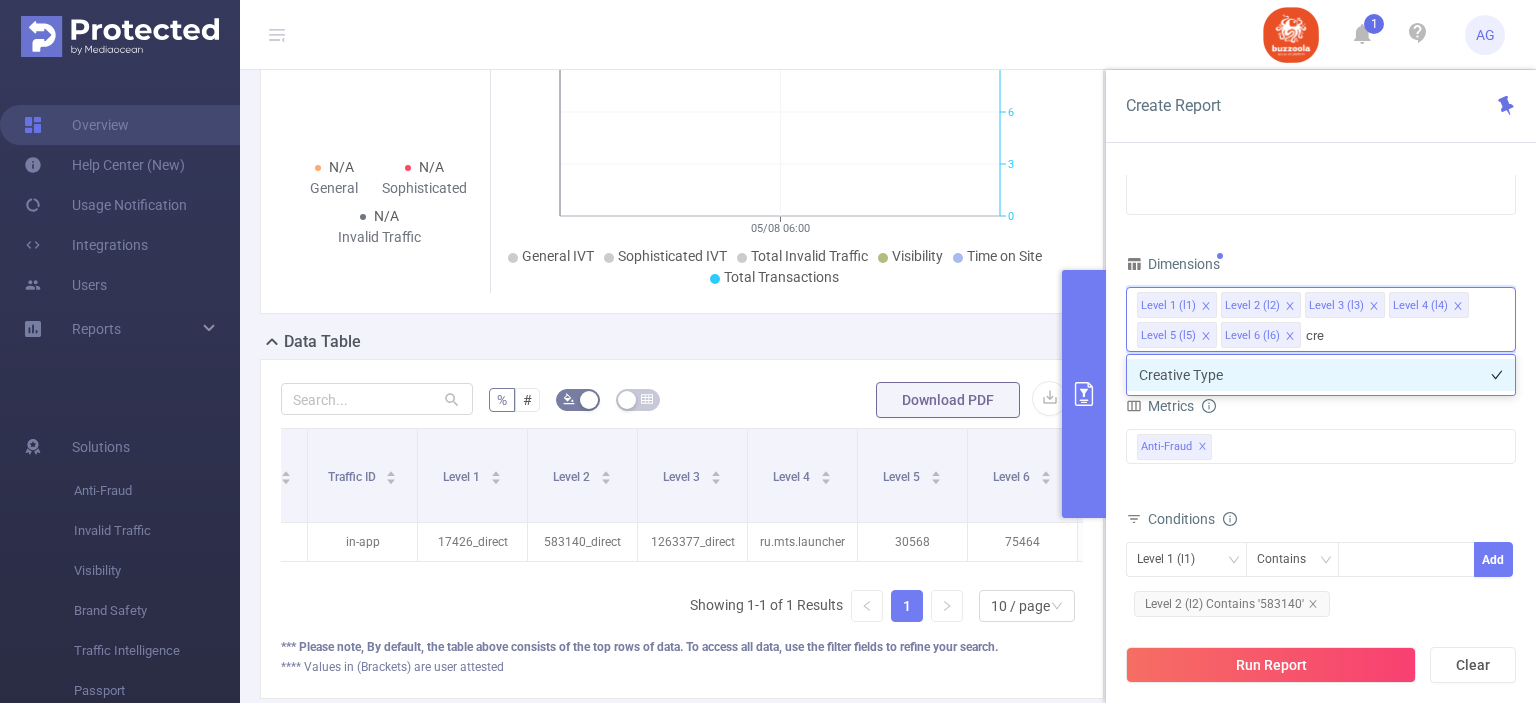 click on "Creative Type" at bounding box center (1321, 375) 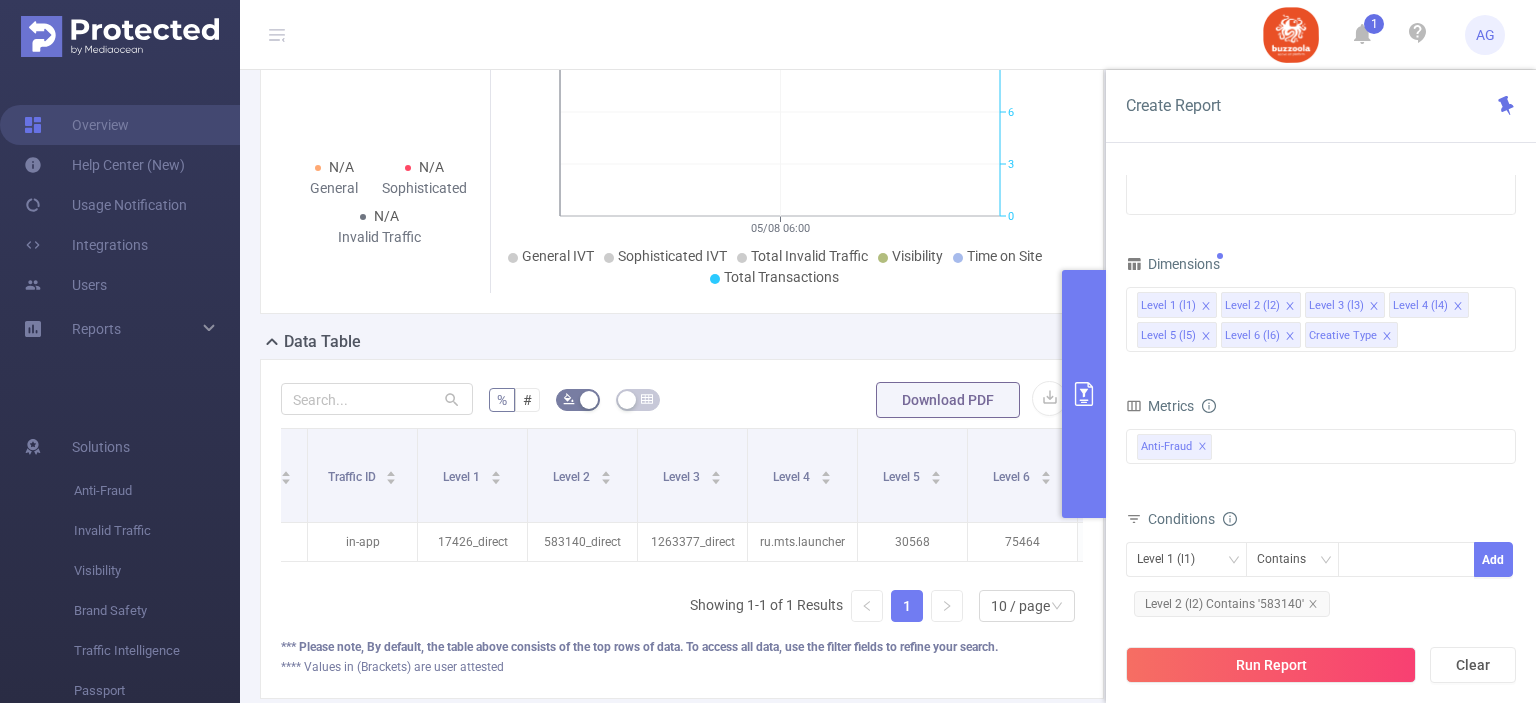 click on "PID 1000692 - BUZZOOLA 1000692 - BUZZOOLA      Time Range 2025-08-05 06:00   _   2025-08-05 06:59 Advanced Time Properties    Time Zone UTC+00:00 (UTC)    Time Dimensions      Dimensions Level 1 (l1) Level 2 (l2) Level 3 (l3) Level 4 (l4) Level 5 (l5) Level 6 (l6) Creative Type      Metrics 1 Second 2 Seconds 5 Seconds 10 Seconds 15 Seconds 20 Seconds 25 Seconds Custom Visibility 1 Second 2 Seconds 5 Seconds 10 Seconds 15 Seconds 20 Seconds 25 Seconds Total IVT Total General IVT Data Centers Disclosed Bots Known Crawlers Irregular Activity Non-rendered Ads Total Sophisticated IVT Proxy Traffic Automated and Emulated Activity Inventory Spoofing Falsified or Manipulated Incentivized, Malware, or Out-of-Store Obstructed Ads Undisclosed Detection Total Fraudulent Bot/Virus Hostile Tools Tunneled Traffic Non Malicious Bots View Fraud Publisher Fraud Reputation Total Suspicious Bot/Virus Hostile Tools Tunneled Traffic Non Malicious Bots View Fraud Publisher Fraud Reputation Total IVT   Anti-Fraud" at bounding box center (1321, 238) 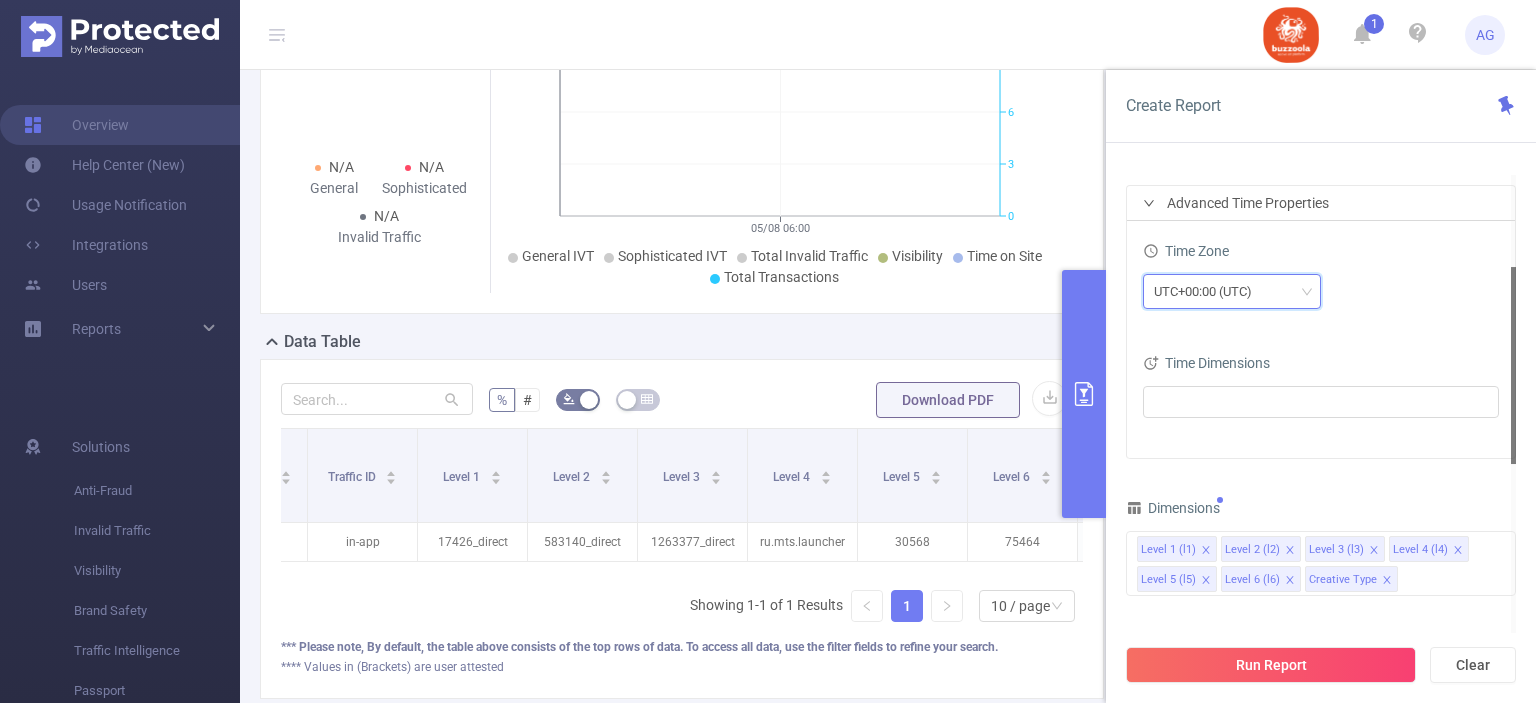 click on "UTC+00:00 (UTC)" at bounding box center [1232, 291] 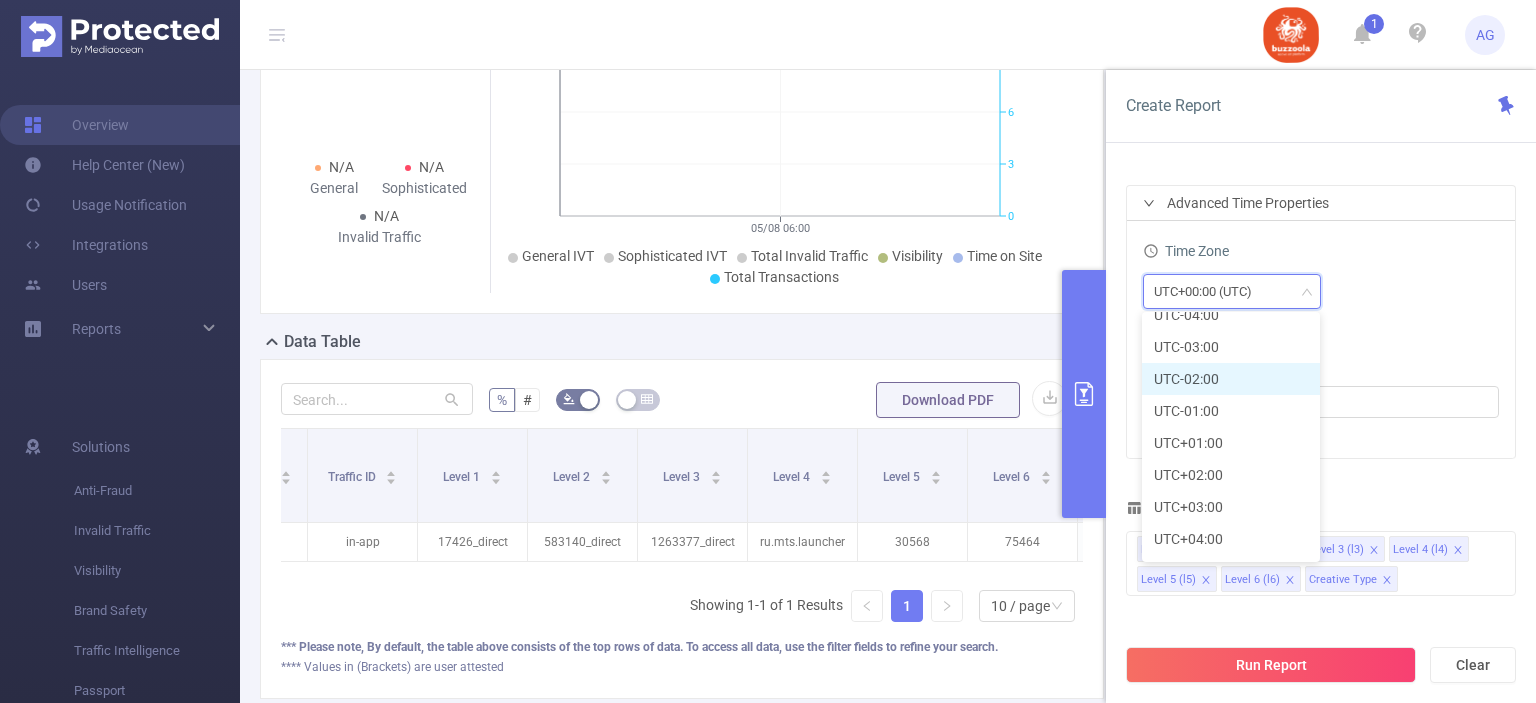 scroll, scrollTop: 339, scrollLeft: 0, axis: vertical 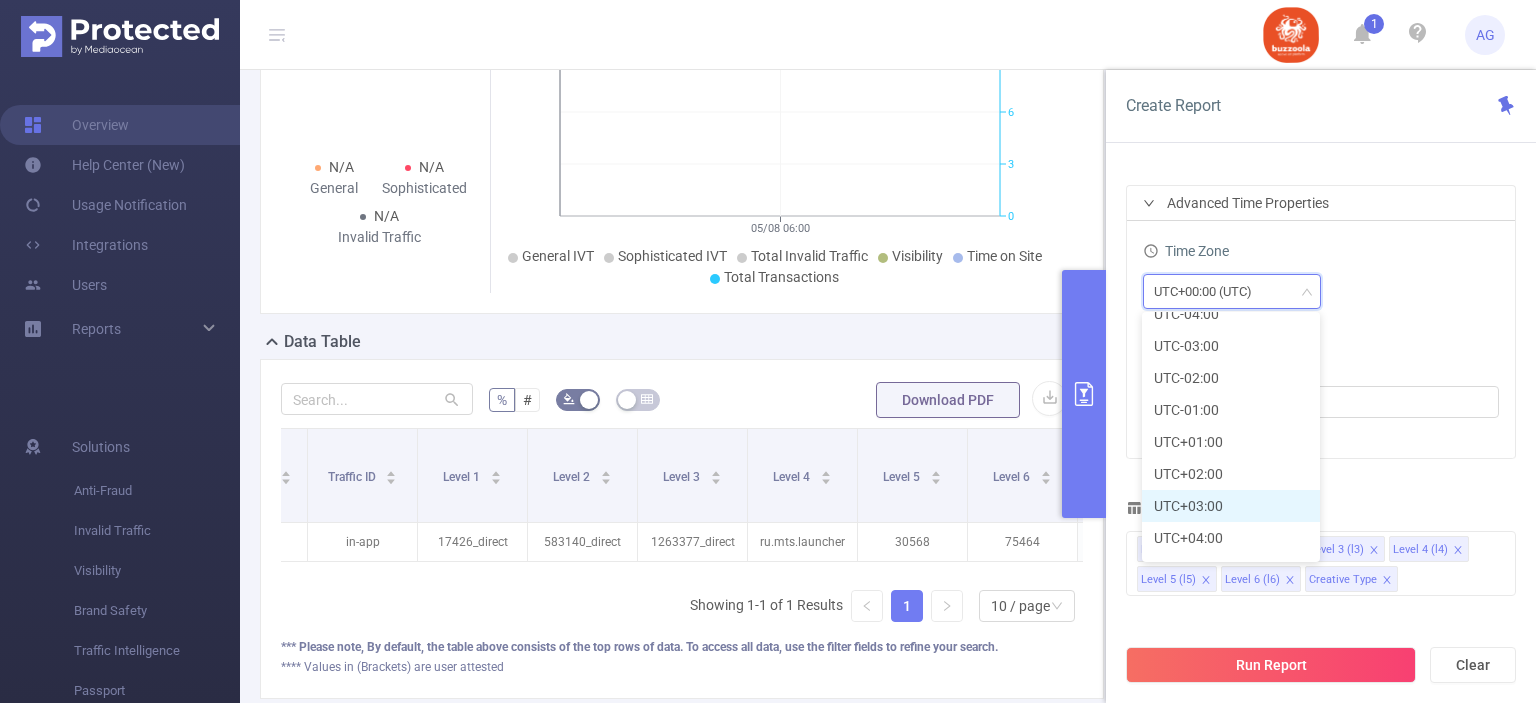 click on "UTC+03:00" at bounding box center [1231, 506] 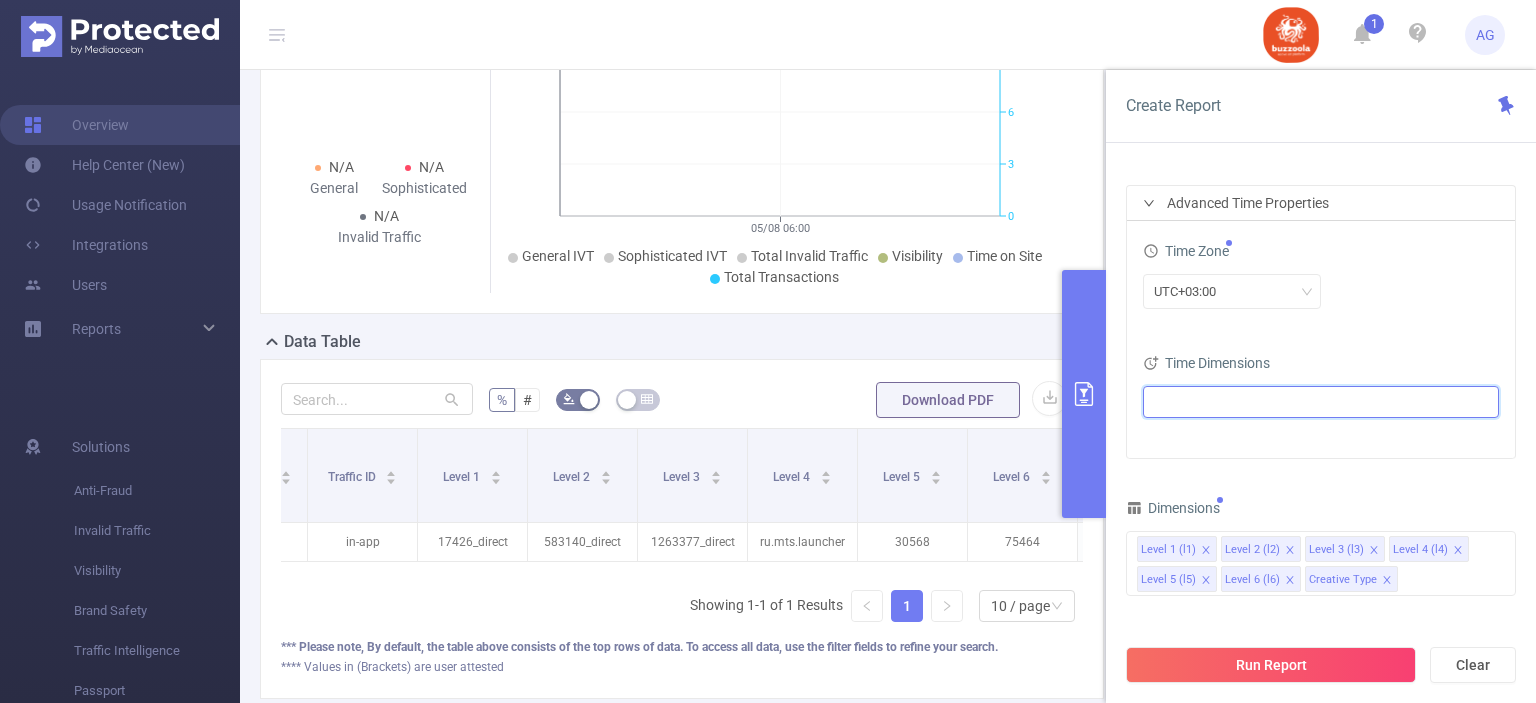 click at bounding box center (1313, 402) 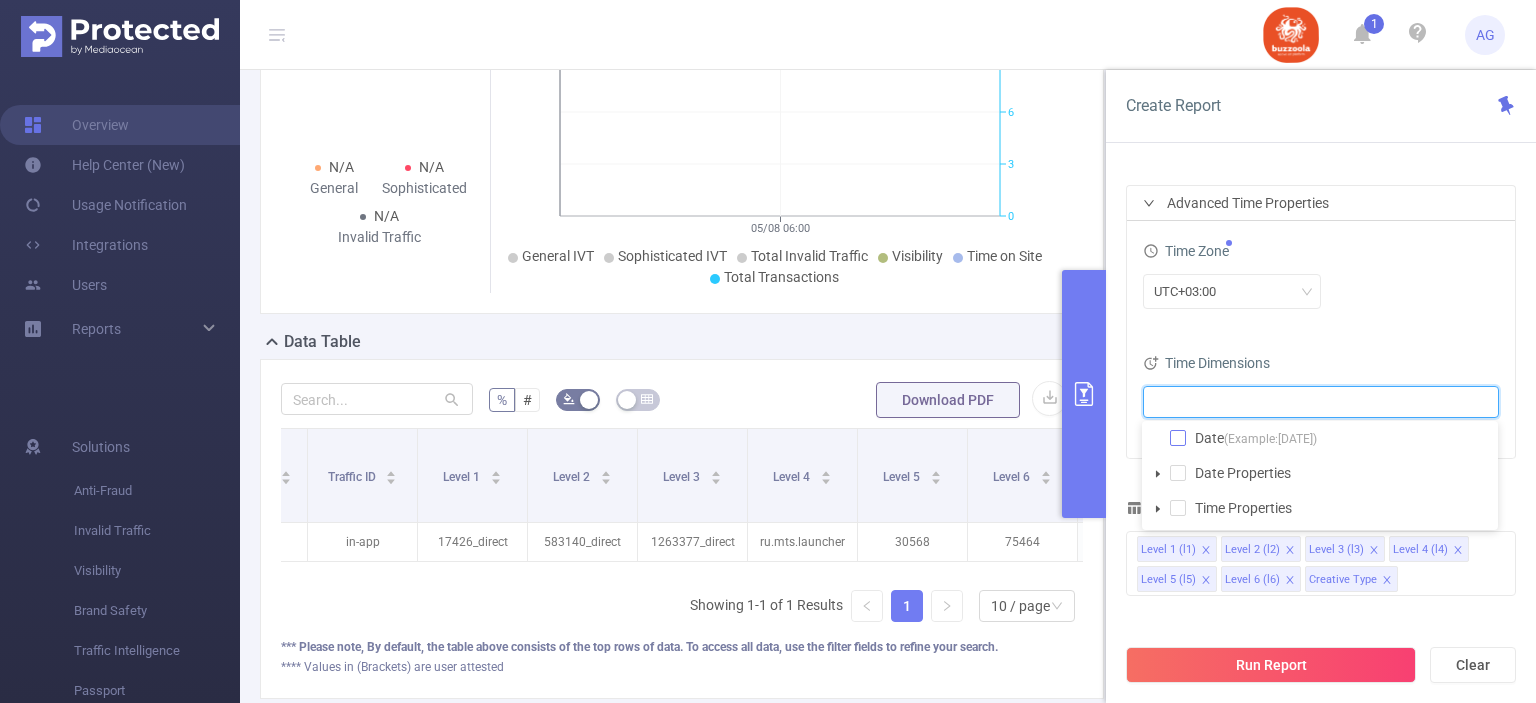 click at bounding box center [1178, 438] 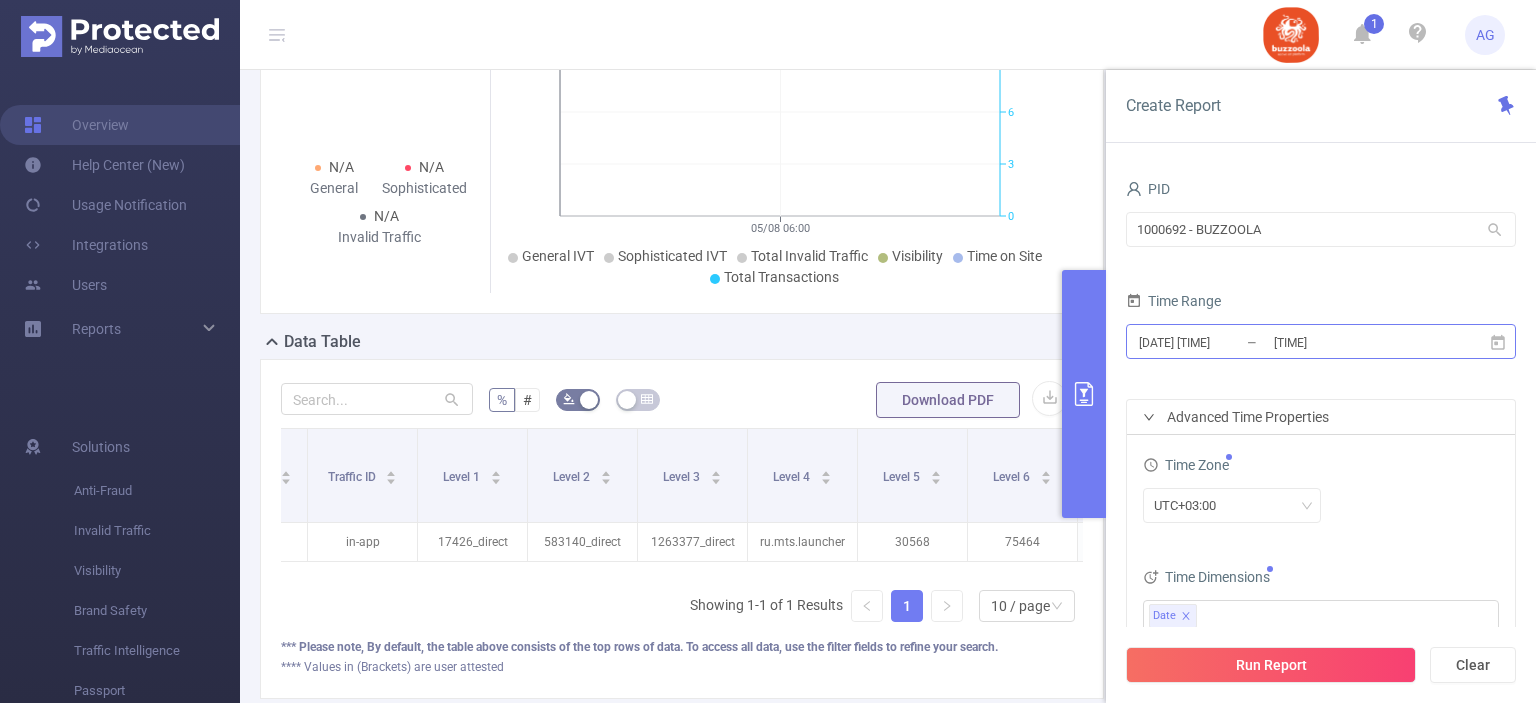 click on "2025-08-05 06:59" at bounding box center (1353, 342) 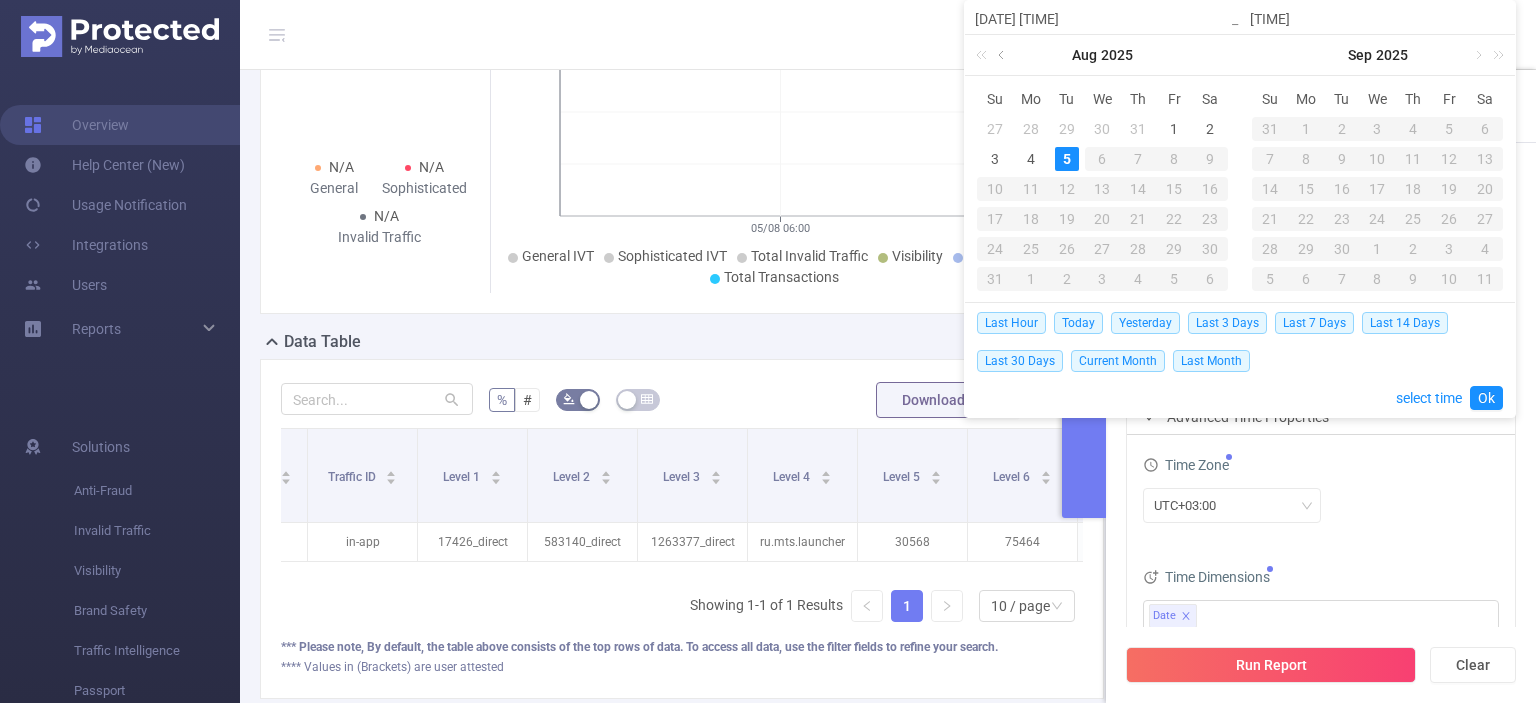 click at bounding box center (1003, 55) 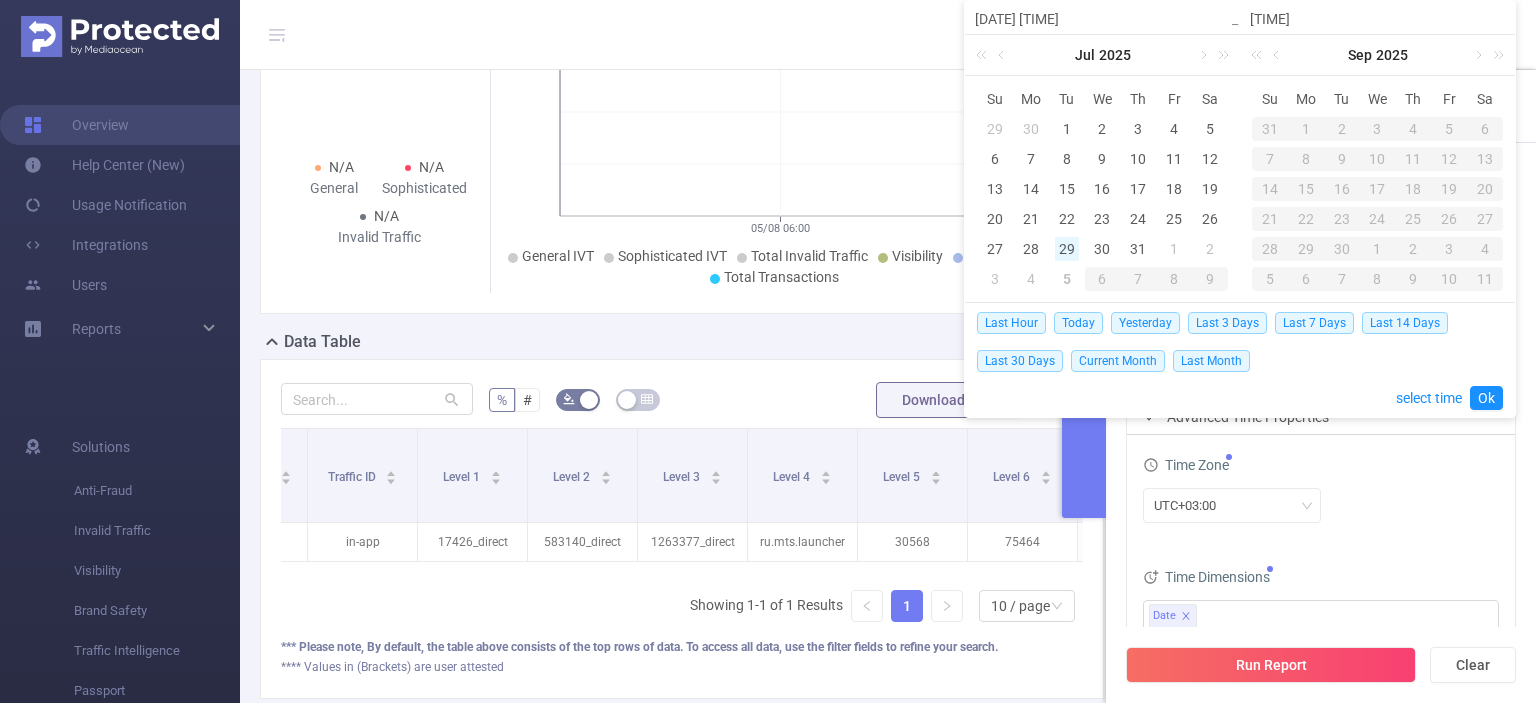 click on "29" at bounding box center [1067, 249] 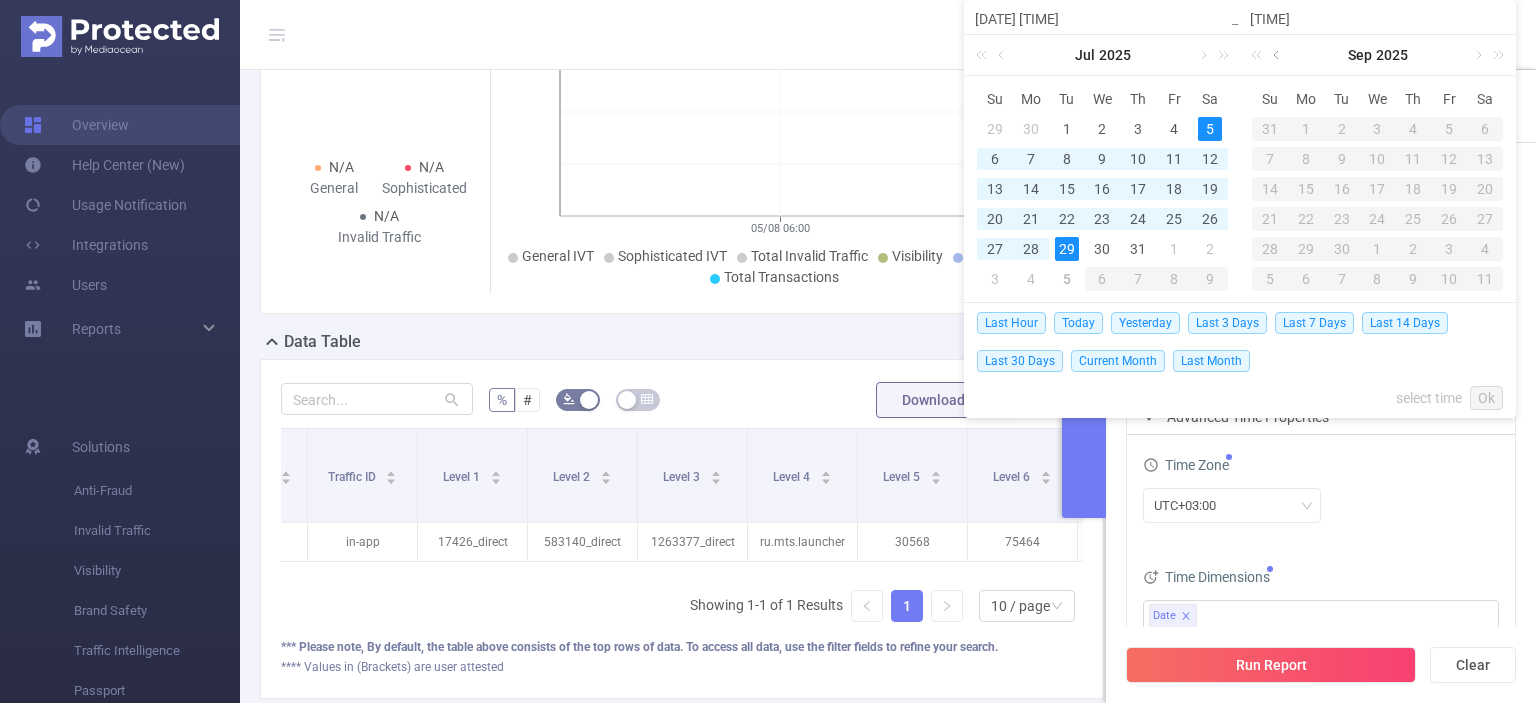 click at bounding box center (1278, 55) 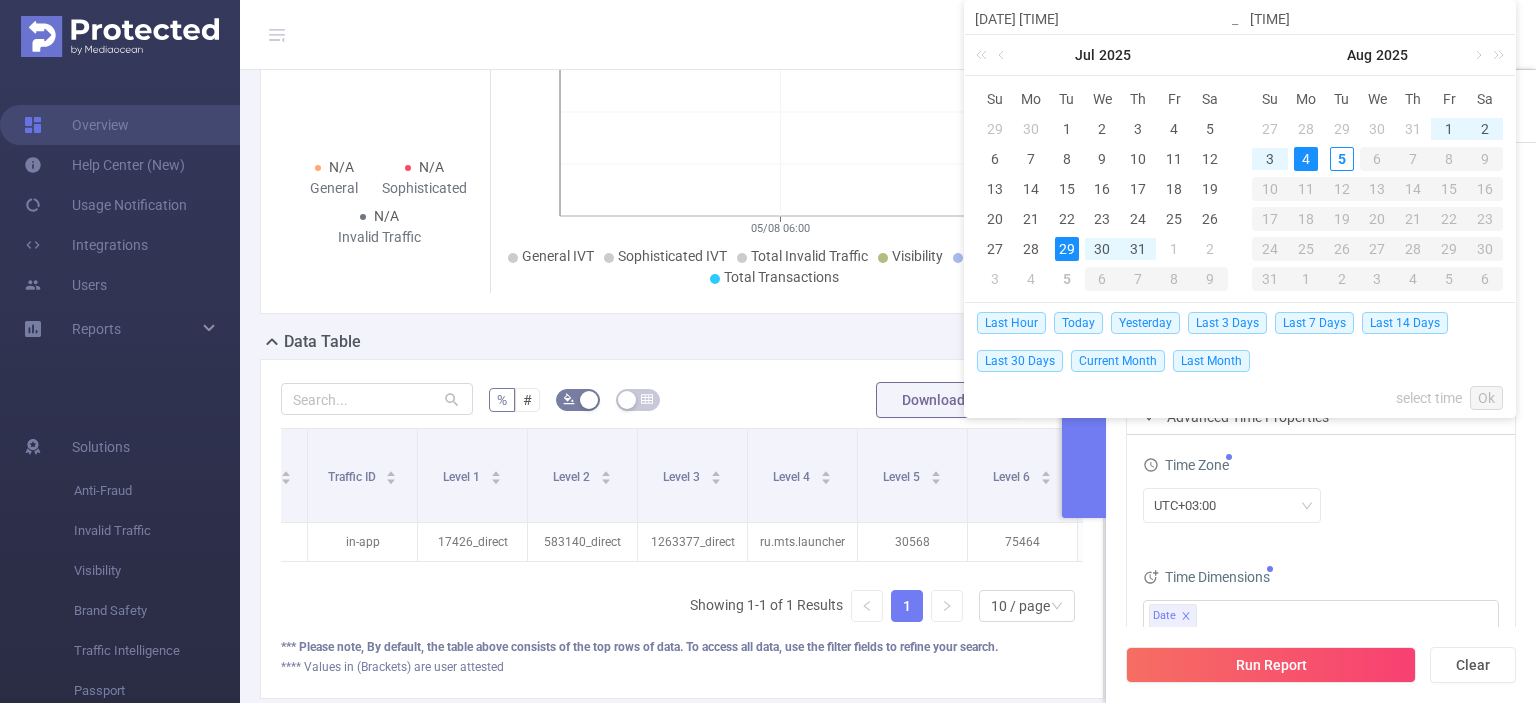 click on "4" at bounding box center [1306, 159] 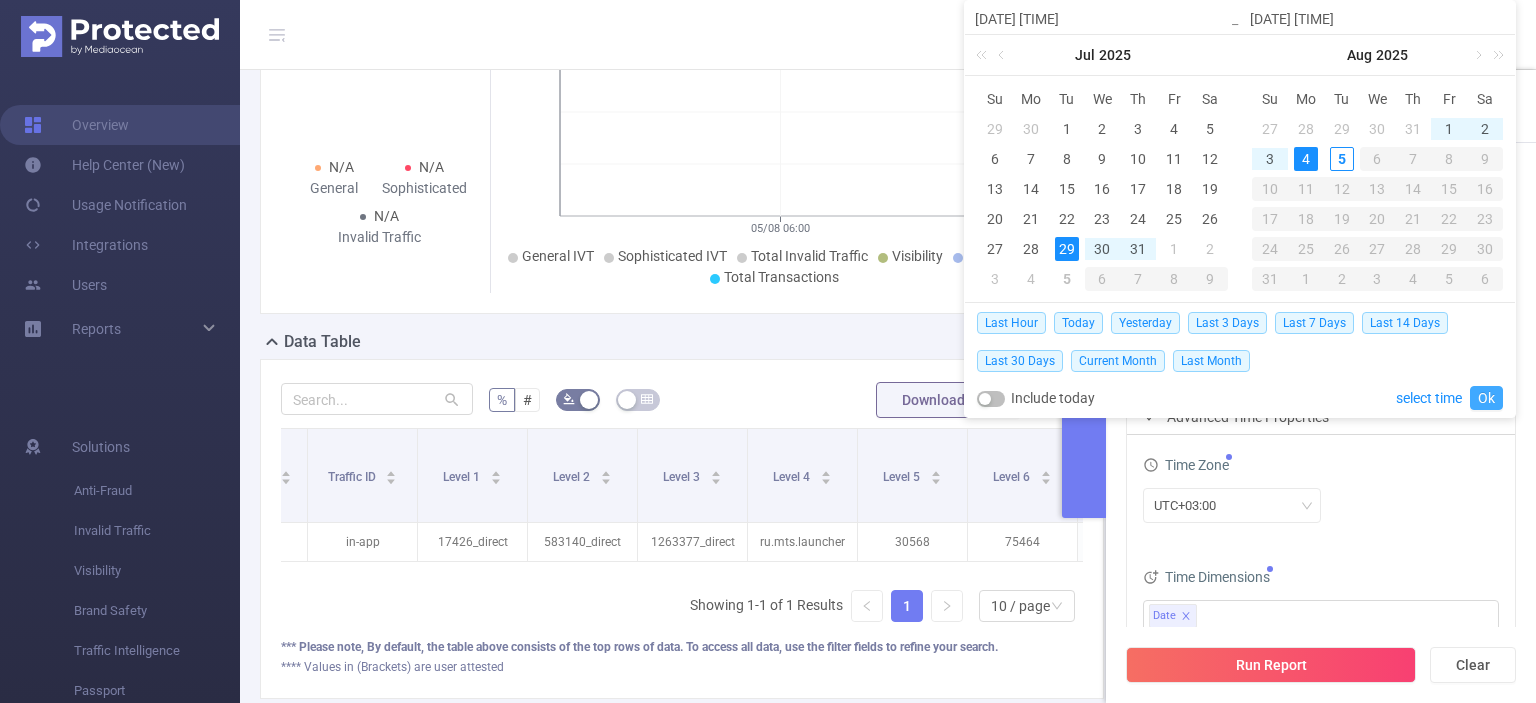 click on "Ok" at bounding box center (1486, 398) 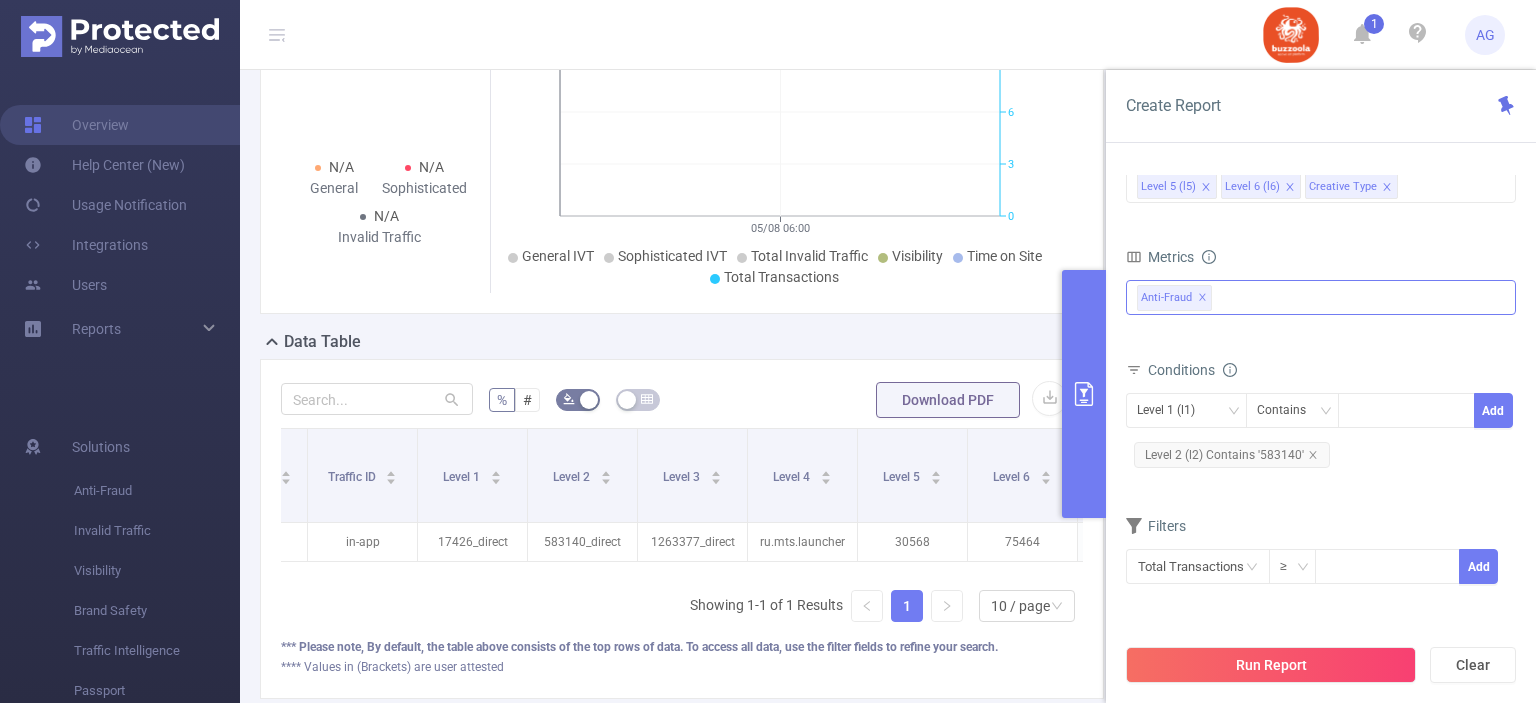 click on "✕" at bounding box center [1202, 298] 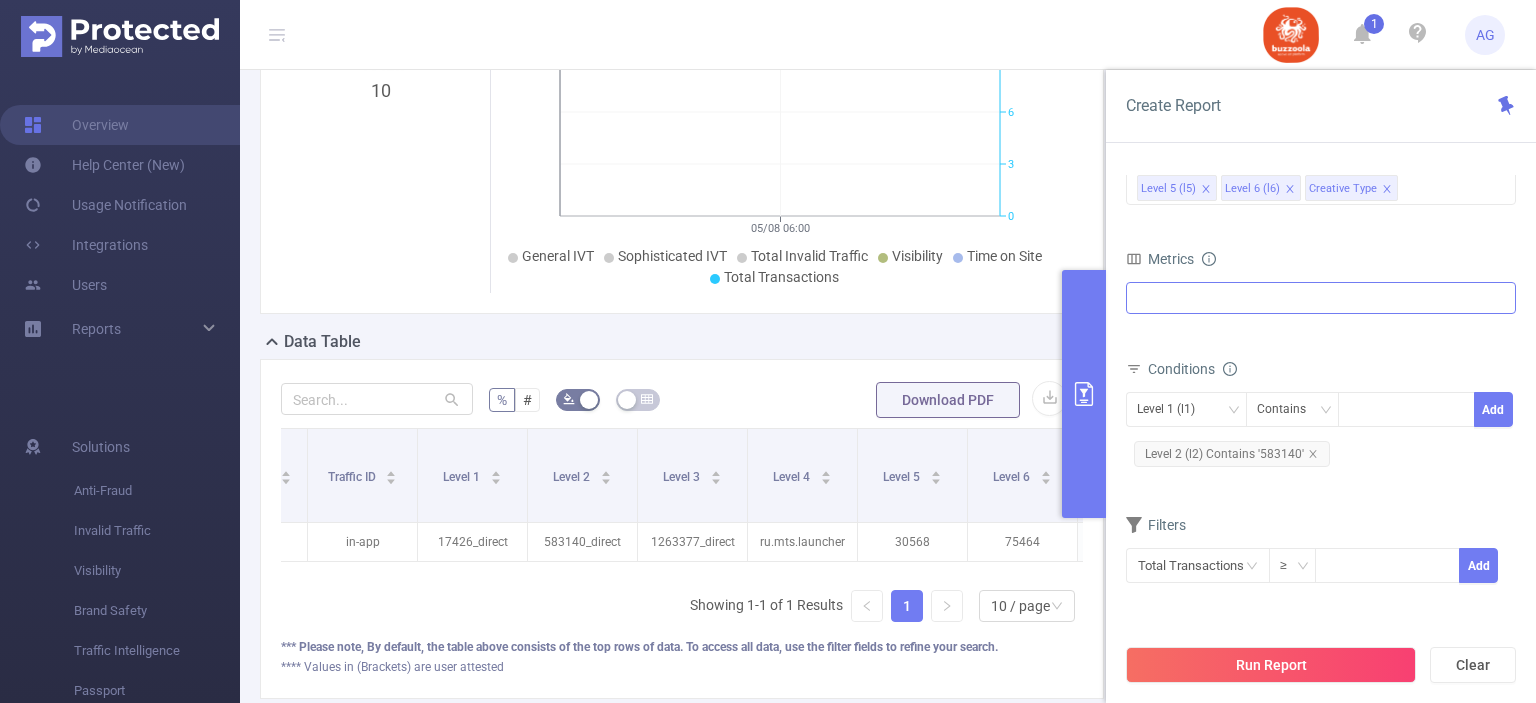 click on "Anti-Fraud Fraudulent Suspicious Invalid Traffic Total IVT   Invalid Traffic General IVT Sophisticated IVT IVT Total IVT   Visibility Visibility Time On Site MRC Tracked Ads *Gross Impressions *Net Impressions *Total Net Impressions" at bounding box center [1321, 298] 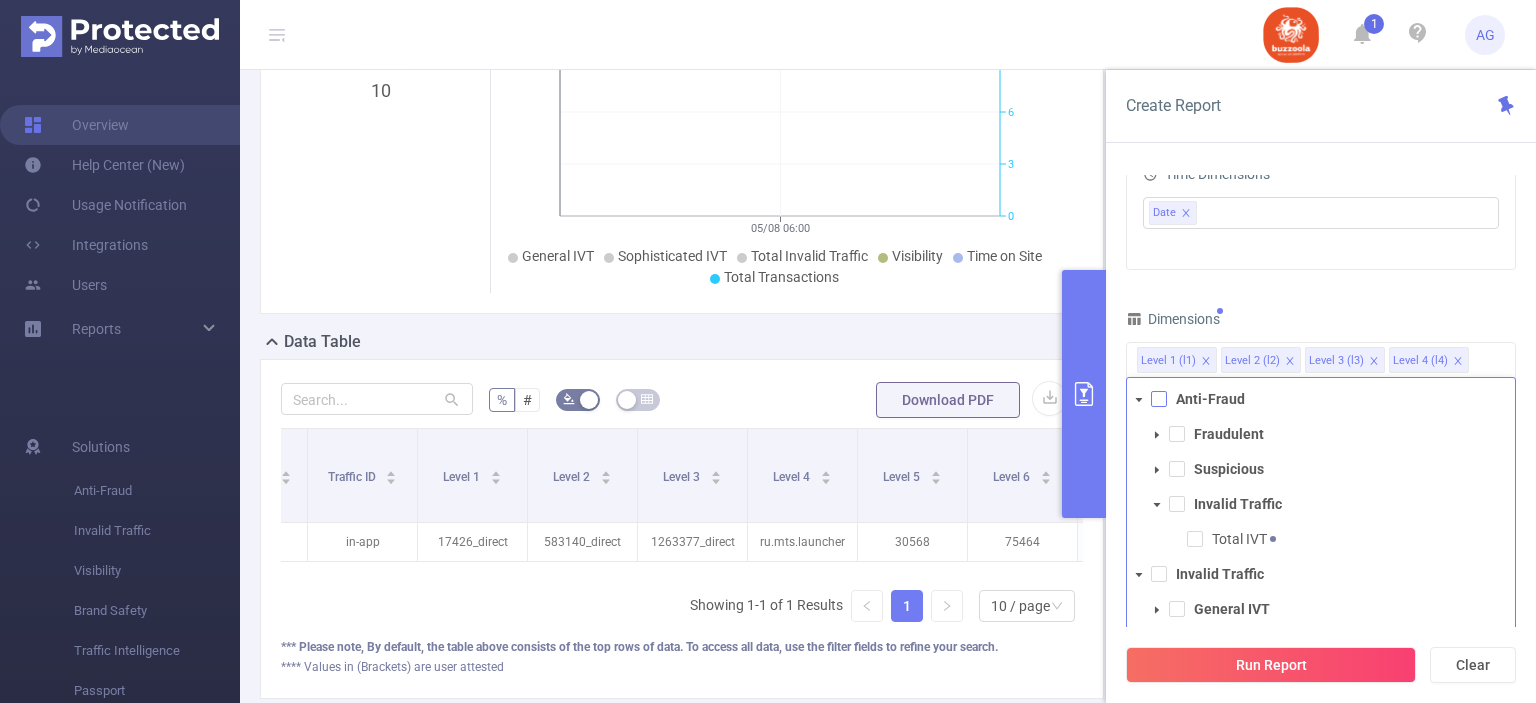 click at bounding box center [1159, 399] 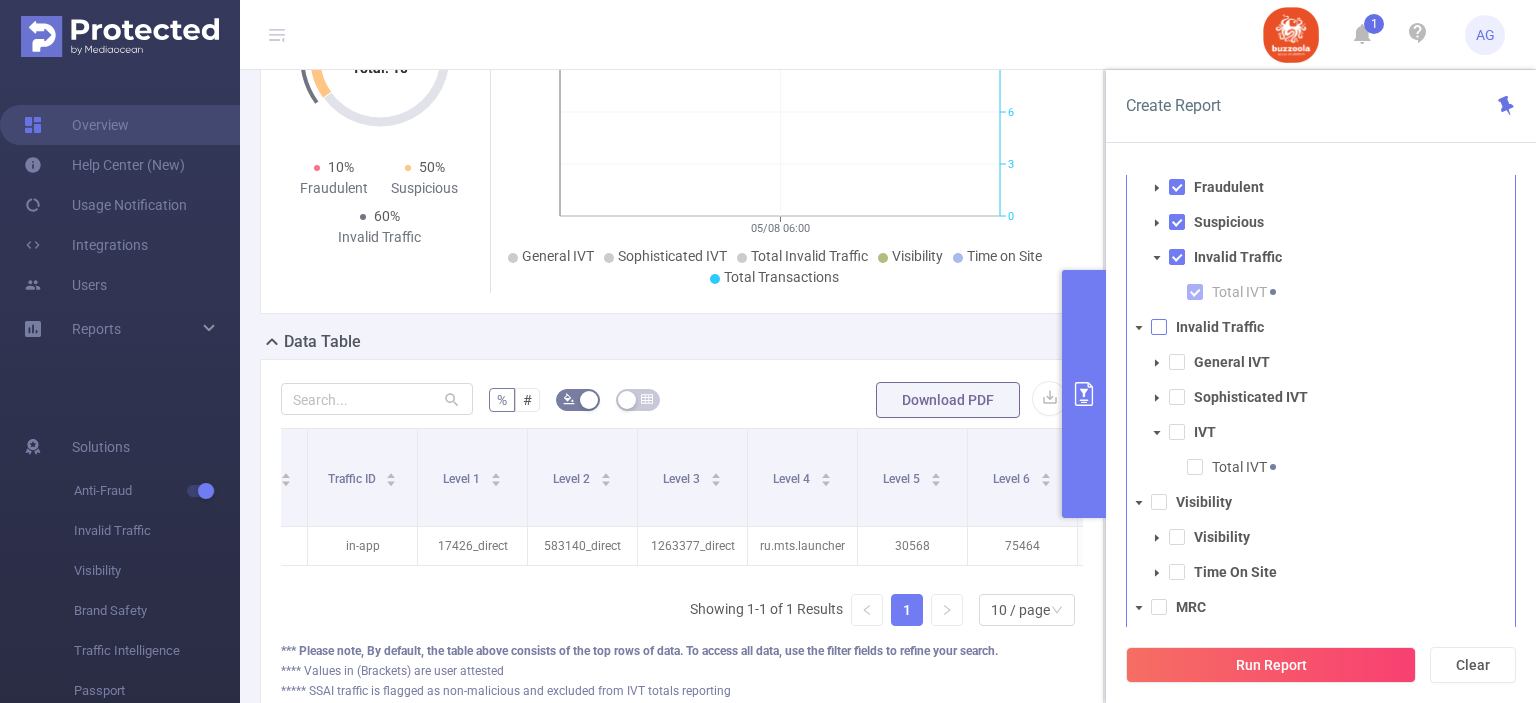 click at bounding box center [1159, 327] 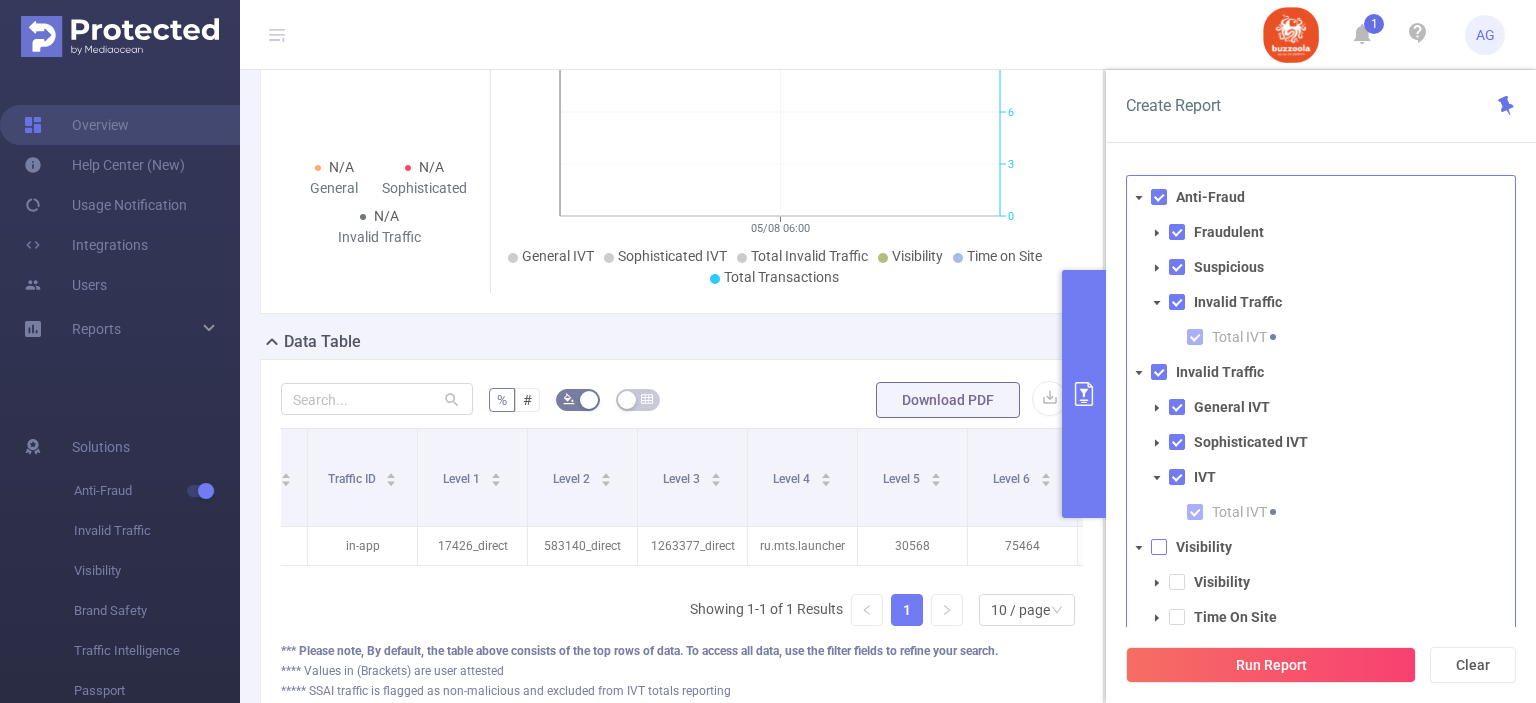 click at bounding box center [1159, 547] 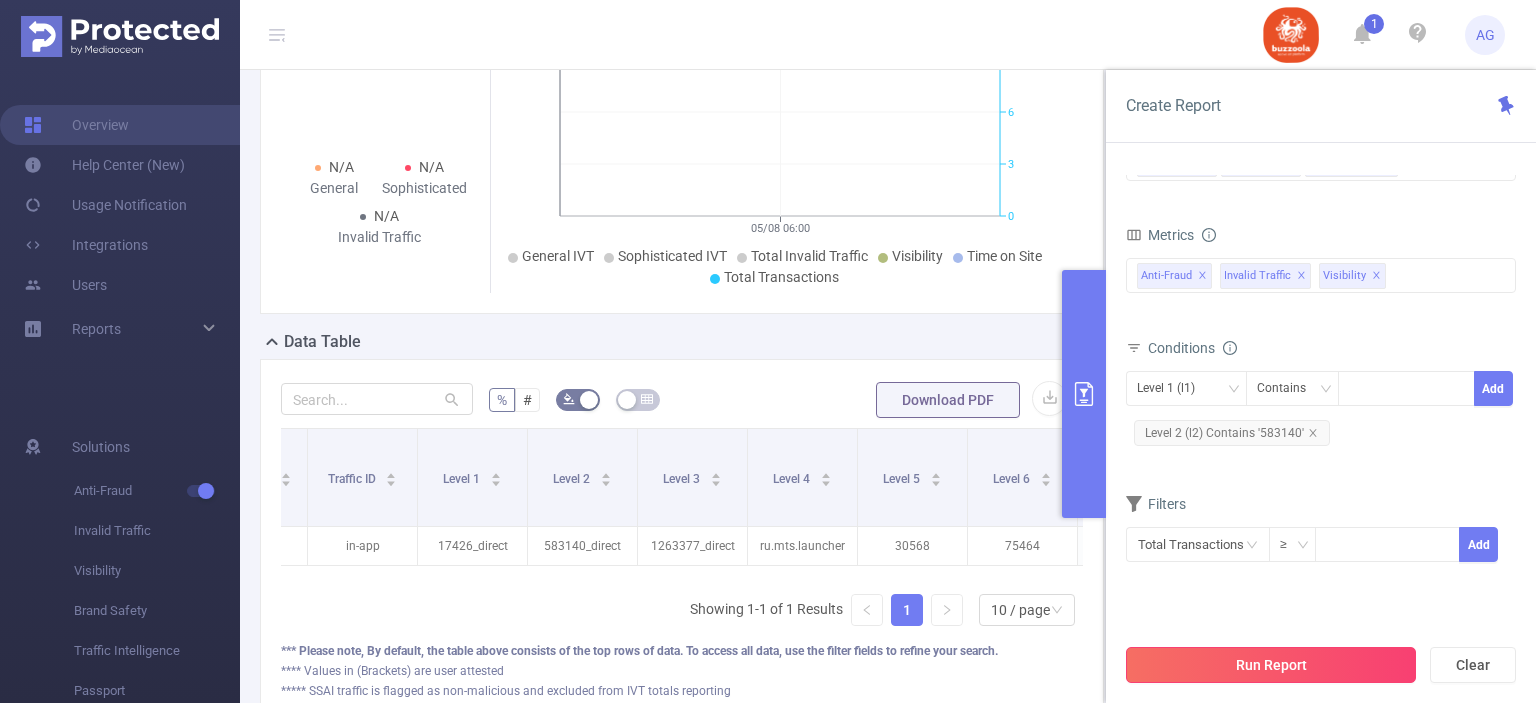 click on "Run Report" at bounding box center (1271, 665) 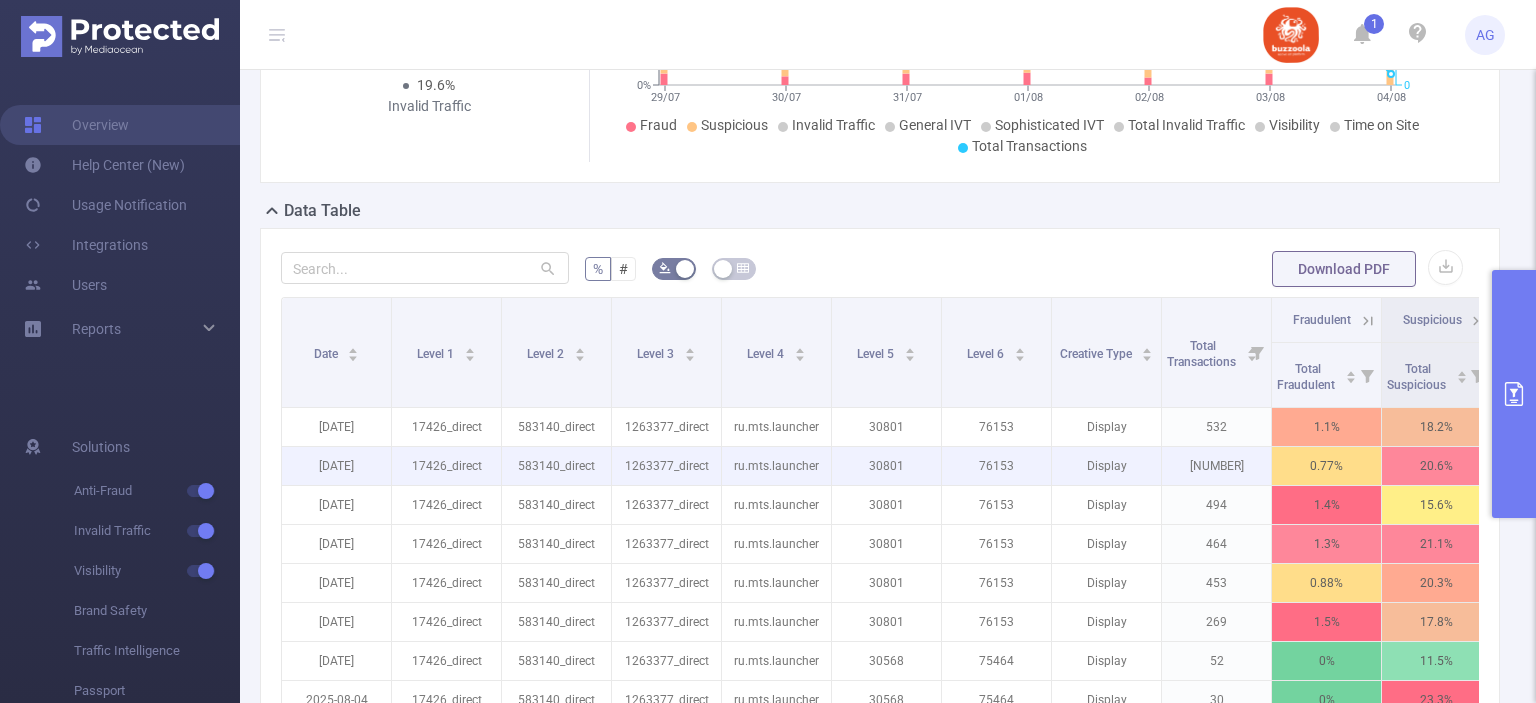 scroll, scrollTop: 448, scrollLeft: 0, axis: vertical 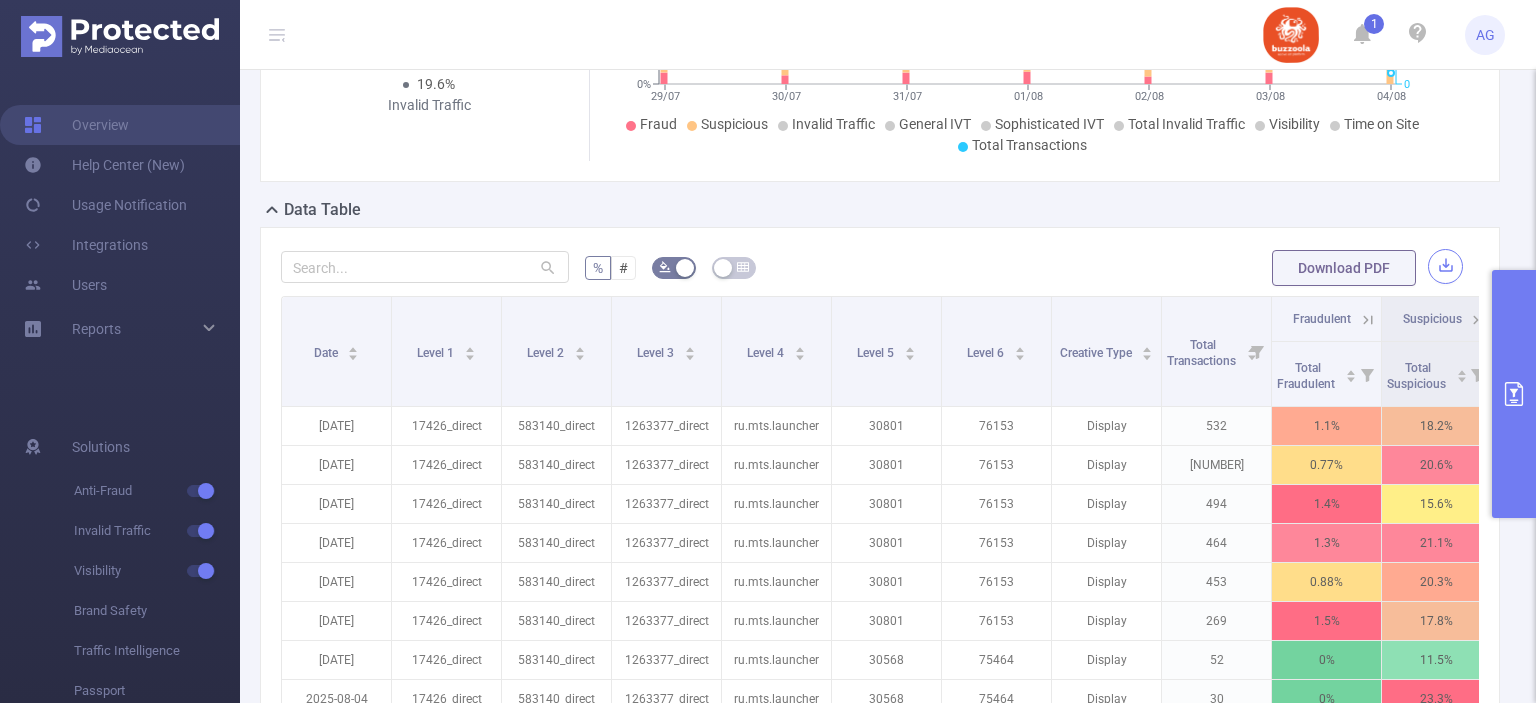 click at bounding box center (1445, 266) 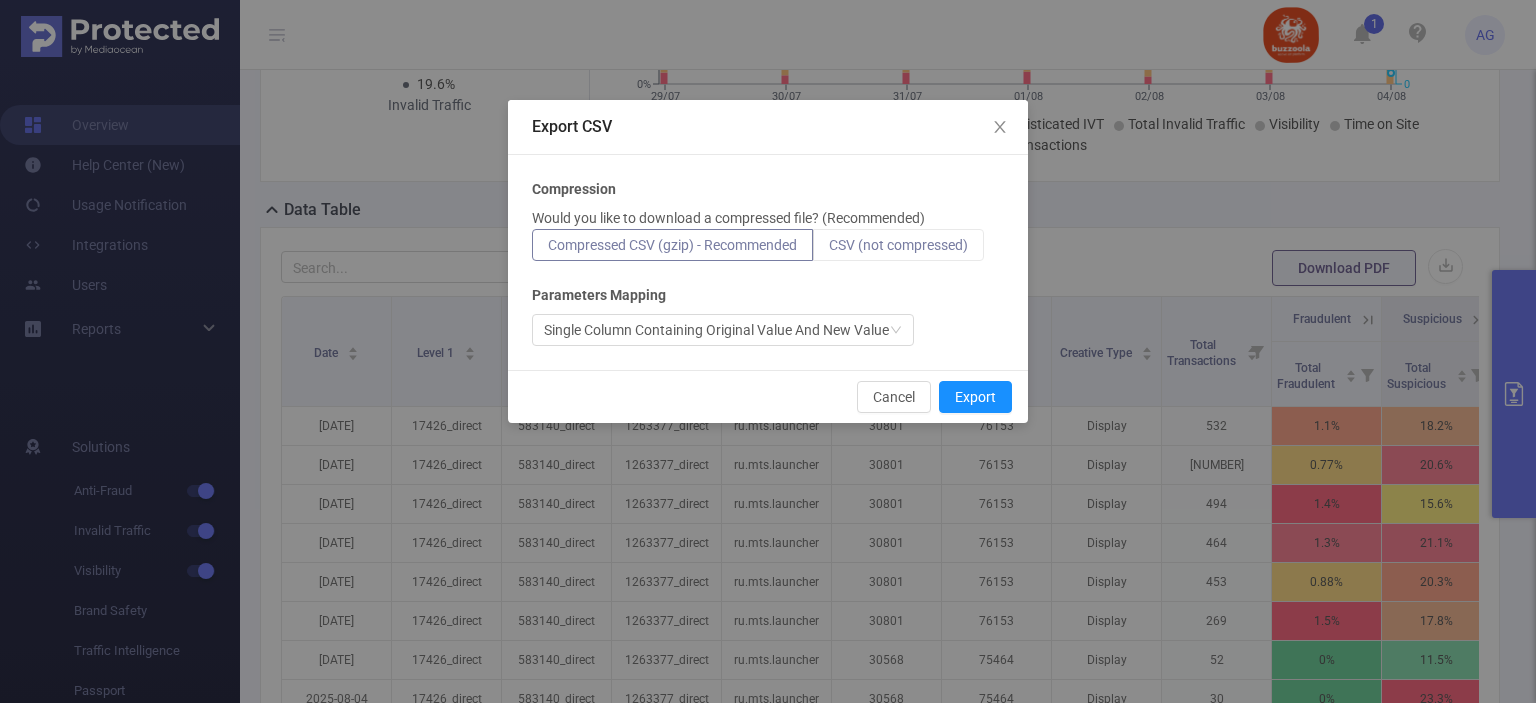 click on "CSV (not compressed)" at bounding box center [898, 245] 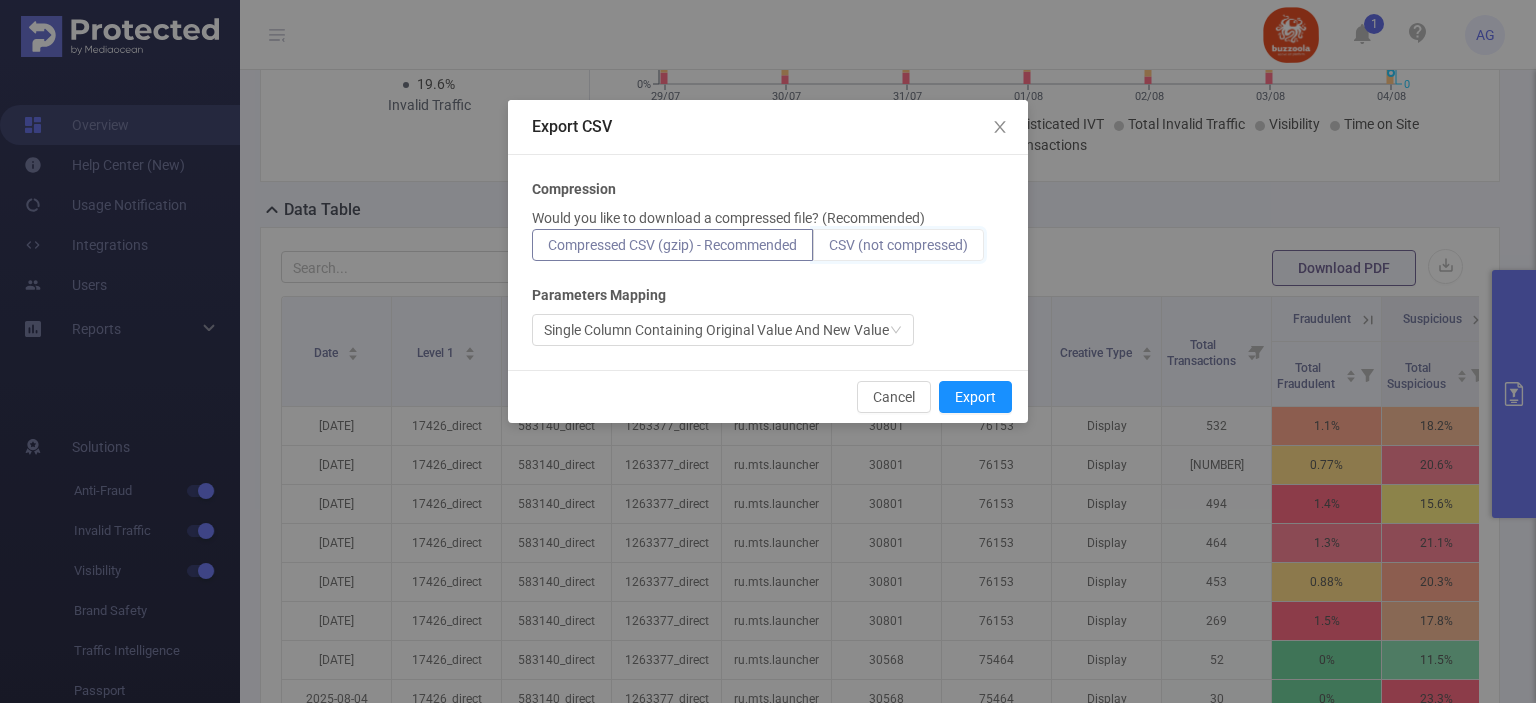 click on "CSV (not compressed)" at bounding box center (829, 250) 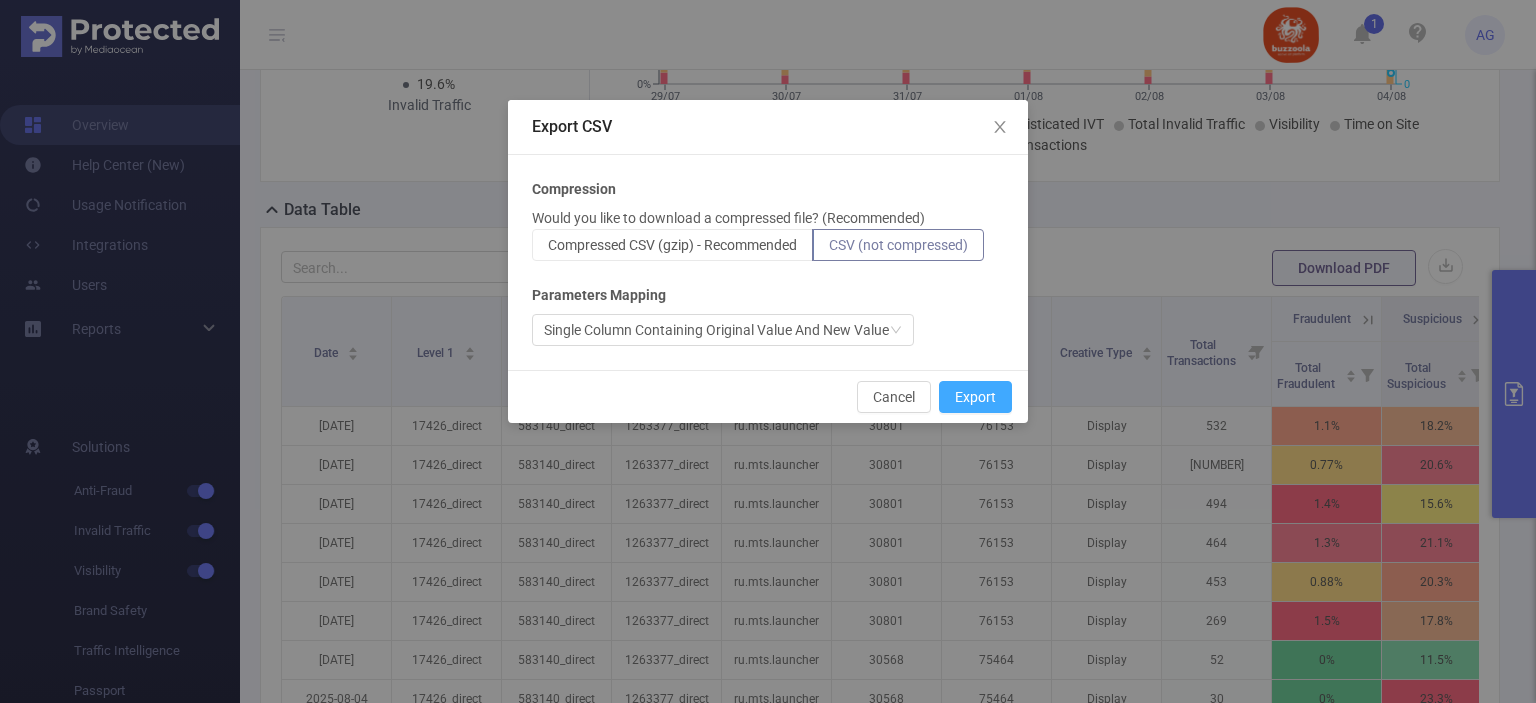 click on "Export" at bounding box center [975, 397] 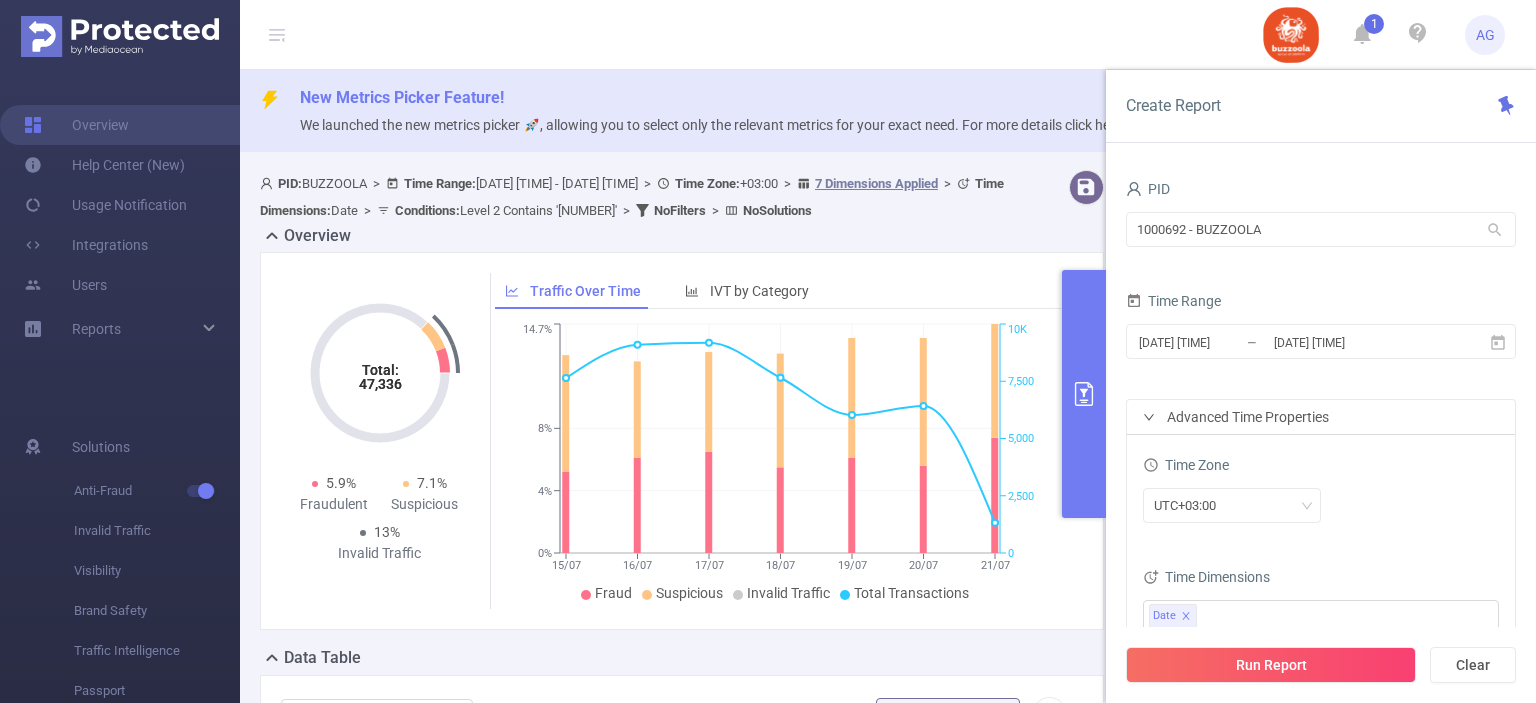 scroll, scrollTop: 0, scrollLeft: 0, axis: both 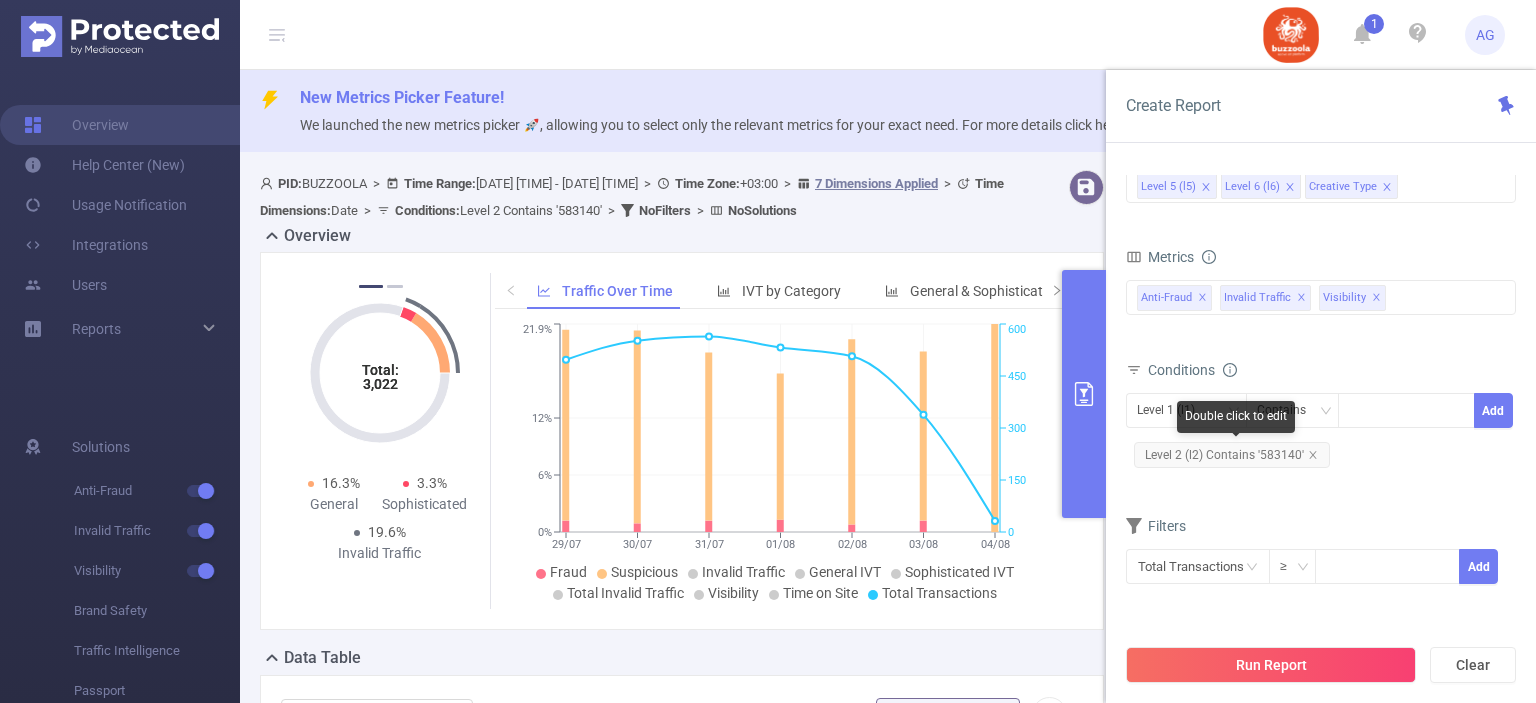 click on "Level 2 (l2) Contains '583140'" at bounding box center [1232, 455] 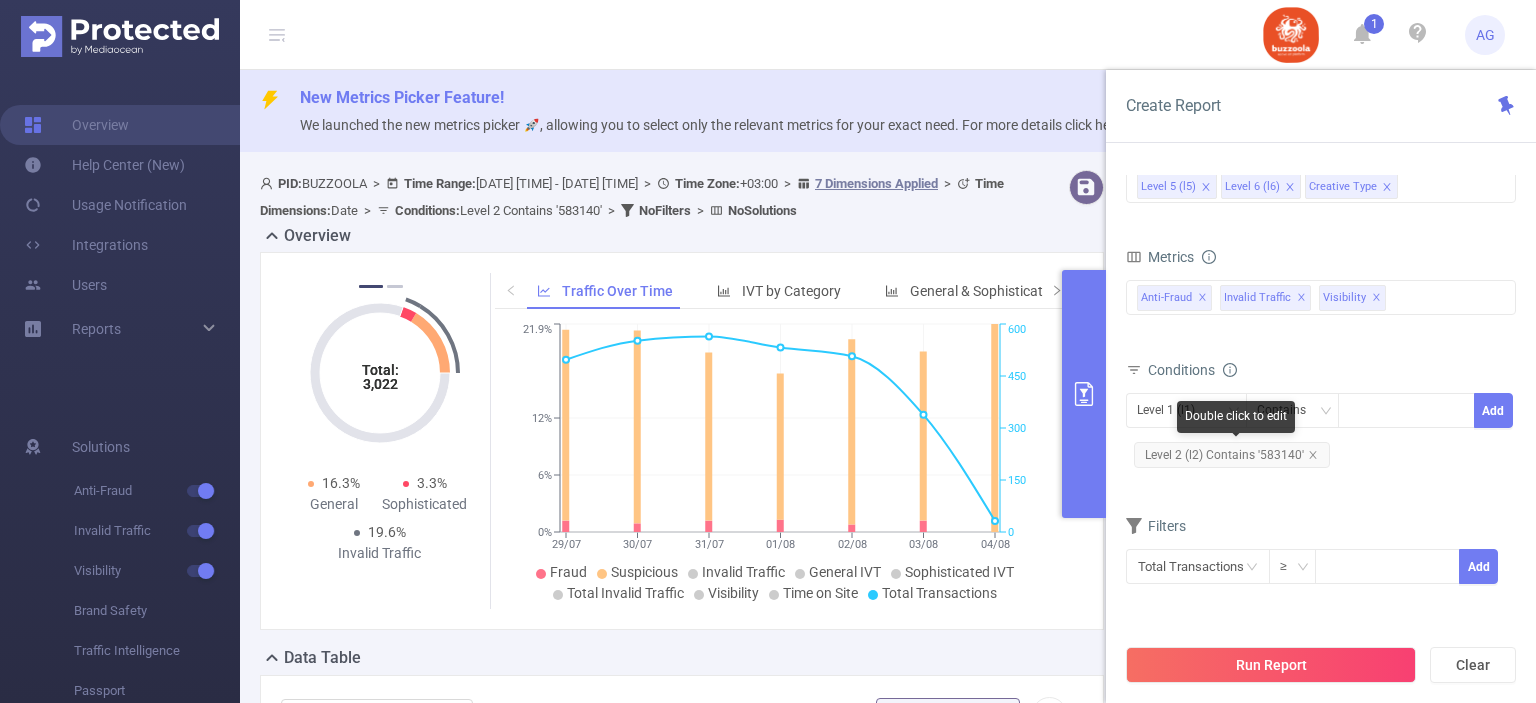 click on "Level 2 (l2) Contains '583140'" at bounding box center [1232, 455] 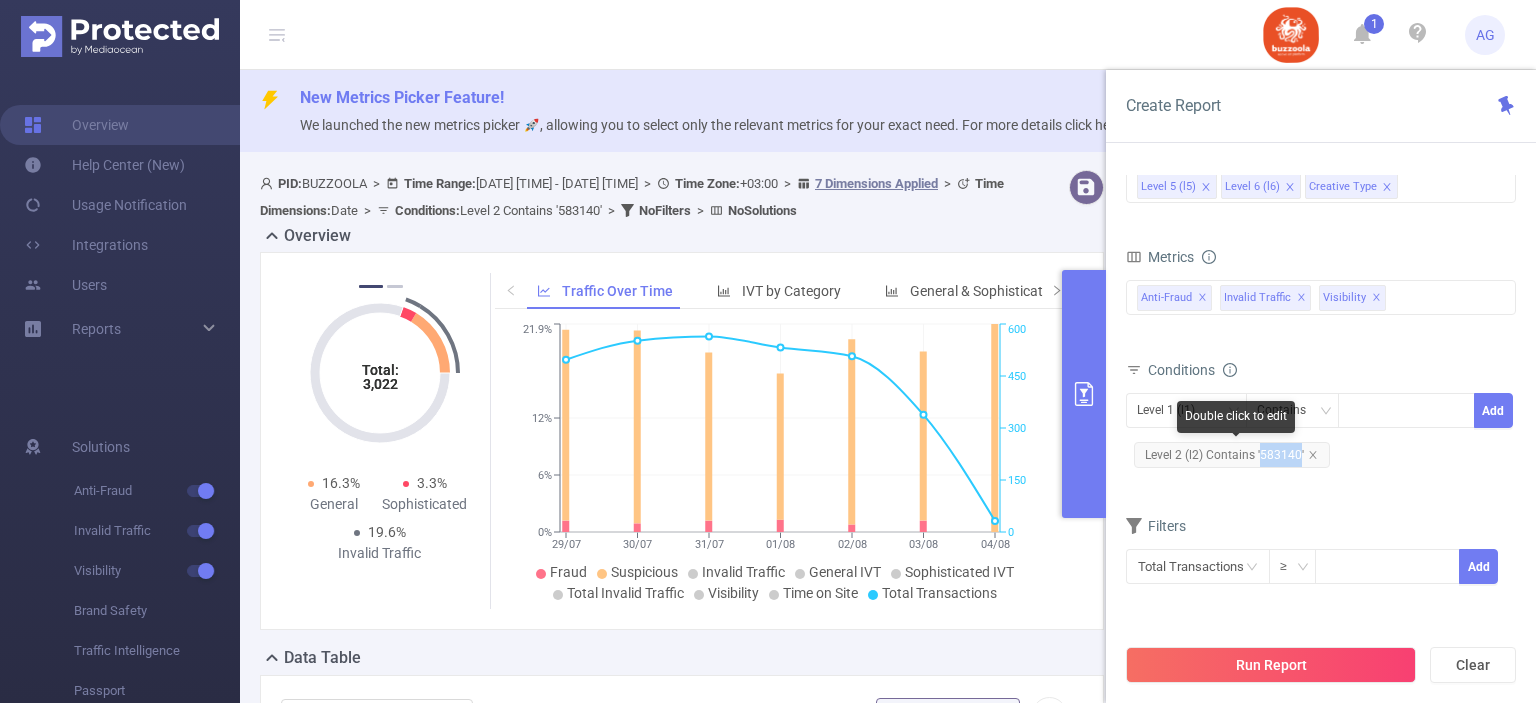click on "Level 2 (l2) Contains '583140'" at bounding box center [1232, 455] 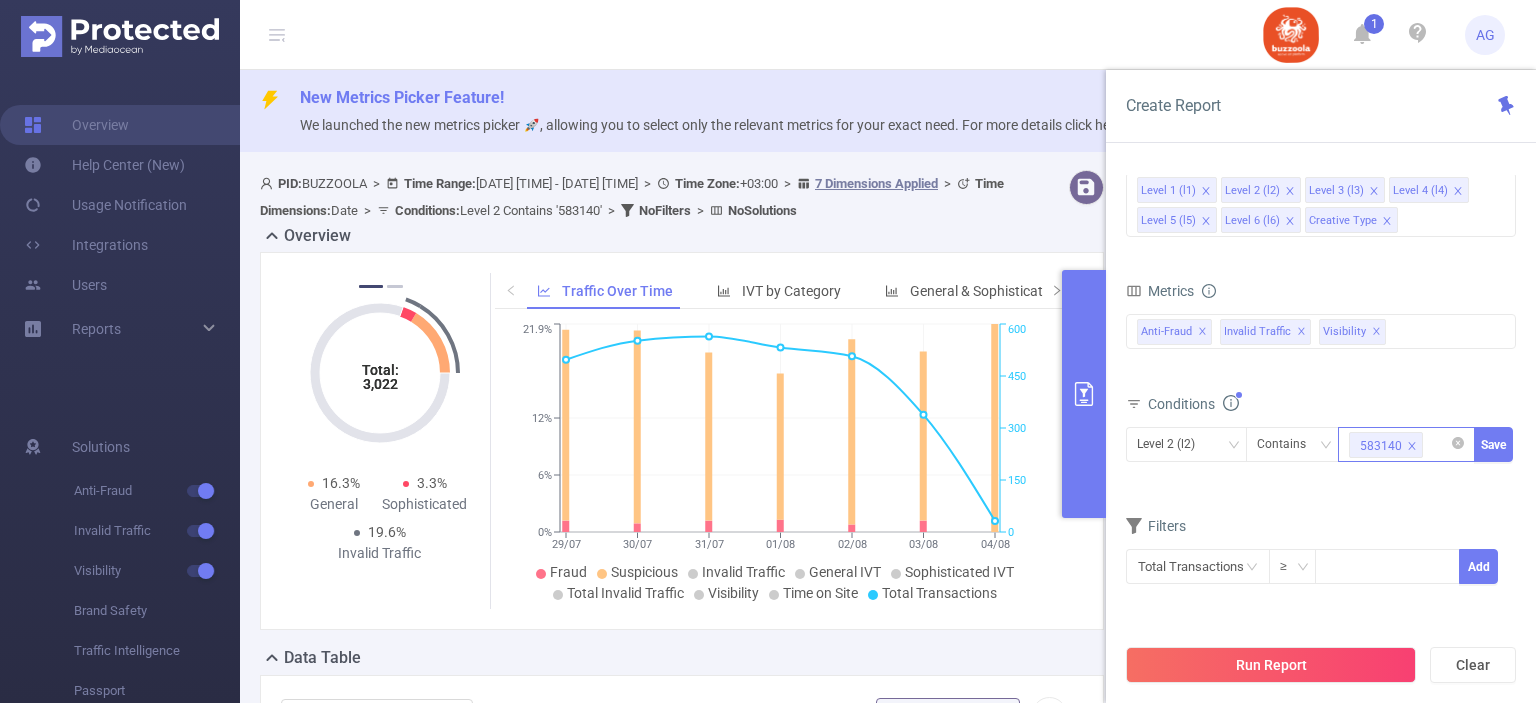 click 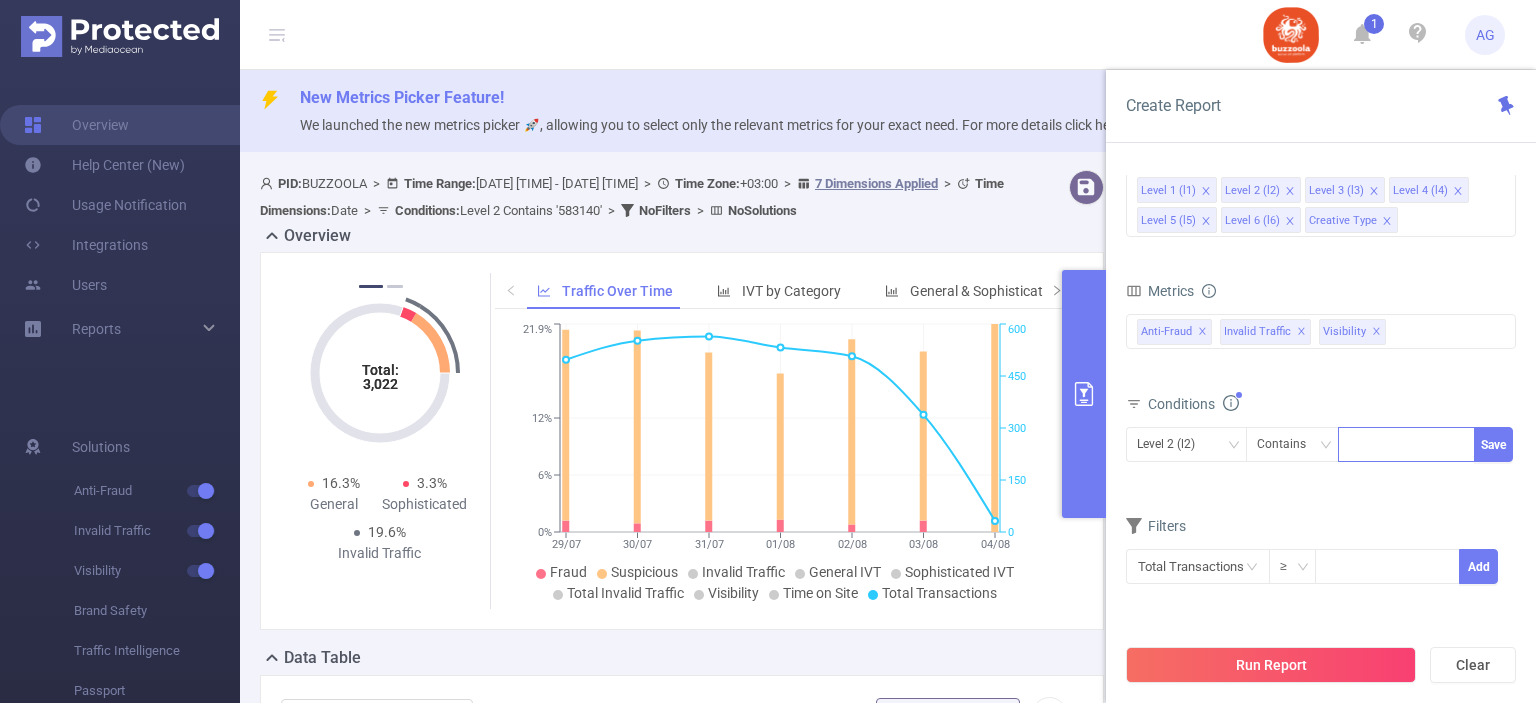 click at bounding box center [1406, 444] 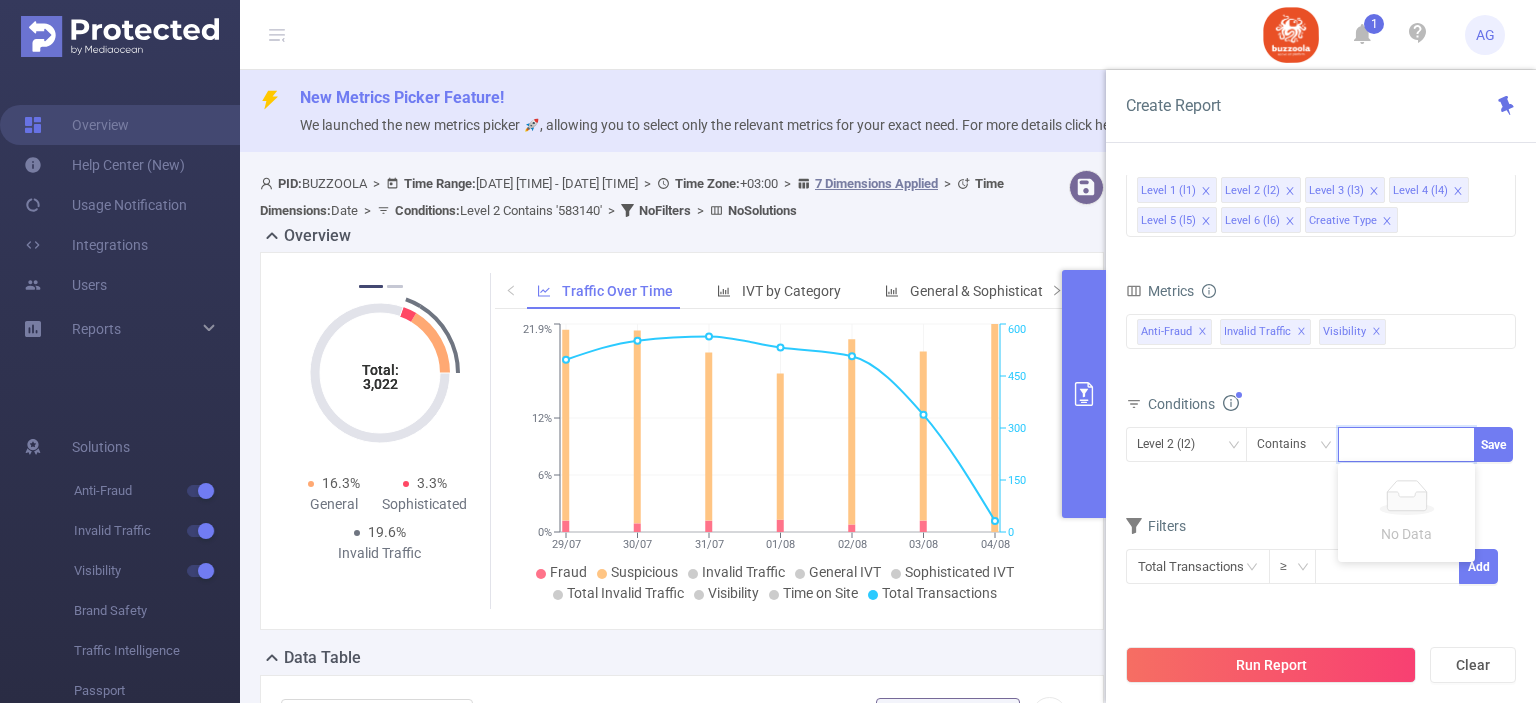 paste on "588126" 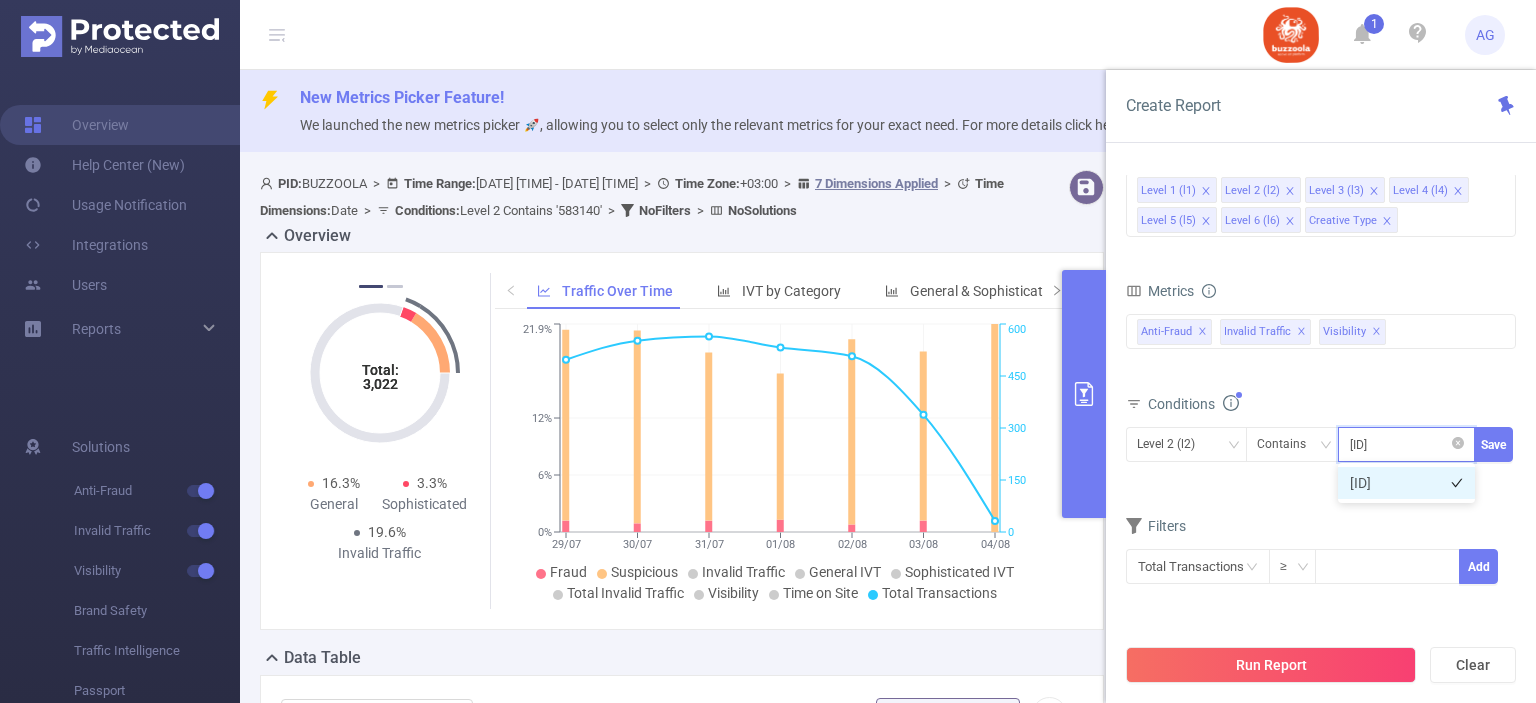 click on "588126" at bounding box center [1406, 483] 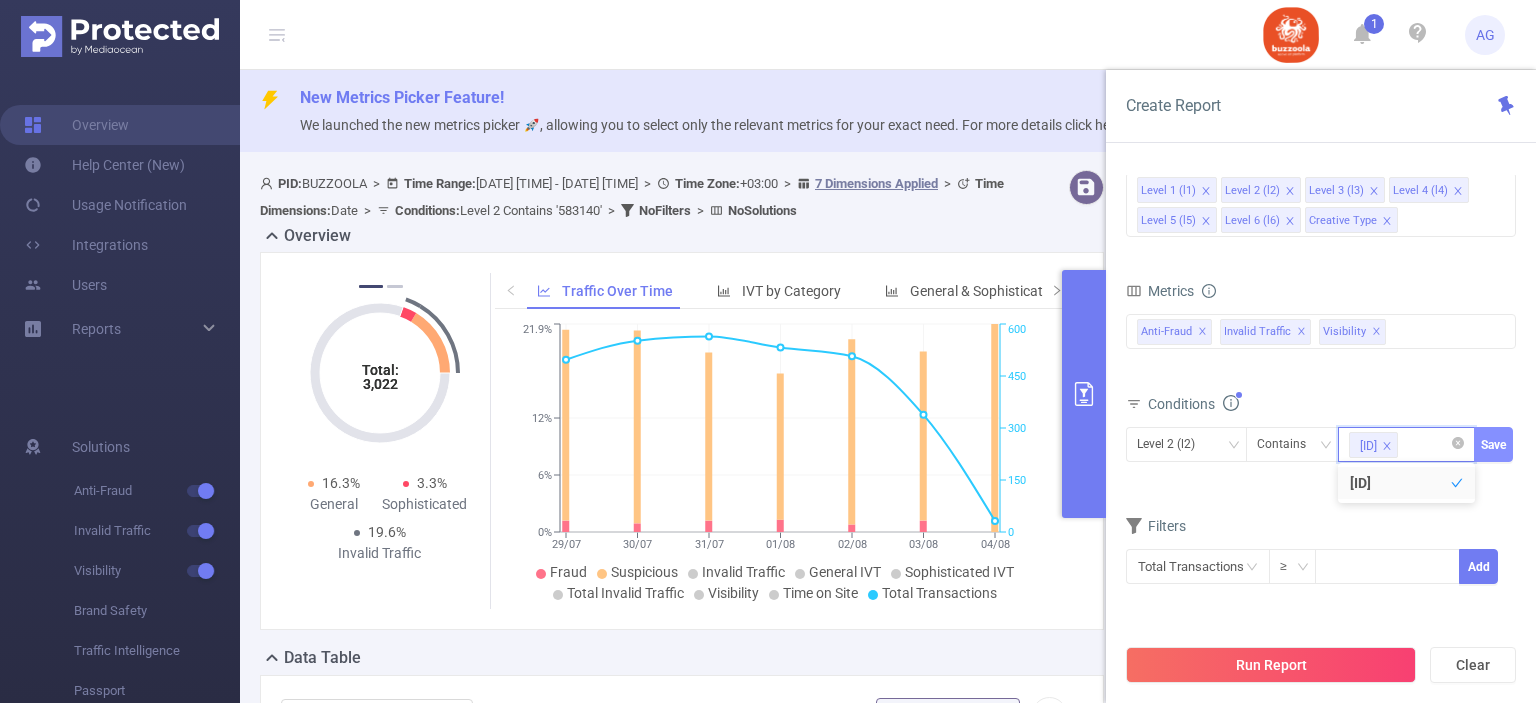 click on "Save" at bounding box center [1493, 444] 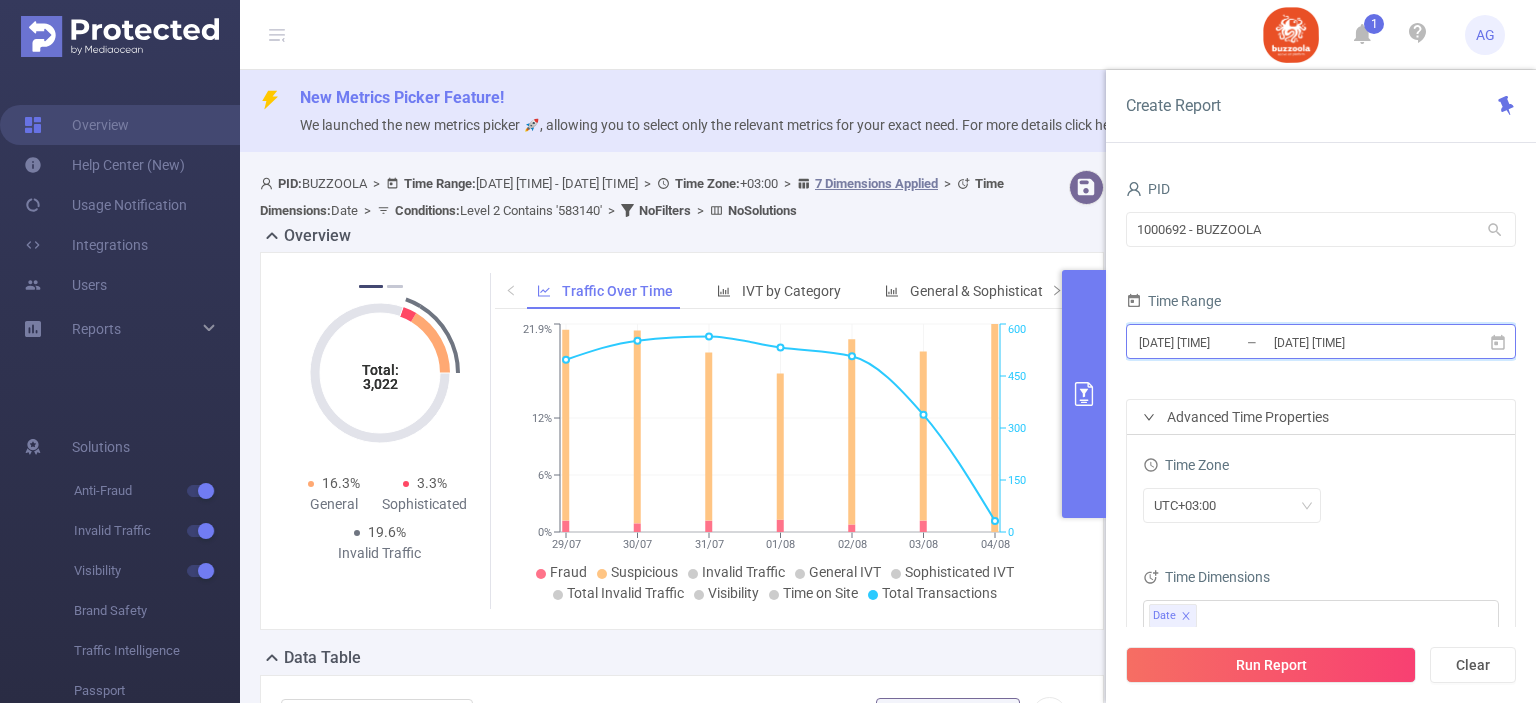 click 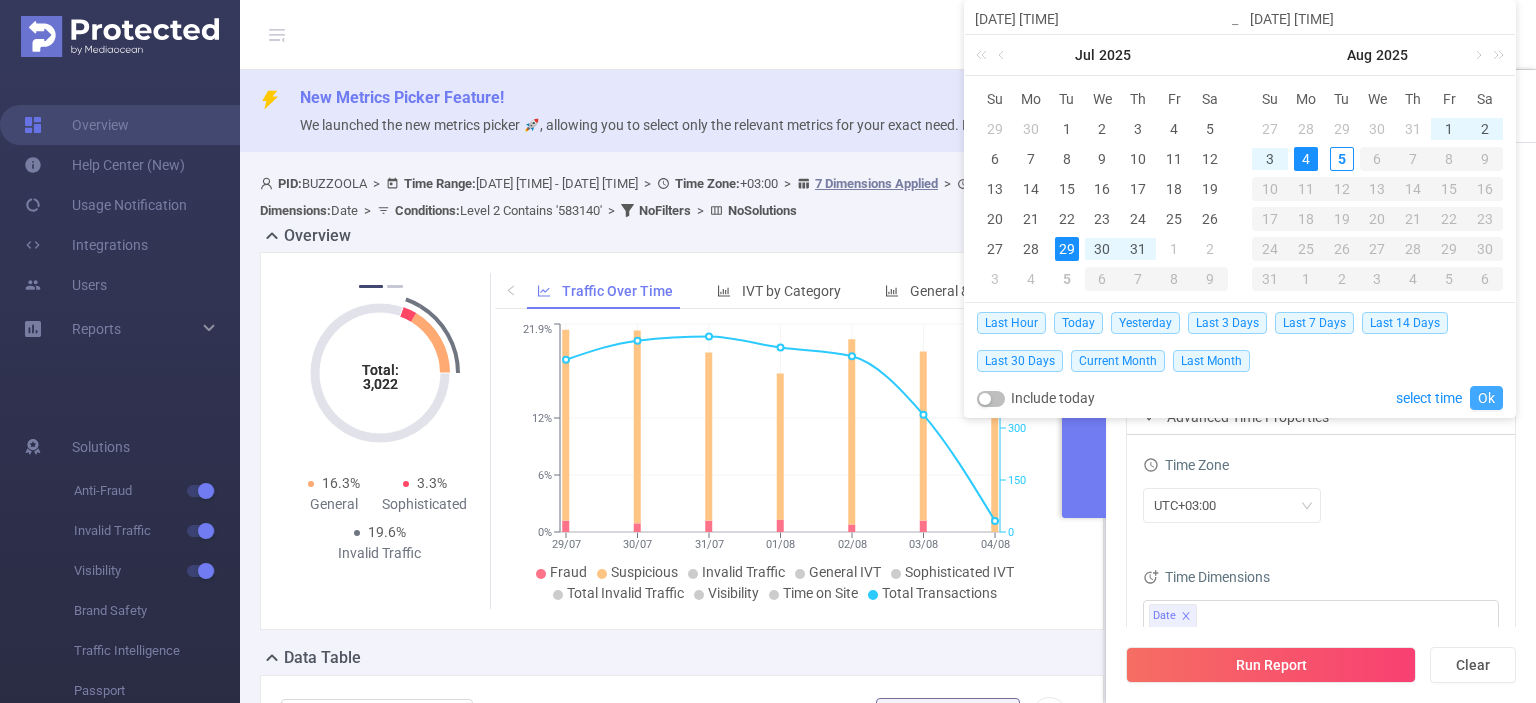 click on "Ok" at bounding box center [1486, 398] 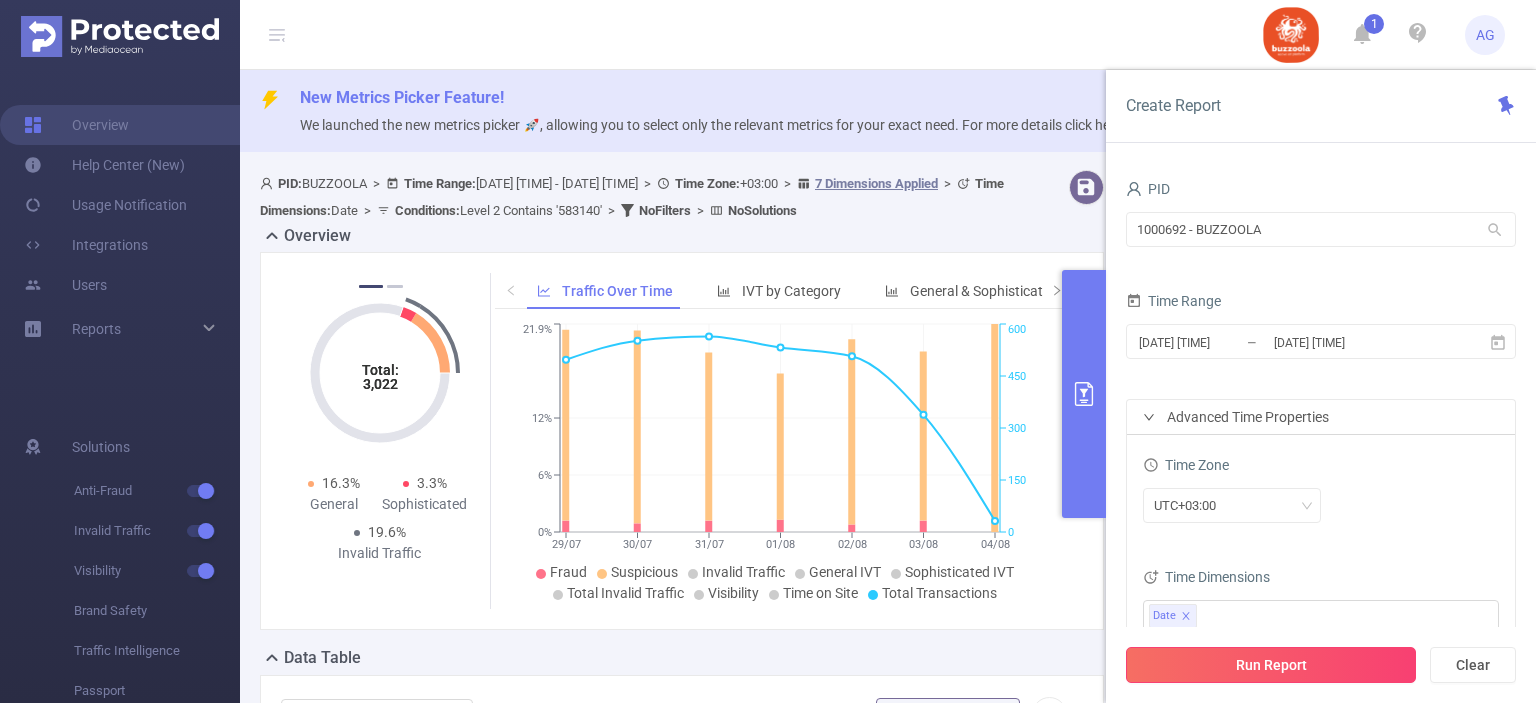 click on "Run Report" at bounding box center [1271, 665] 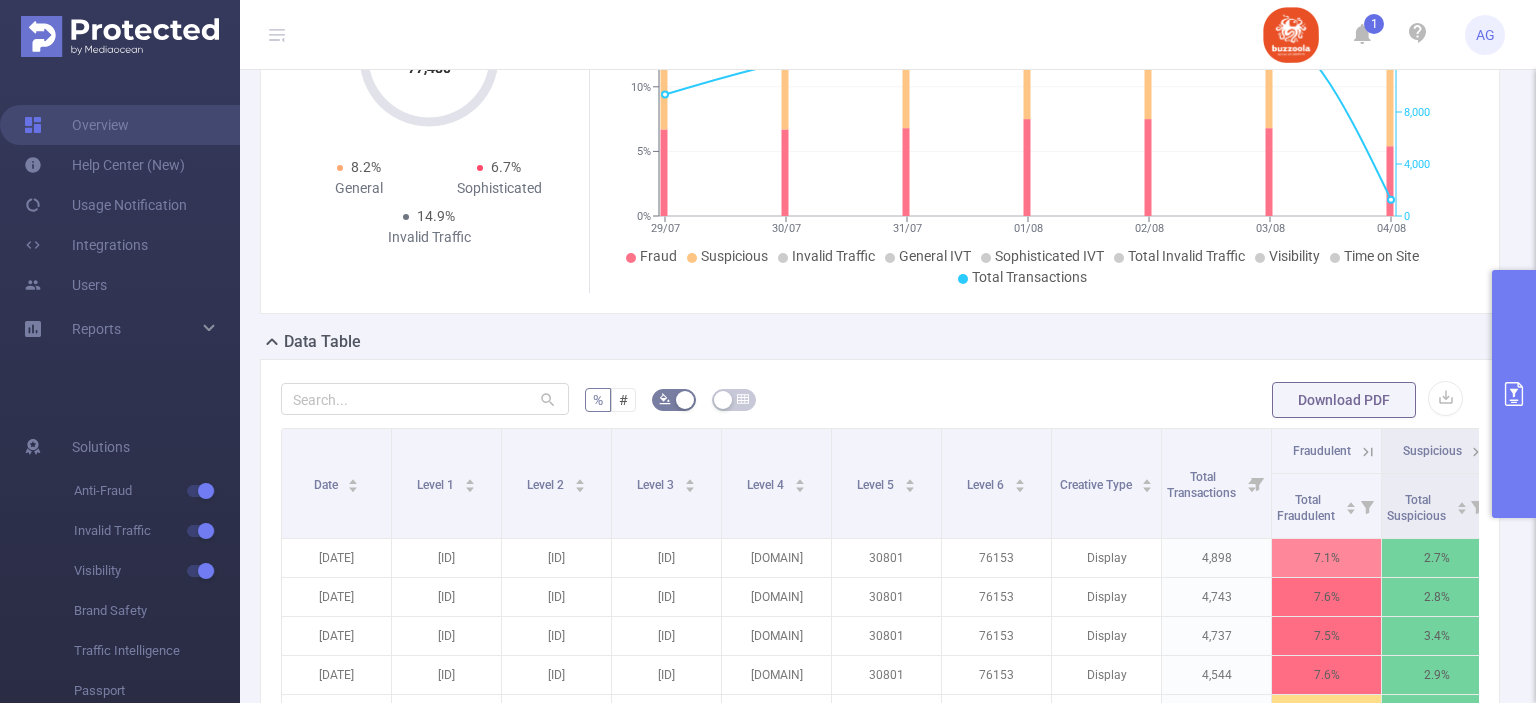 scroll, scrollTop: 338, scrollLeft: 0, axis: vertical 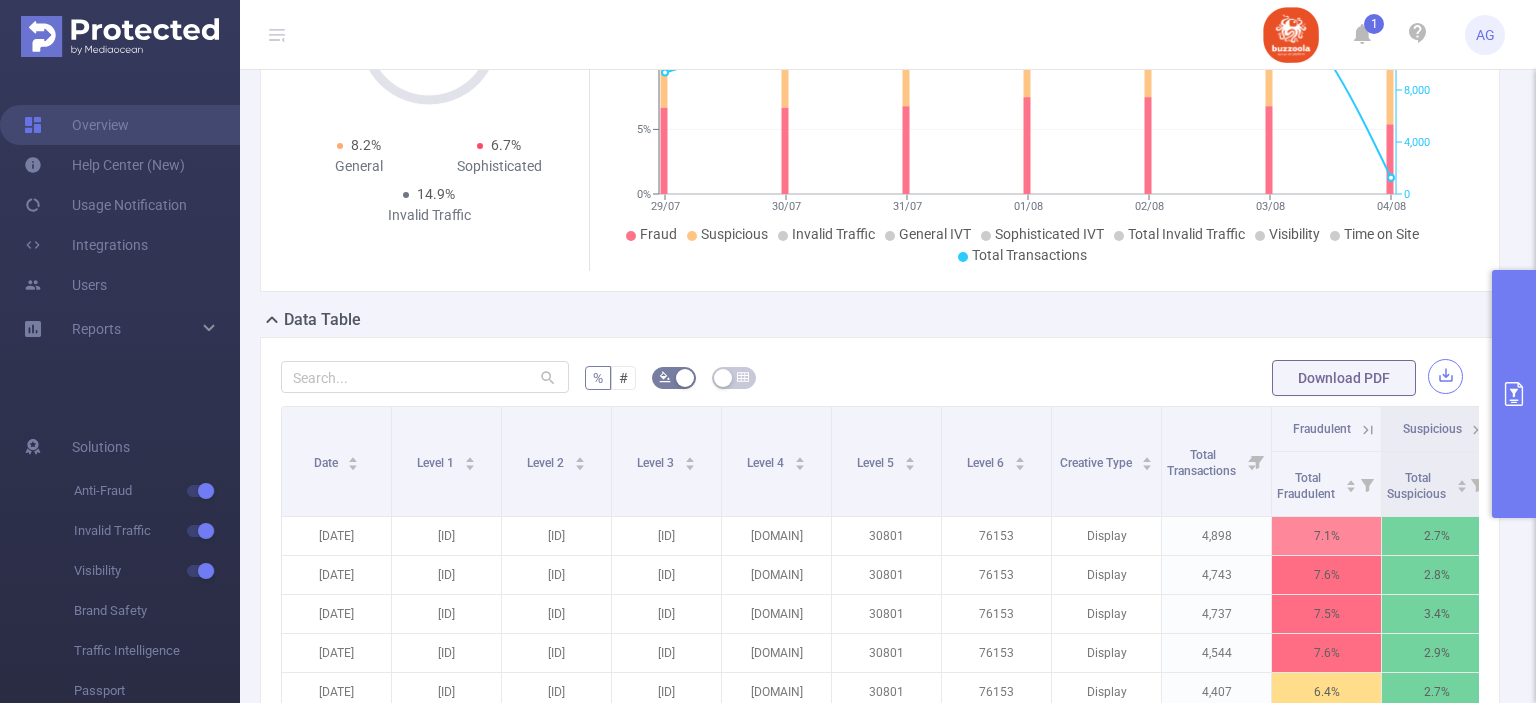 click at bounding box center [1445, 376] 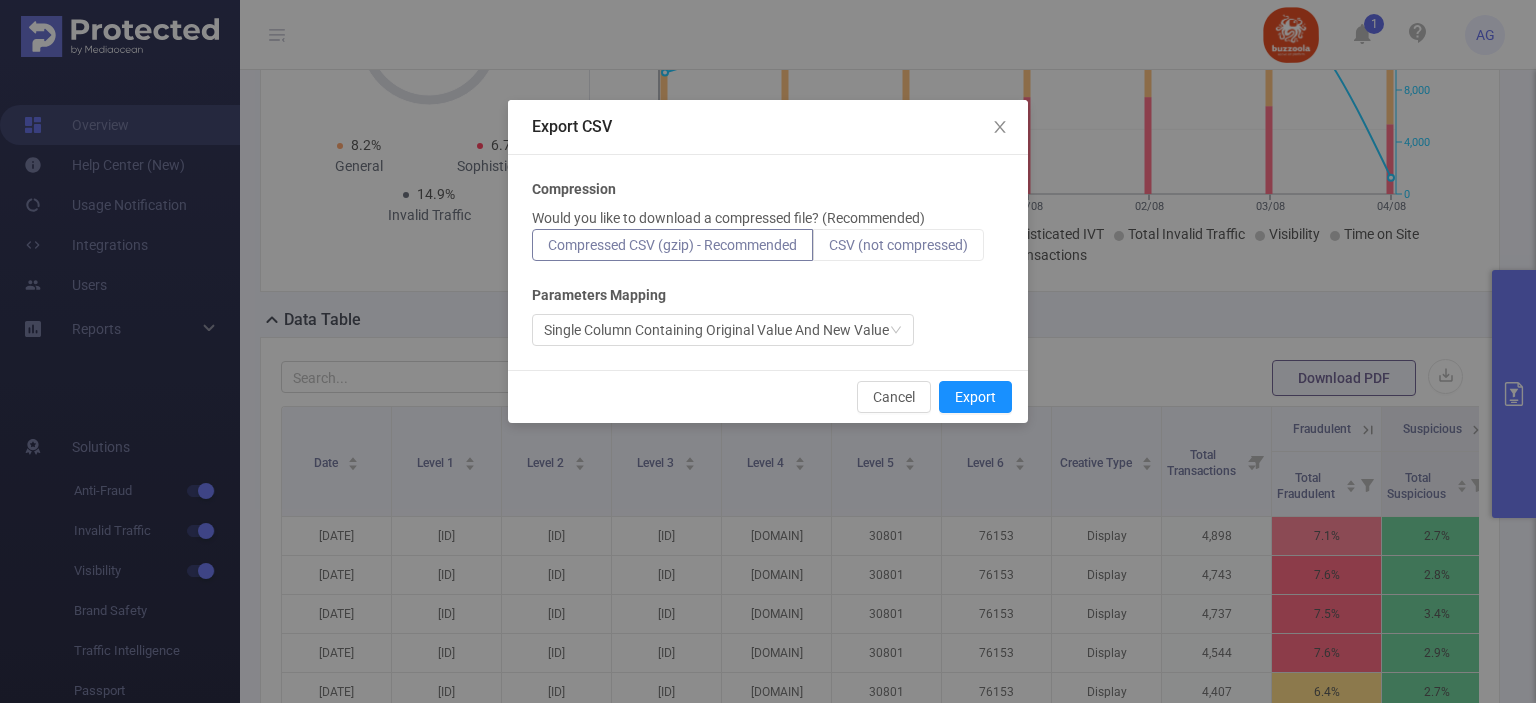 click on "CSV (not compressed)" at bounding box center (898, 245) 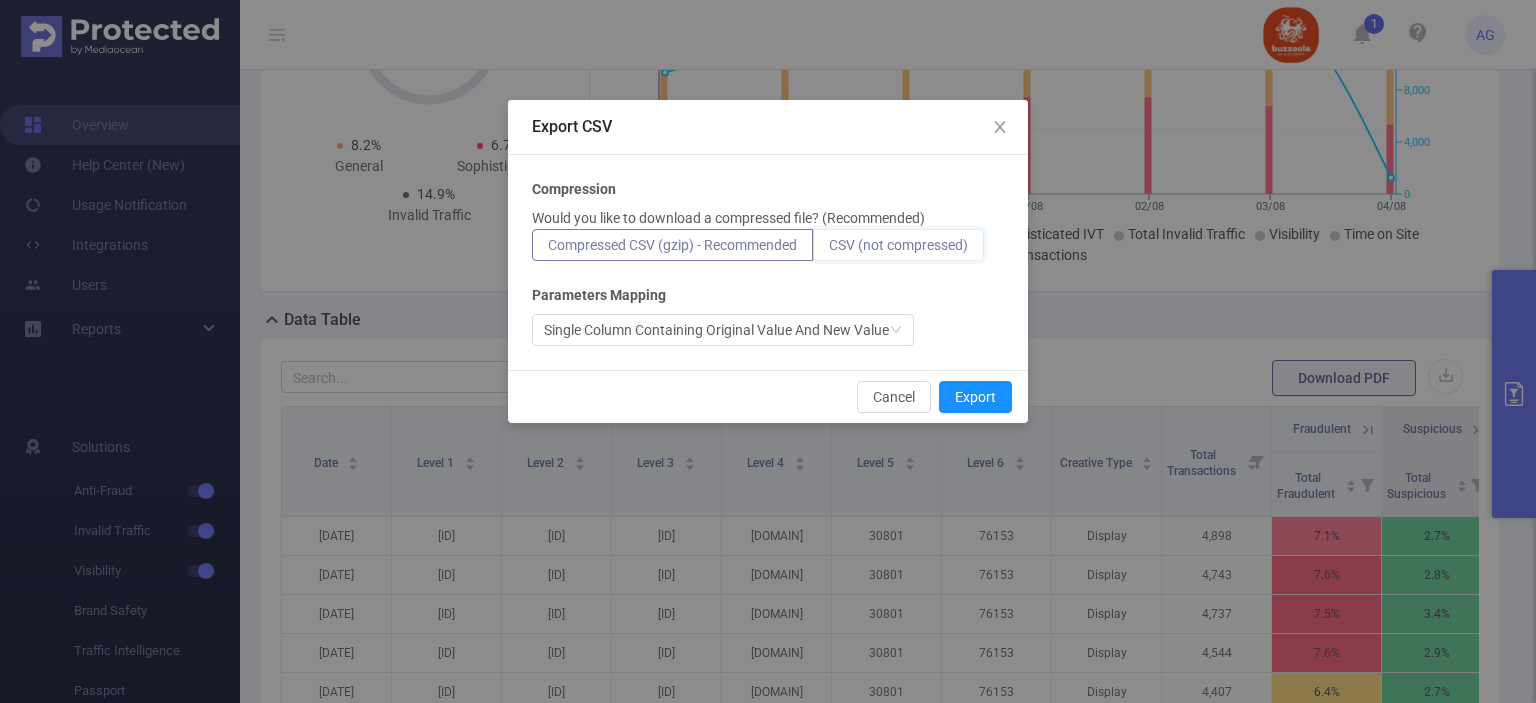 click on "CSV (not compressed)" at bounding box center (829, 250) 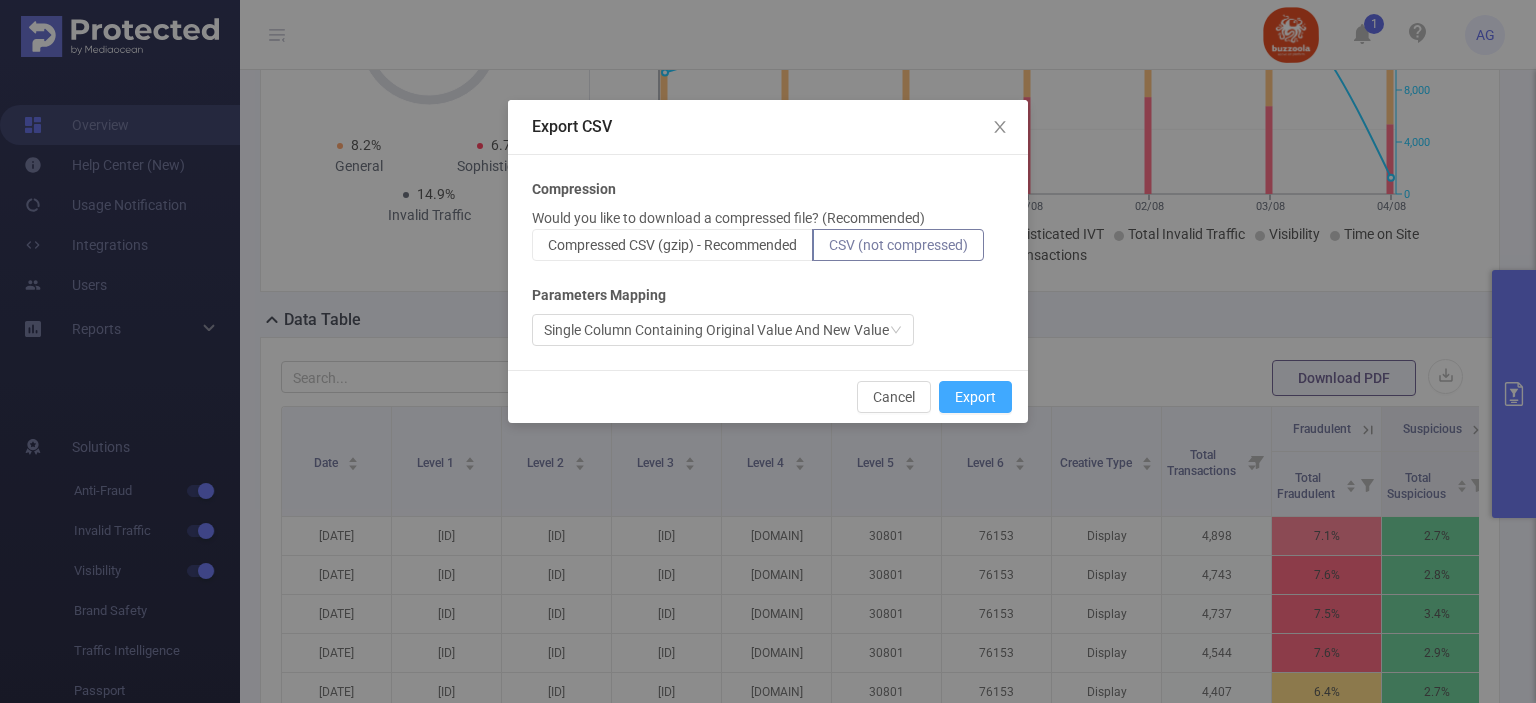 click on "Export" at bounding box center (975, 397) 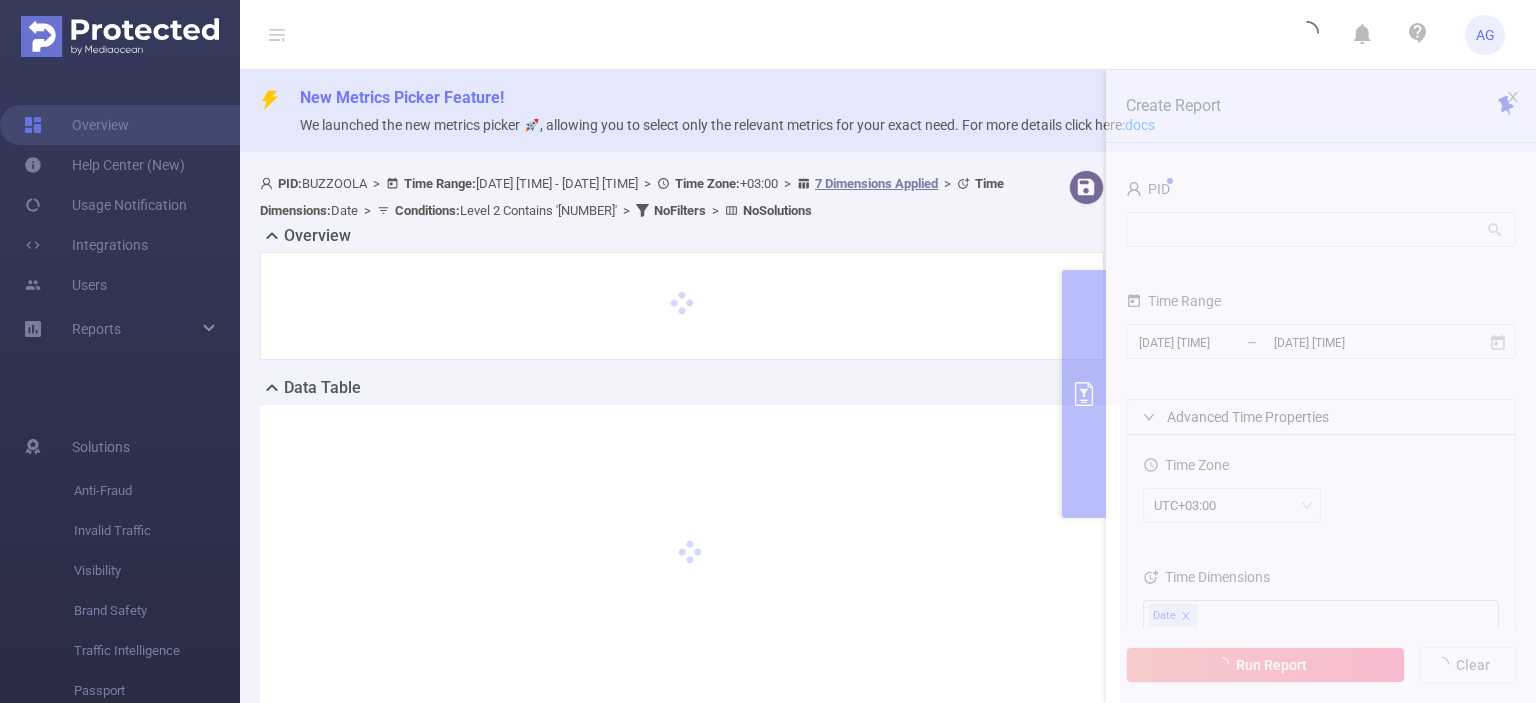 scroll, scrollTop: 0, scrollLeft: 0, axis: both 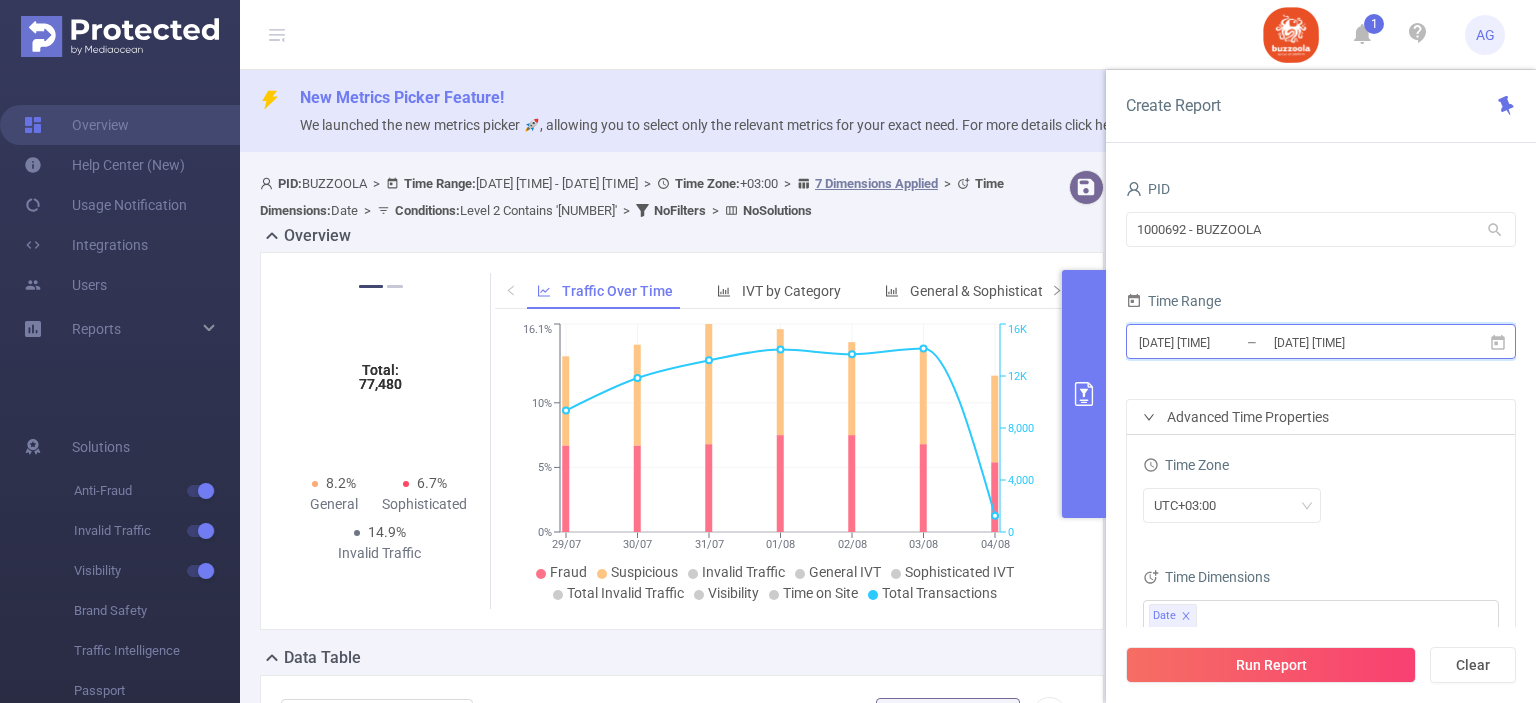 click 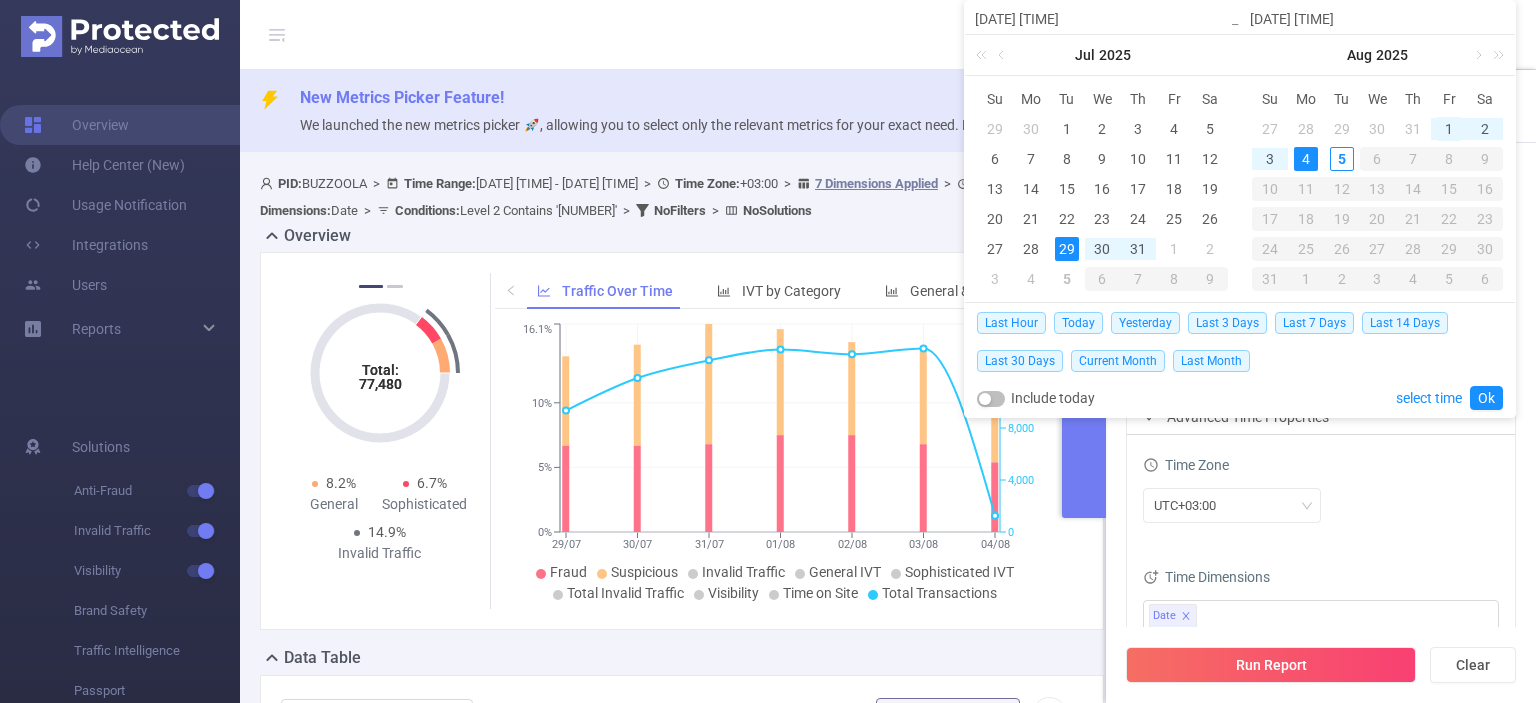 click on "1" at bounding box center [1449, 129] 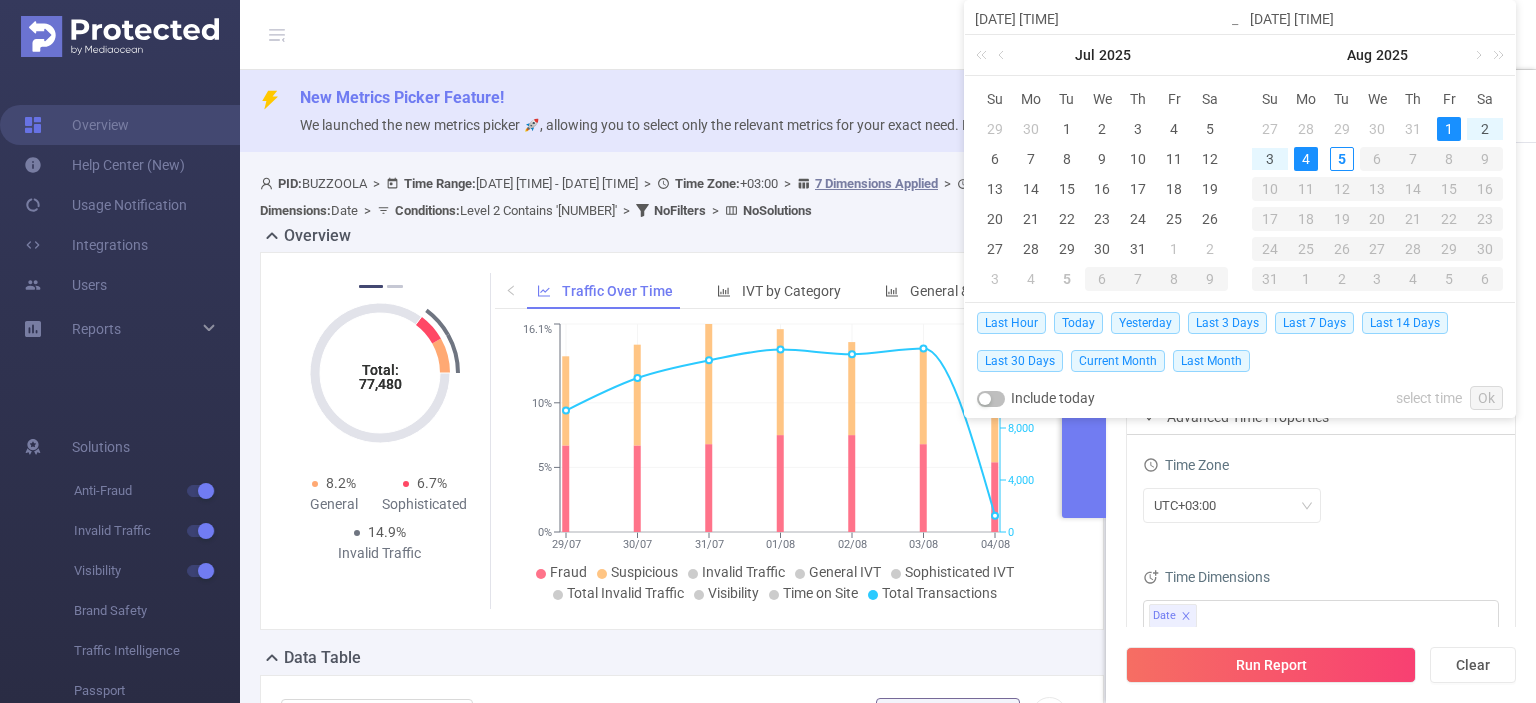 click on "4" at bounding box center [1306, 159] 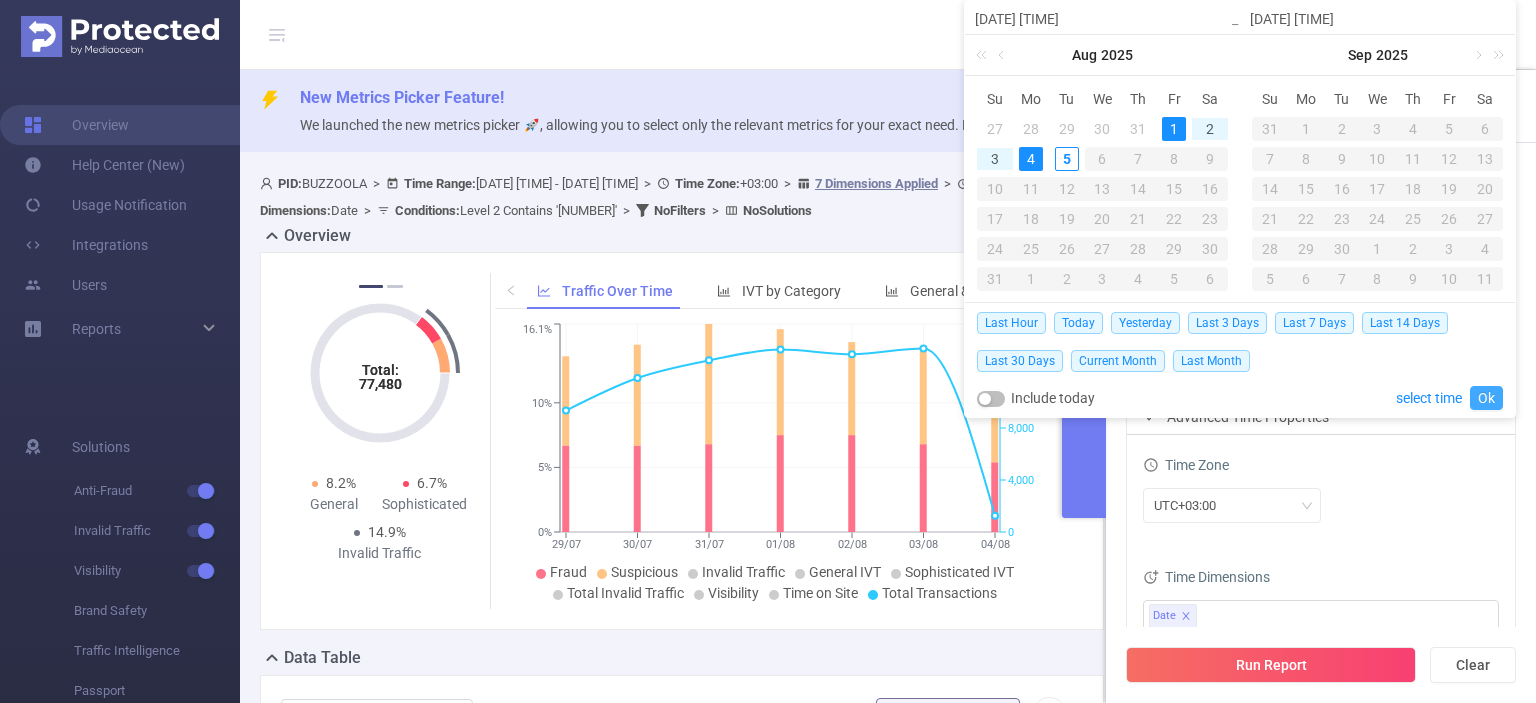 click on "Ok" at bounding box center [1486, 398] 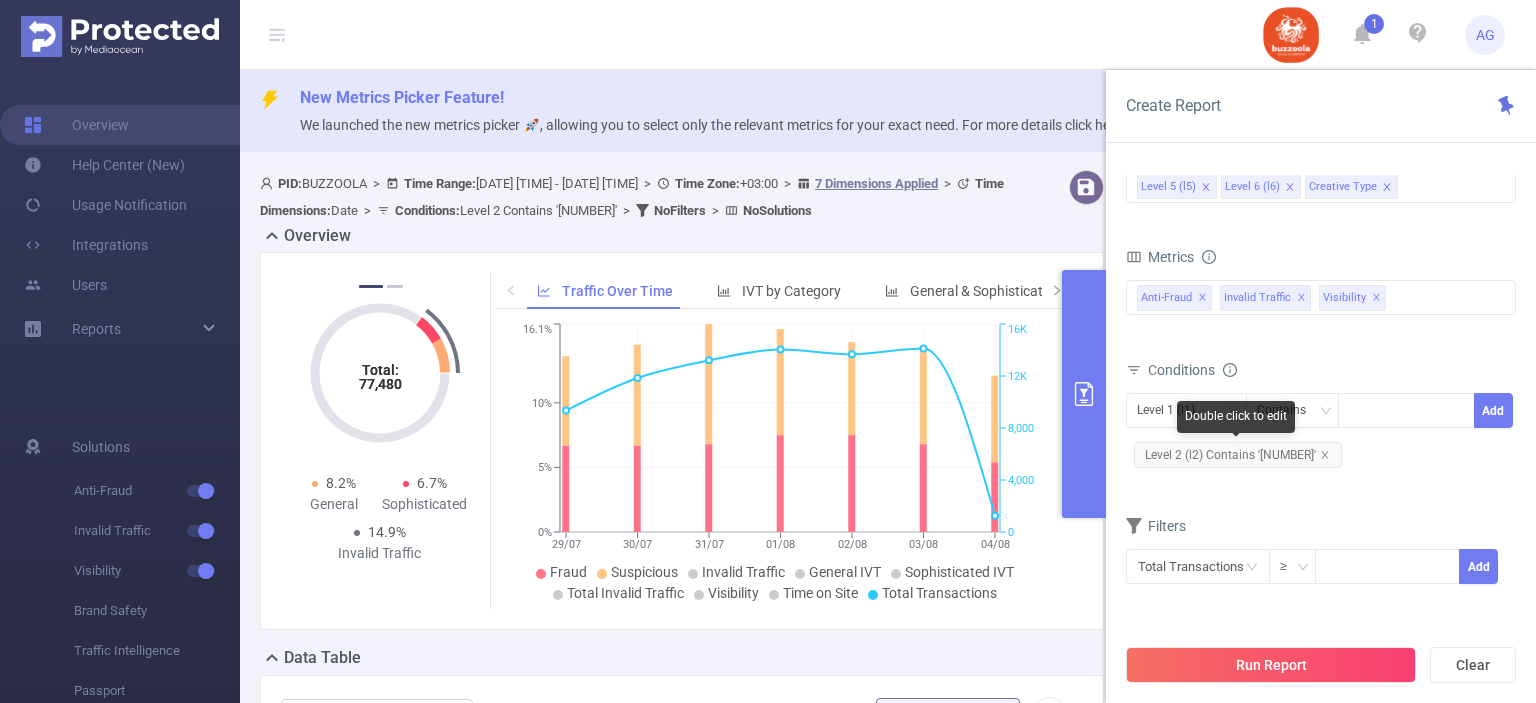 click on "Level 2 (l2) Contains '588126'" at bounding box center (1238, 455) 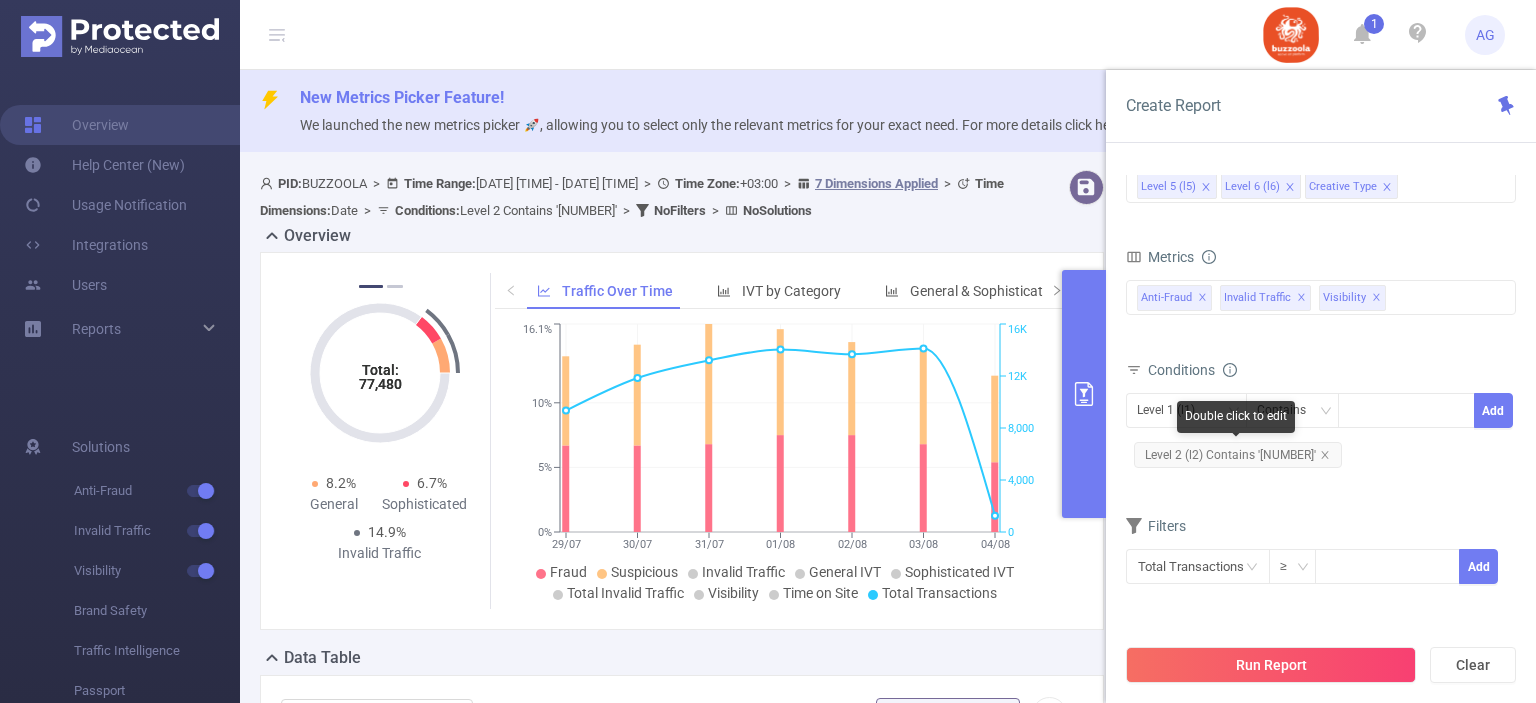 click on "Level 2 (l2) Contains '588126'" at bounding box center (1238, 455) 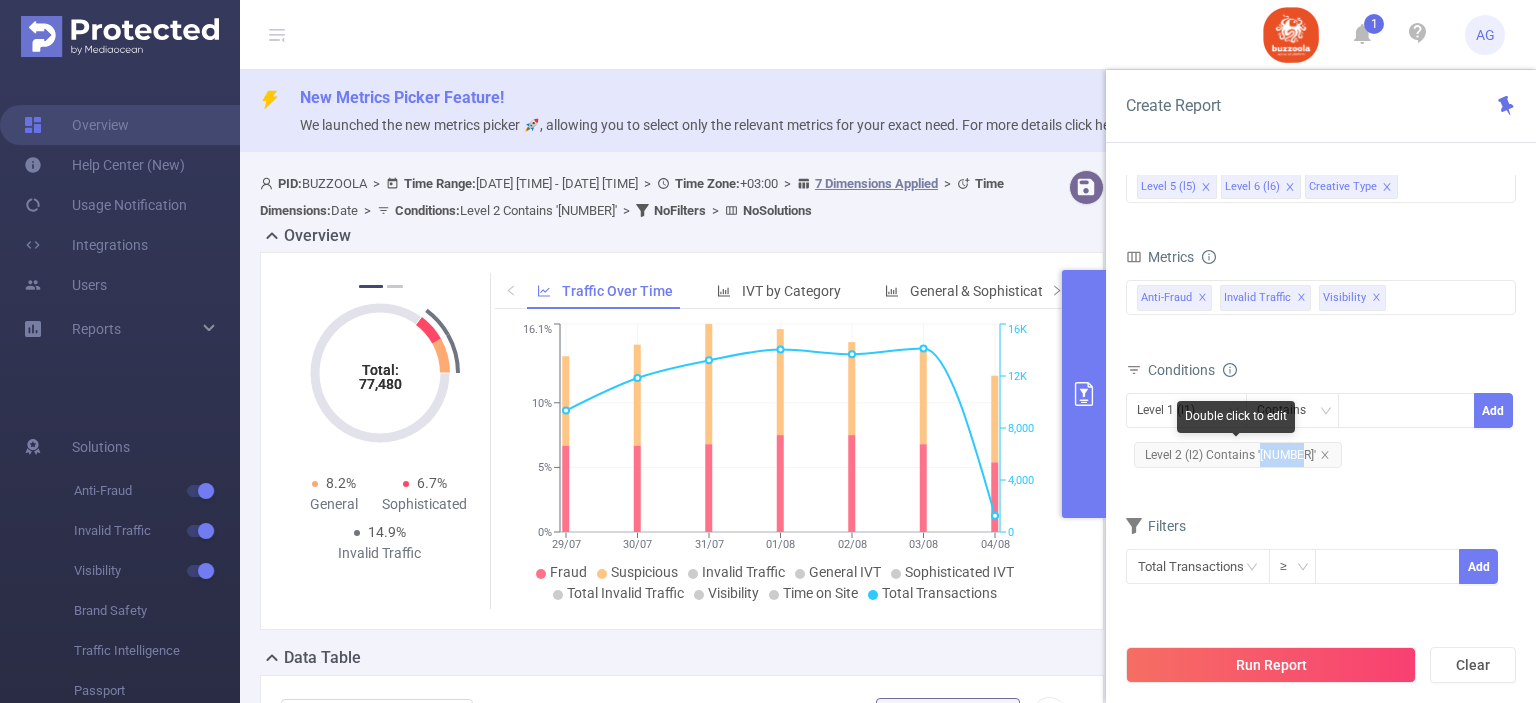 click on "Level 2 (l2) Contains '588126'" at bounding box center (1238, 455) 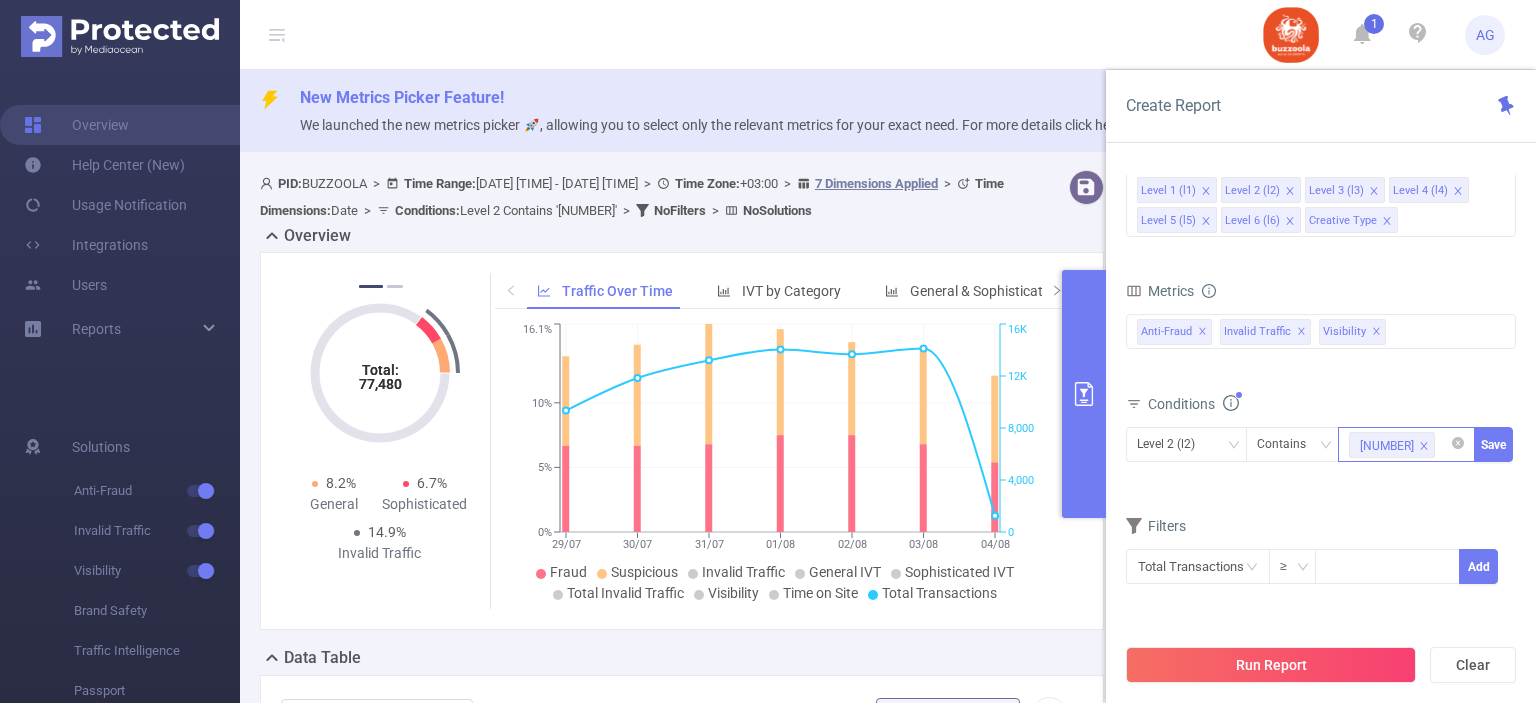 drag, startPoint x: 1424, startPoint y: 448, endPoint x: 1410, endPoint y: 442, distance: 15.231546 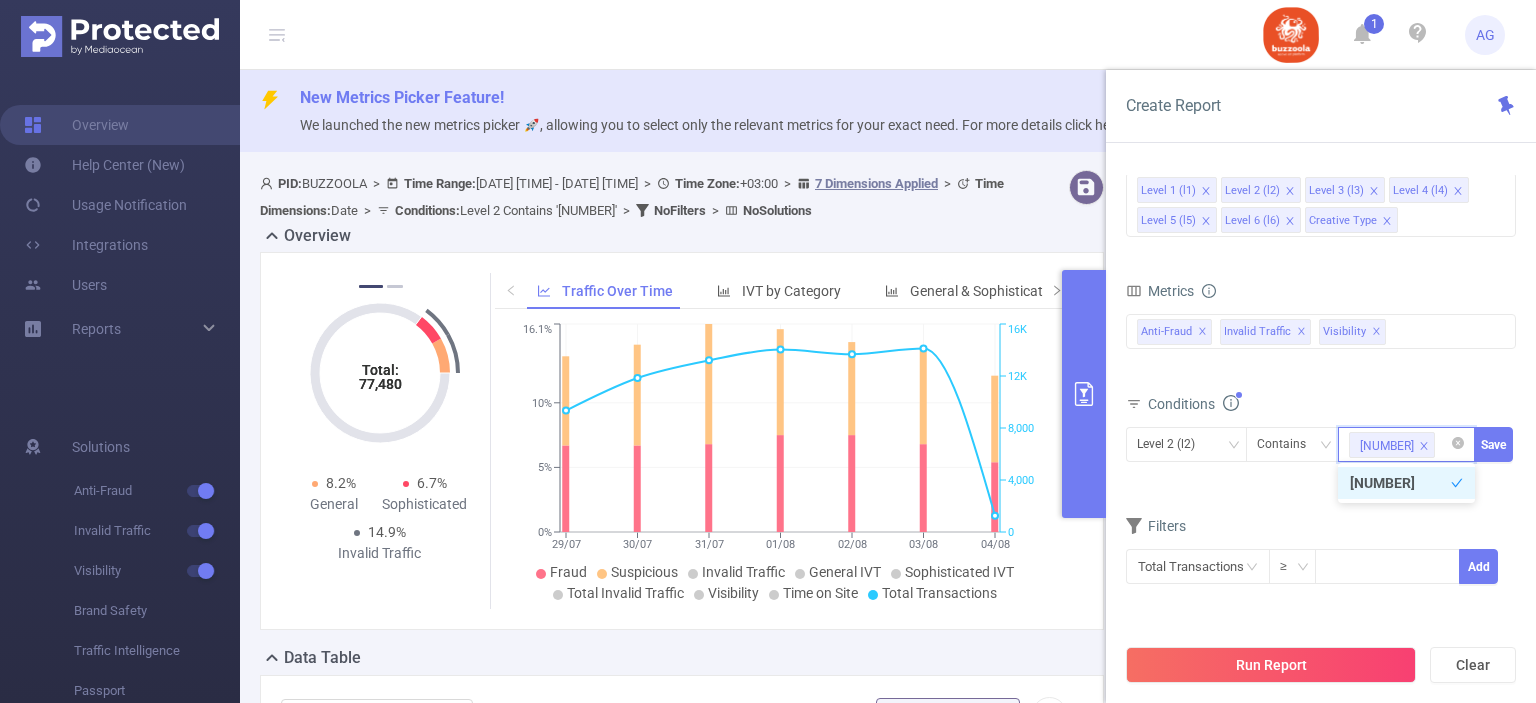 click 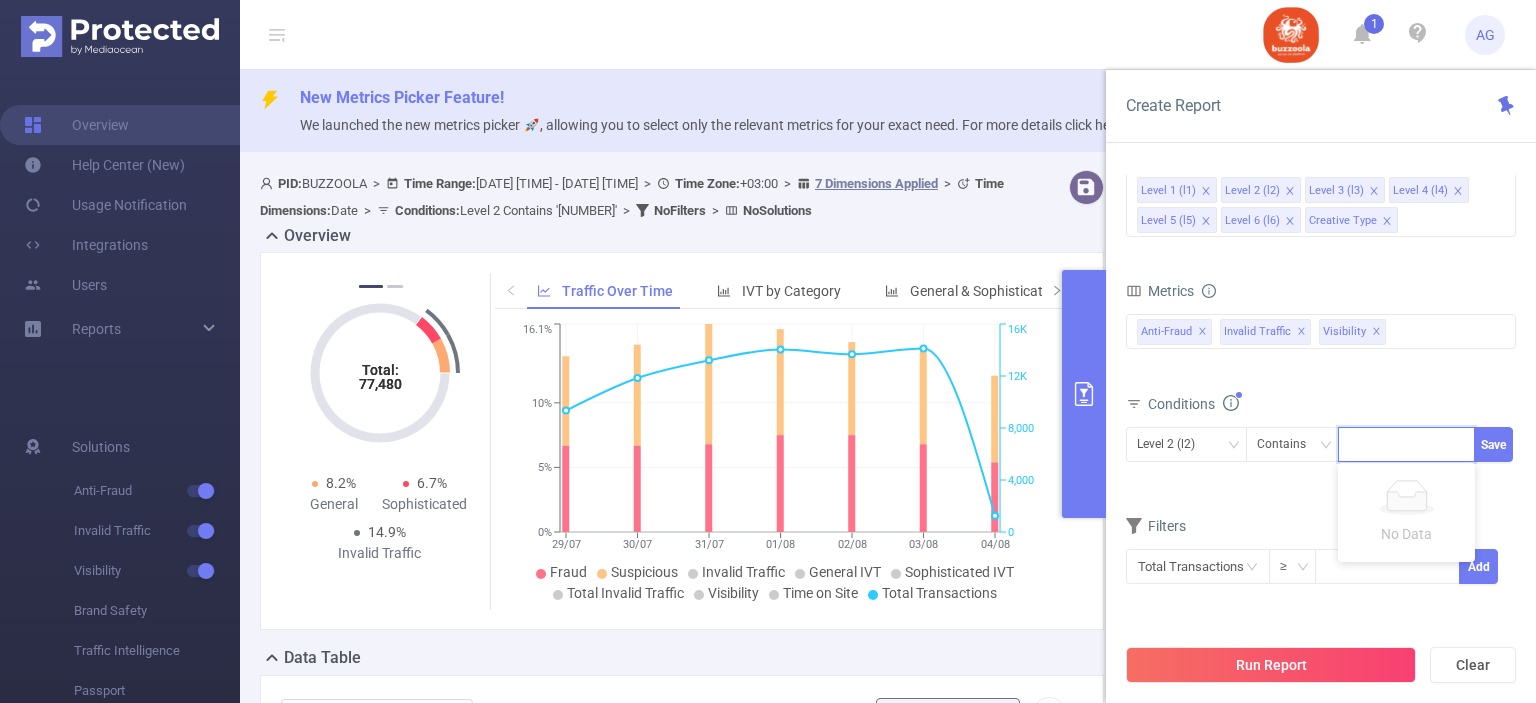 click at bounding box center (1406, 444) 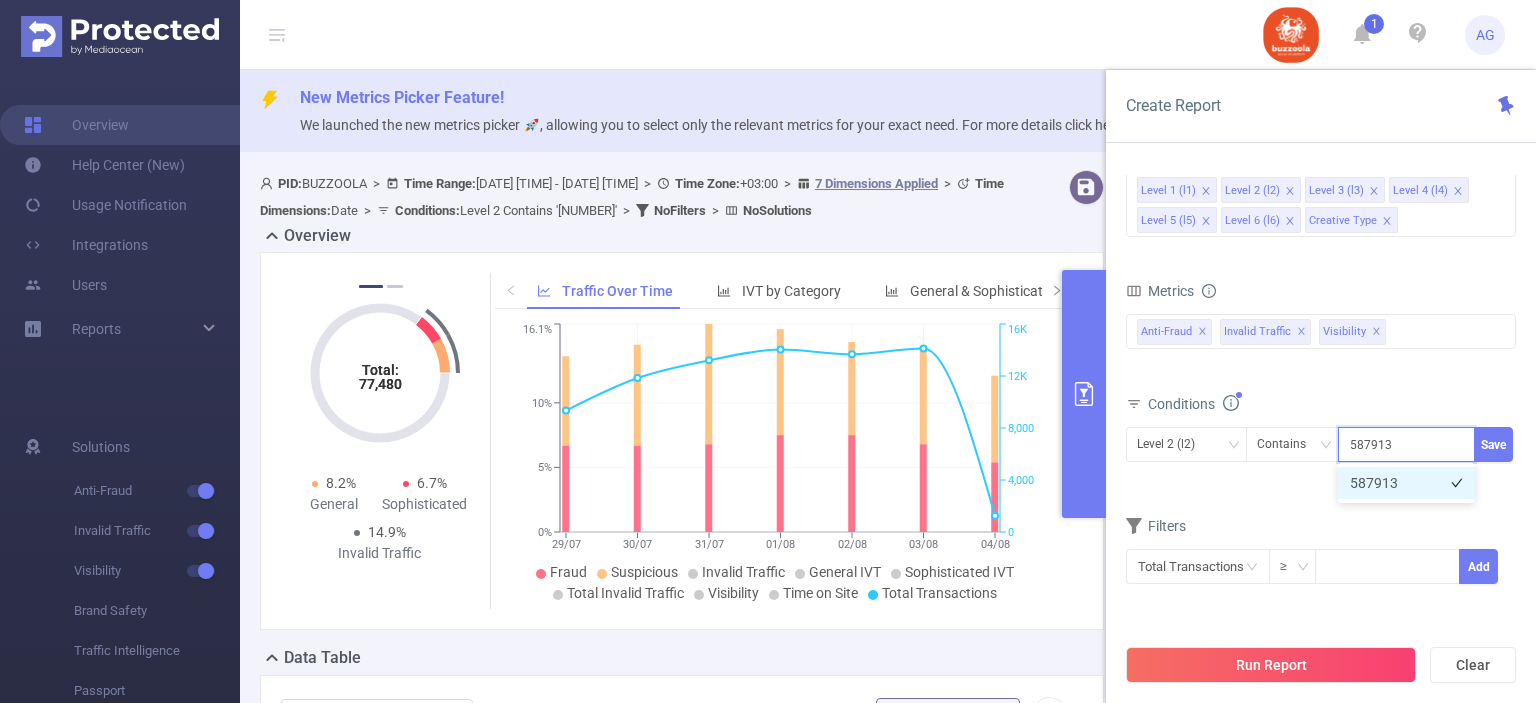 click on "587913" at bounding box center (1406, 483) 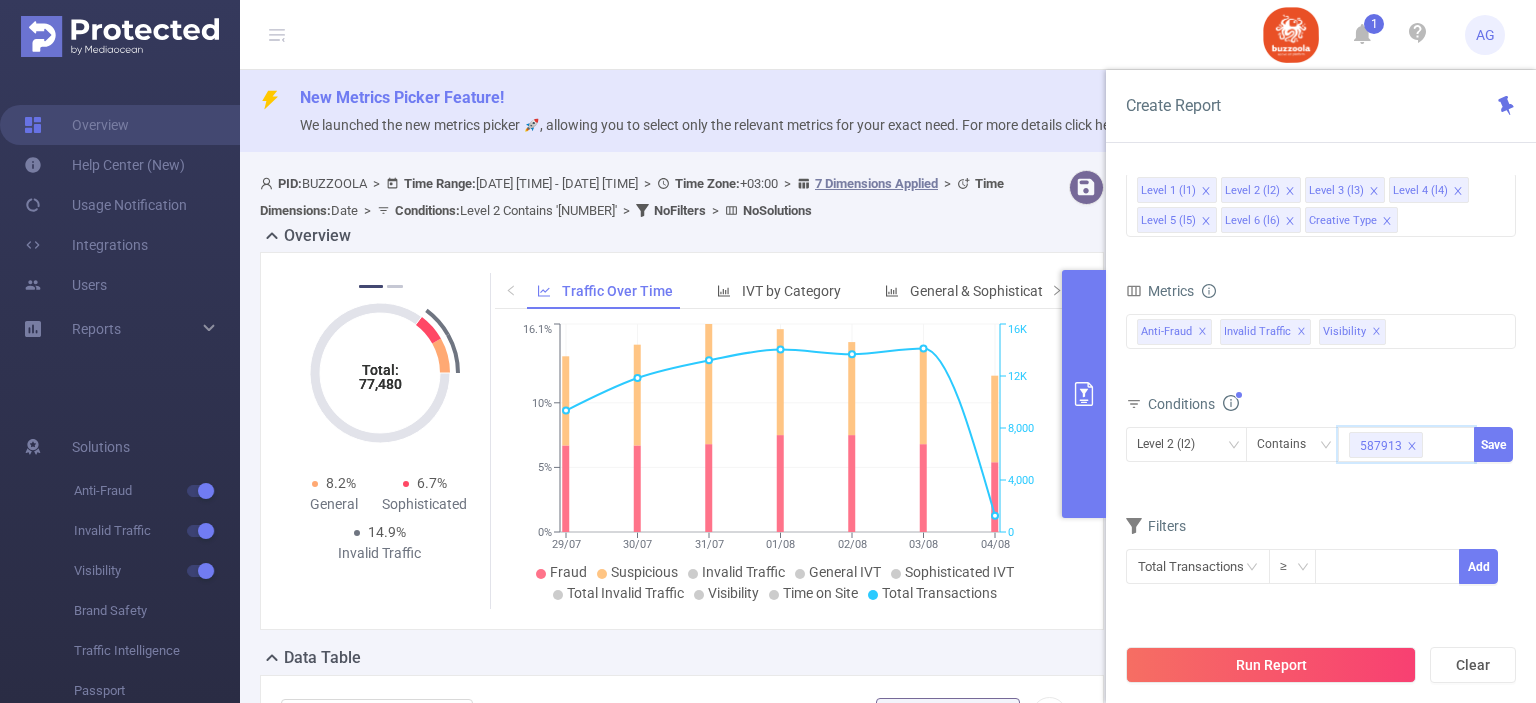 paste on "587900" 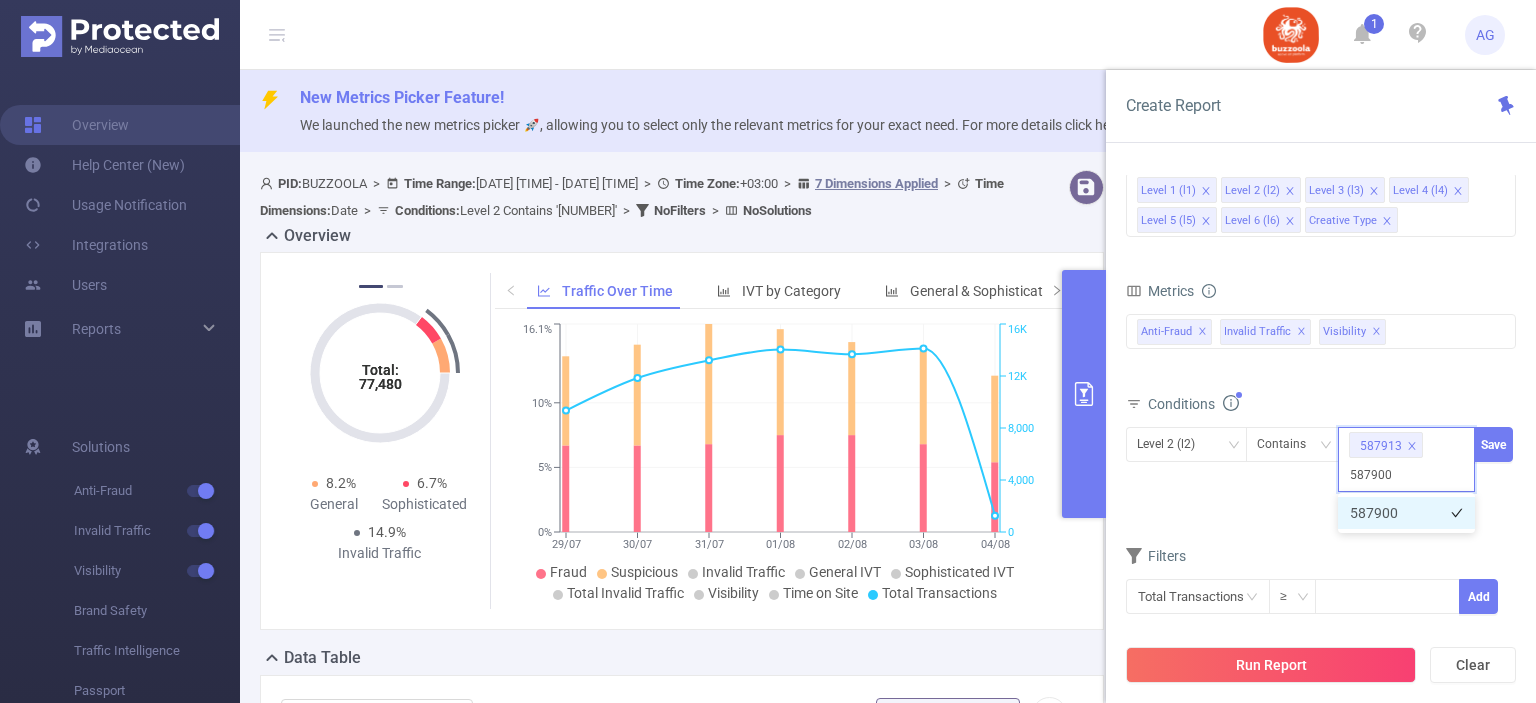 click on "587900" at bounding box center [1406, 513] 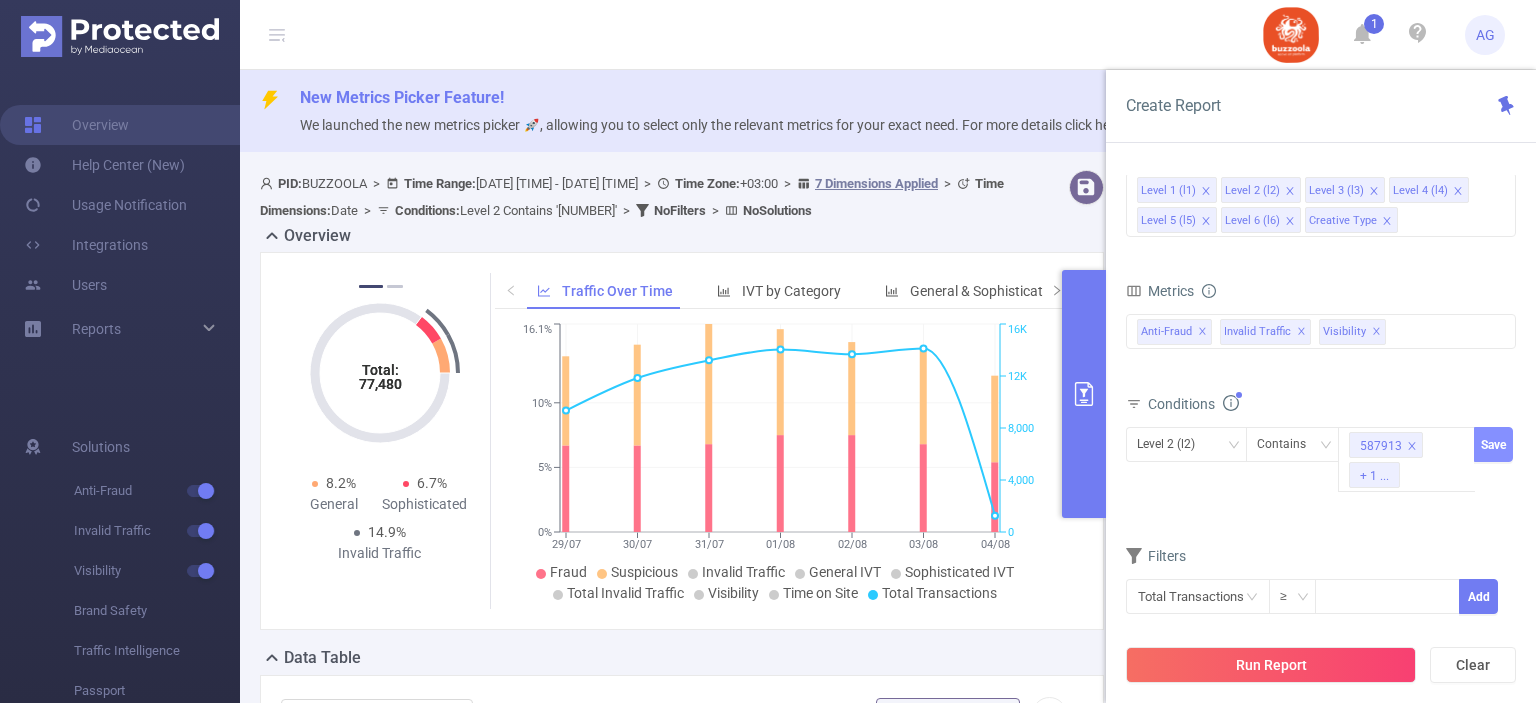 click on "Save" at bounding box center (1493, 444) 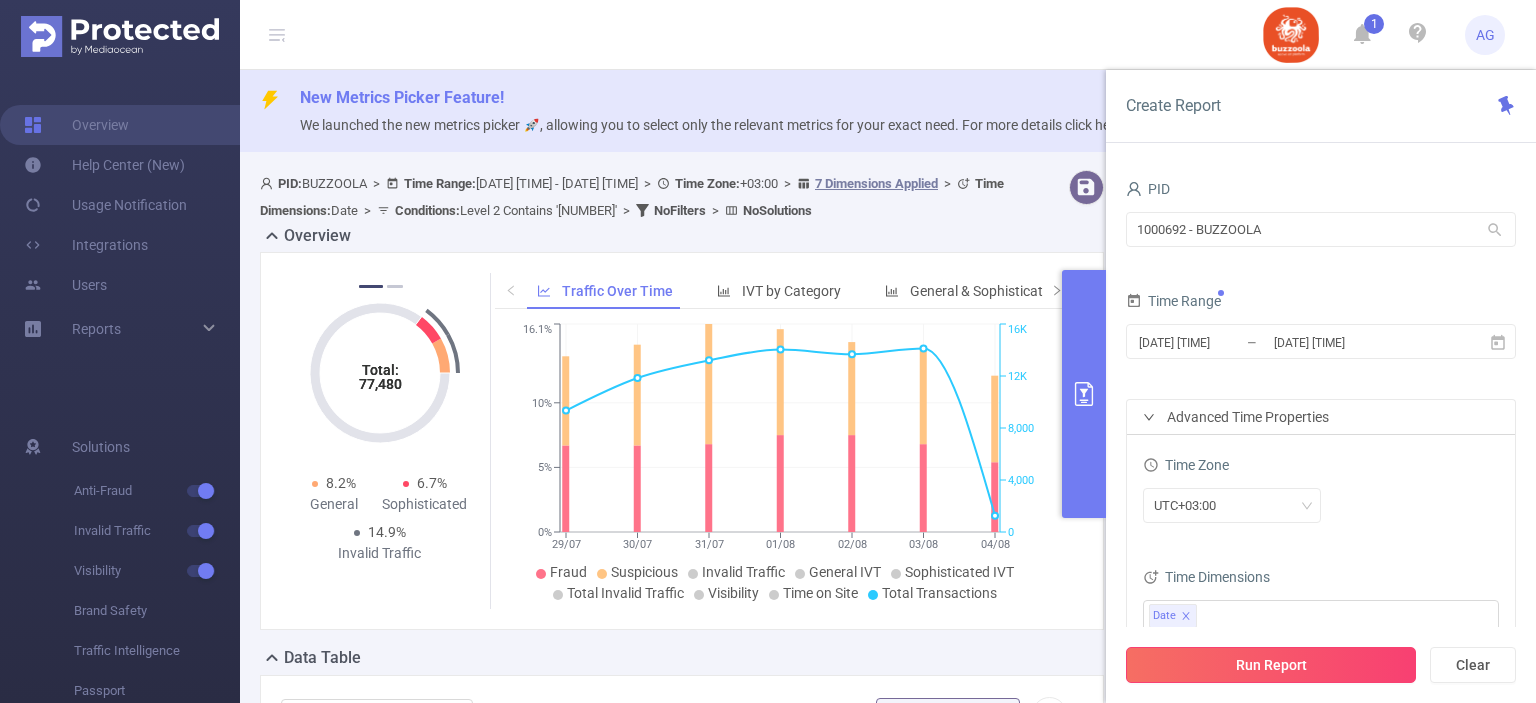click on "Run Report" at bounding box center [1271, 665] 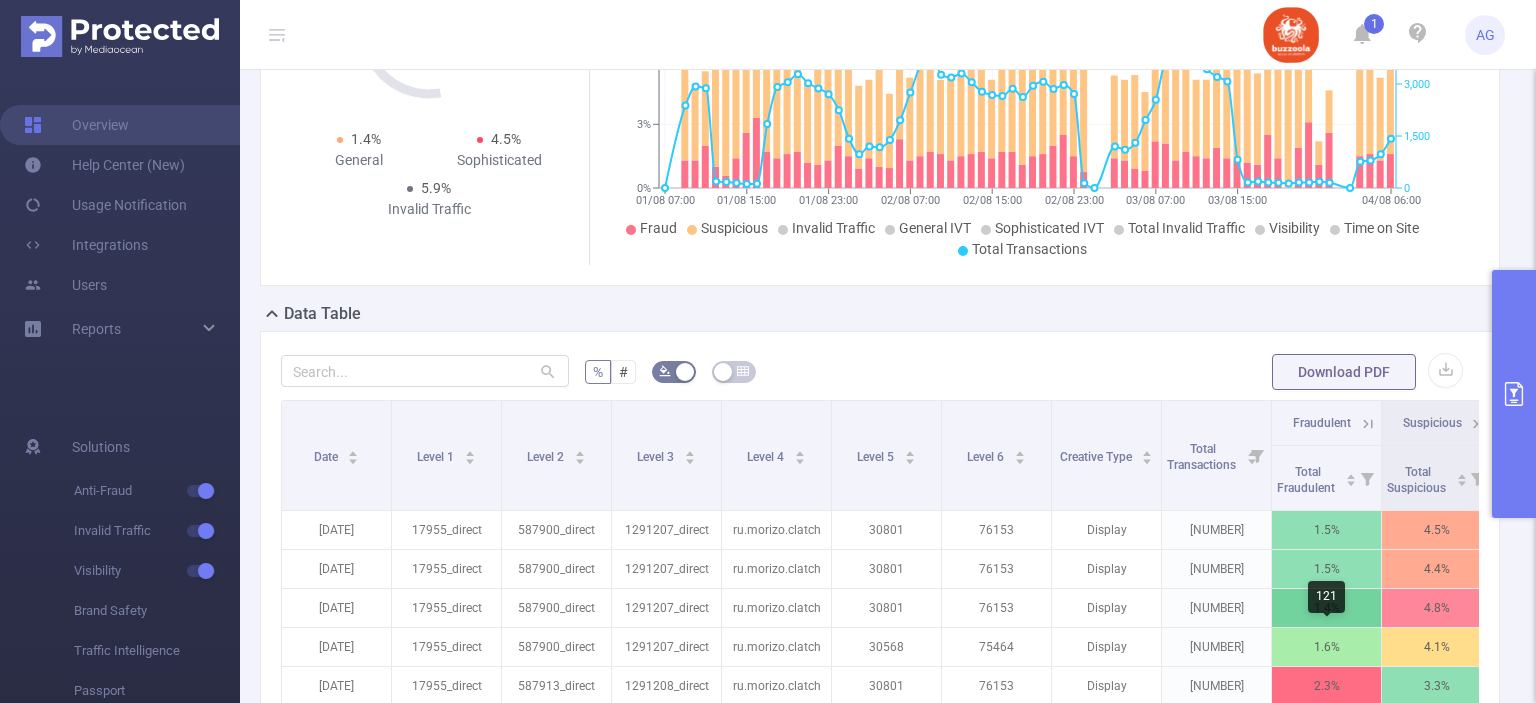 scroll, scrollTop: 346, scrollLeft: 0, axis: vertical 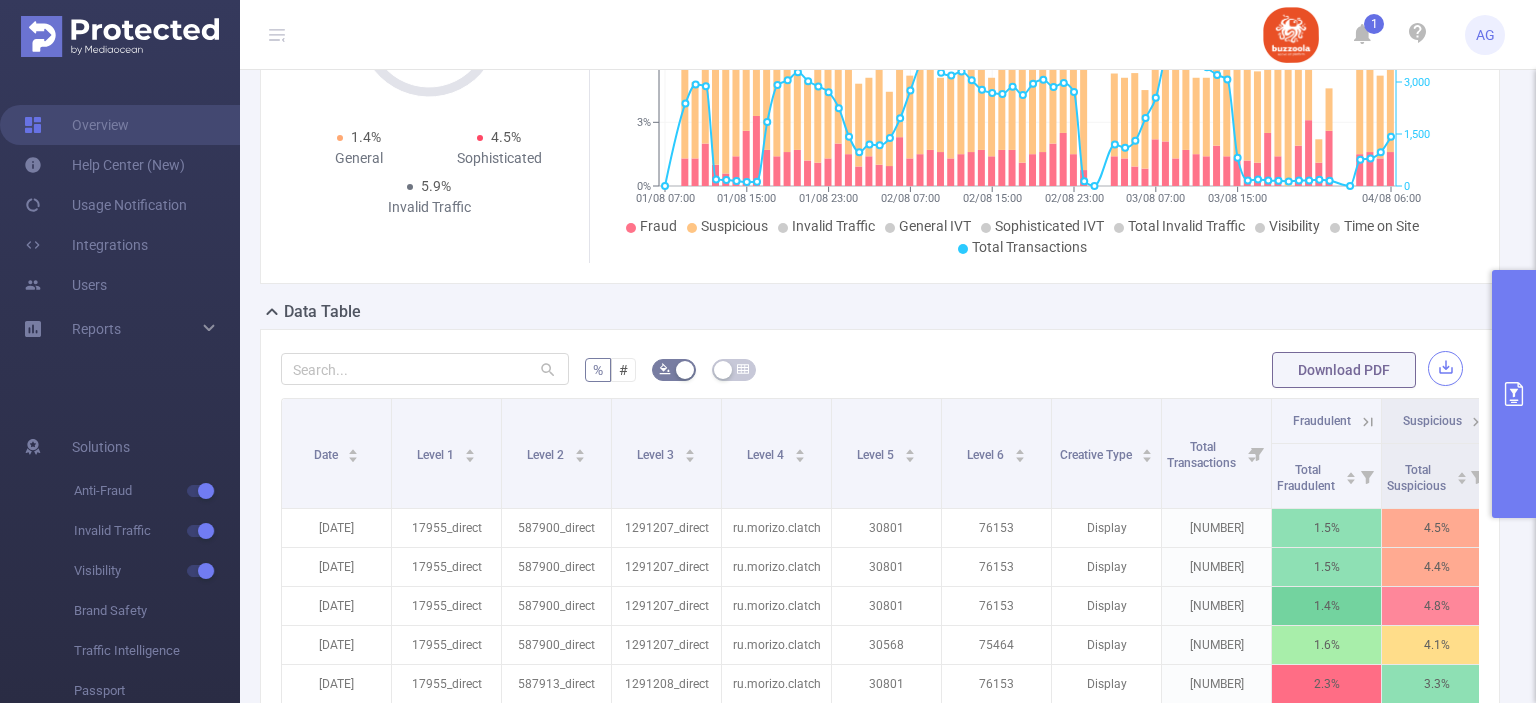 click at bounding box center [1445, 368] 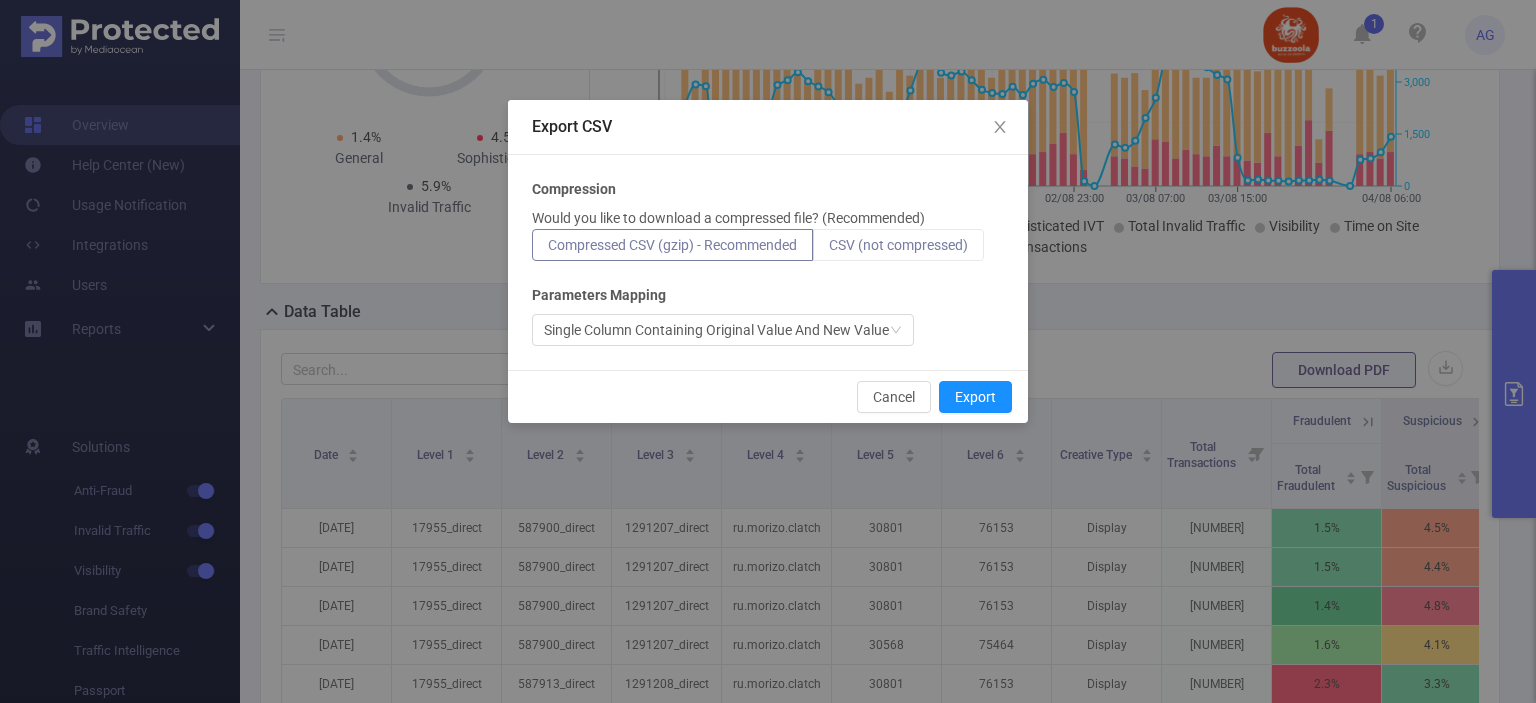 click on "CSV (not compressed)" at bounding box center (898, 245) 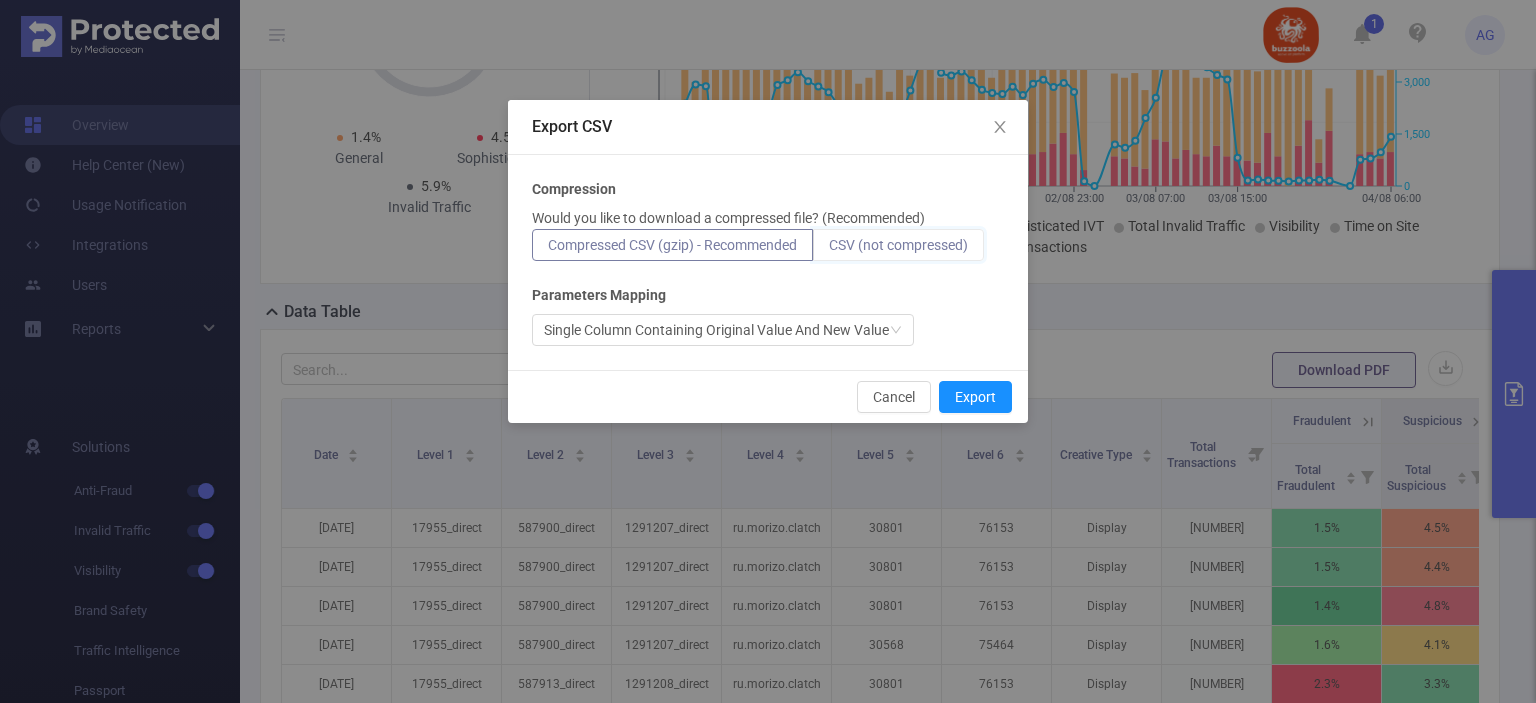 click on "CSV (not compressed)" at bounding box center (829, 250) 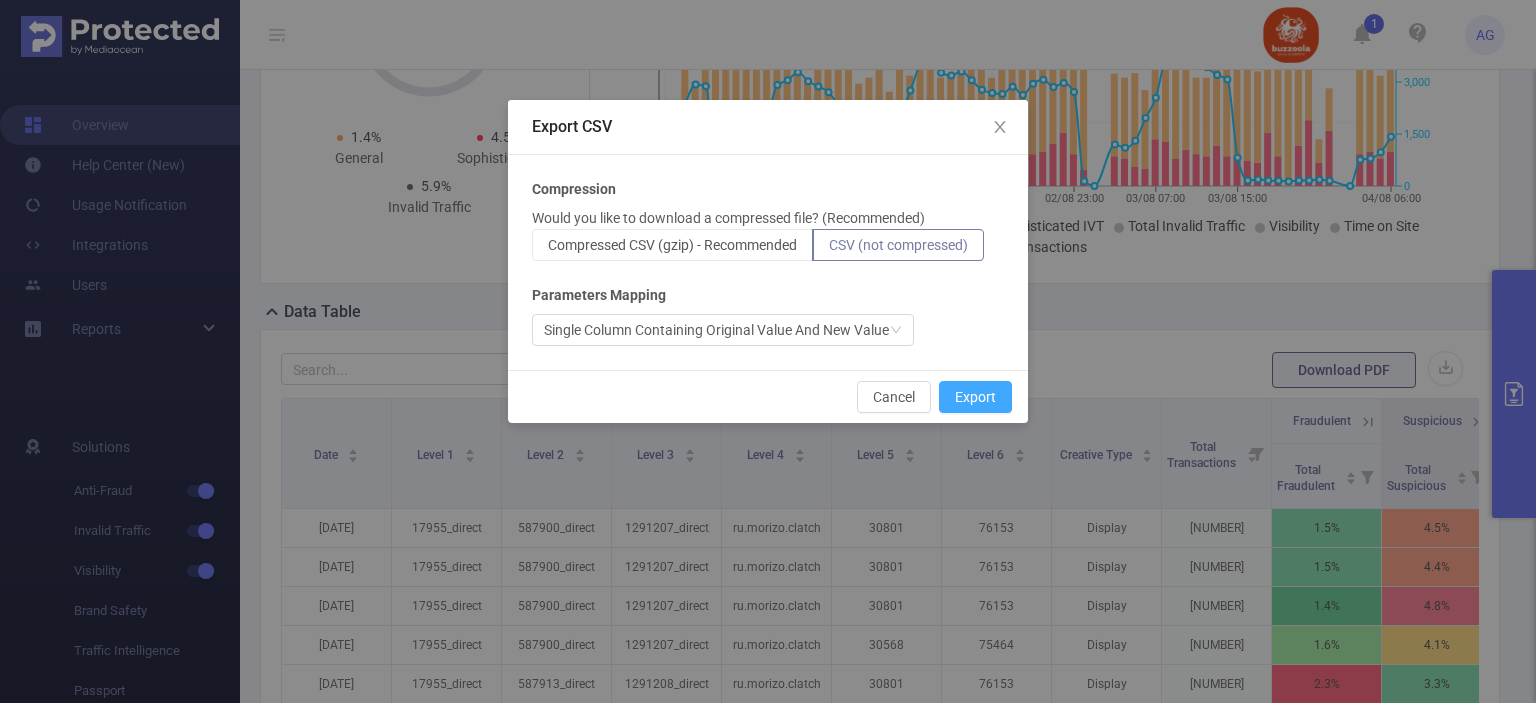 click on "Export" at bounding box center (975, 397) 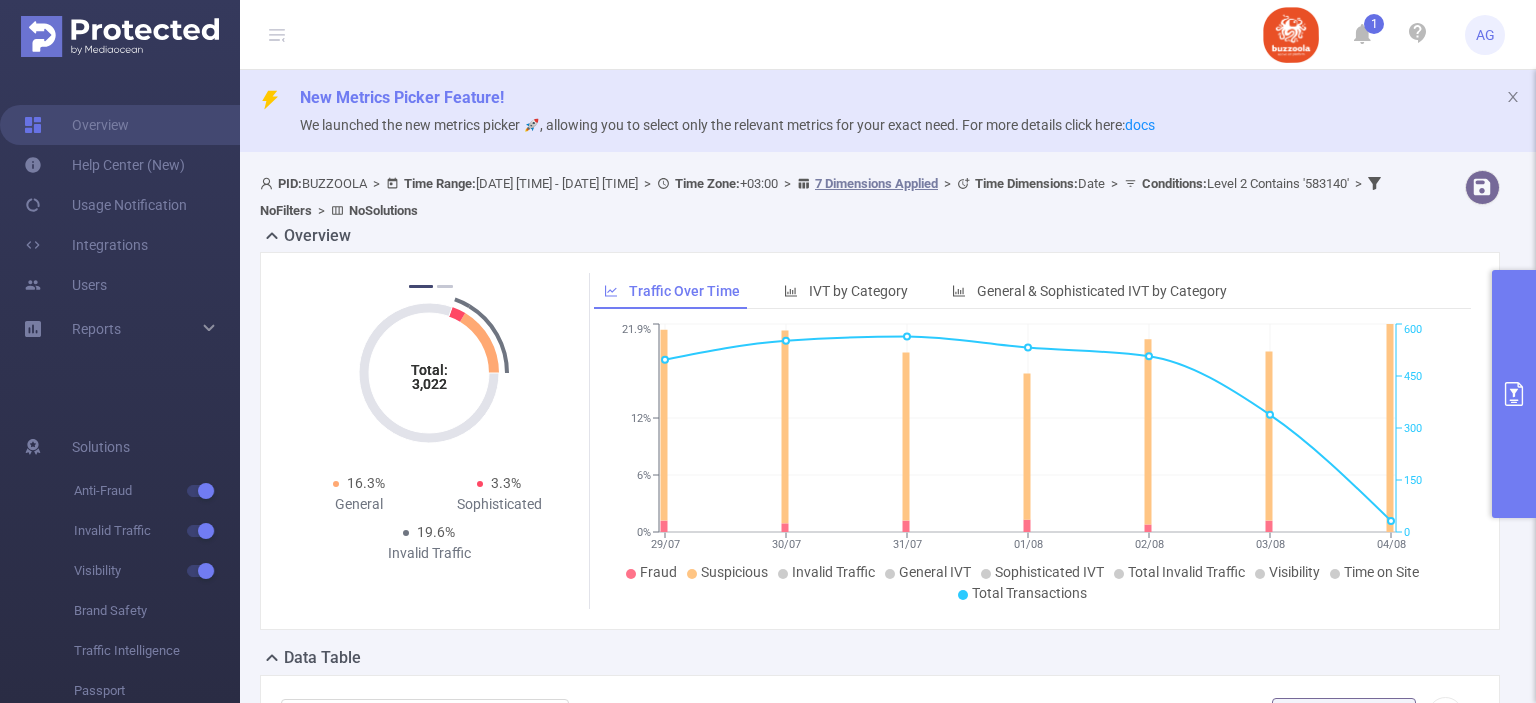 scroll, scrollTop: 0, scrollLeft: 0, axis: both 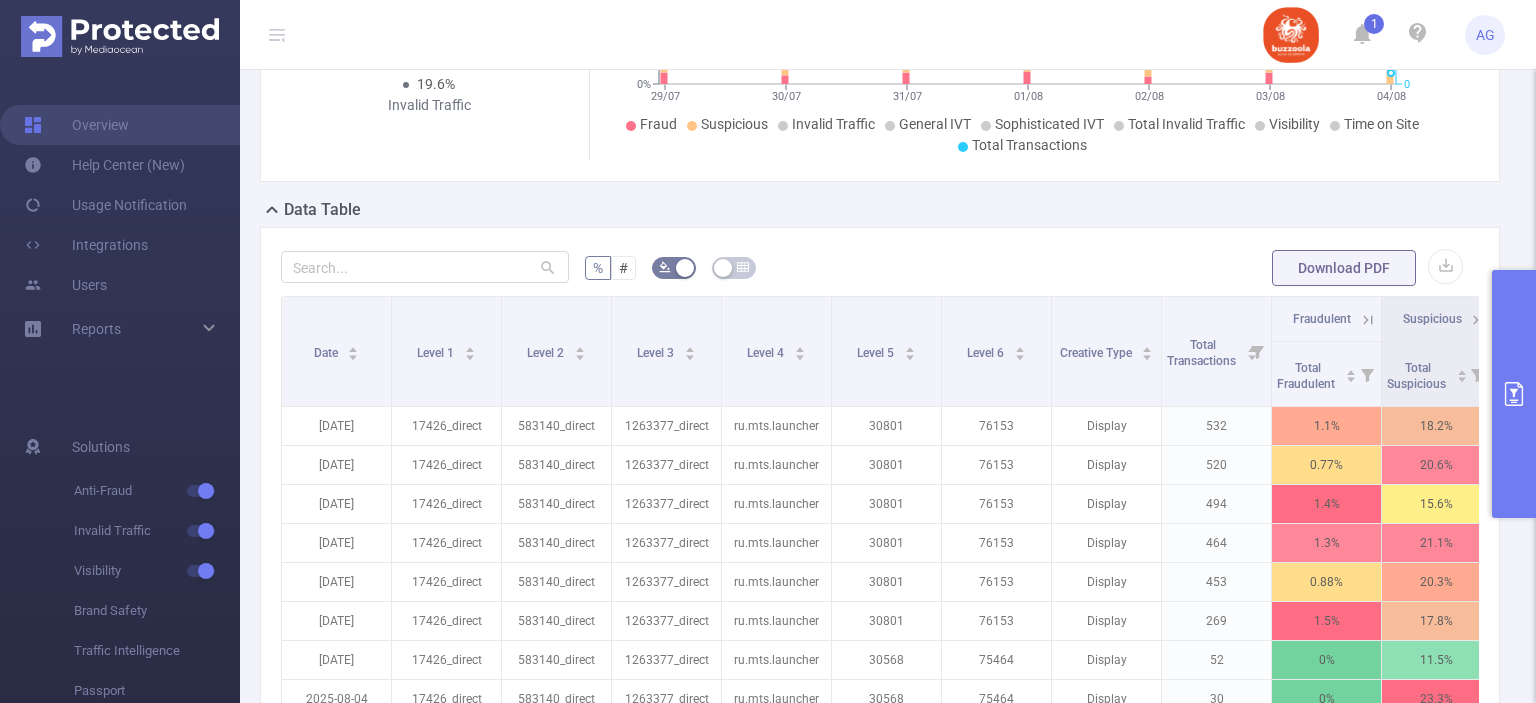 click at bounding box center (1514, 394) 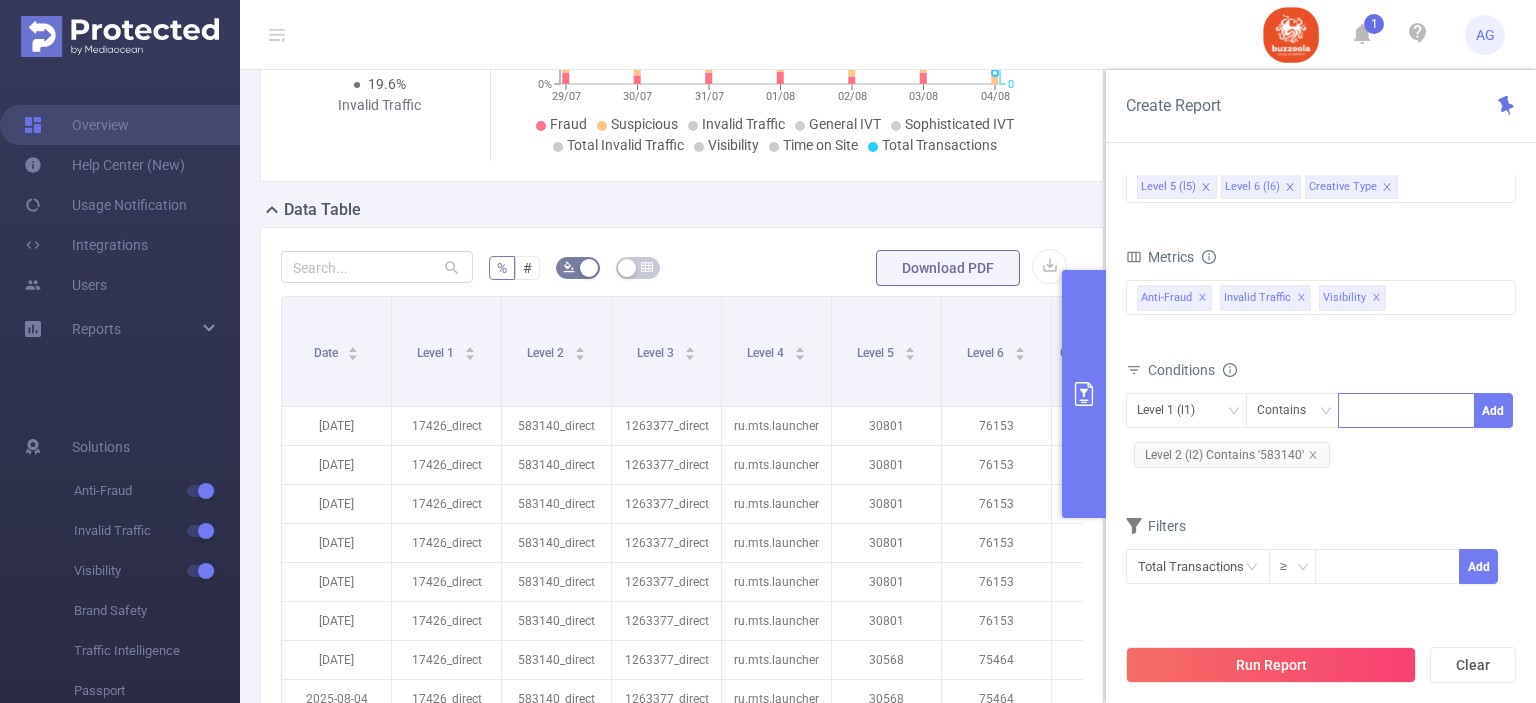 type 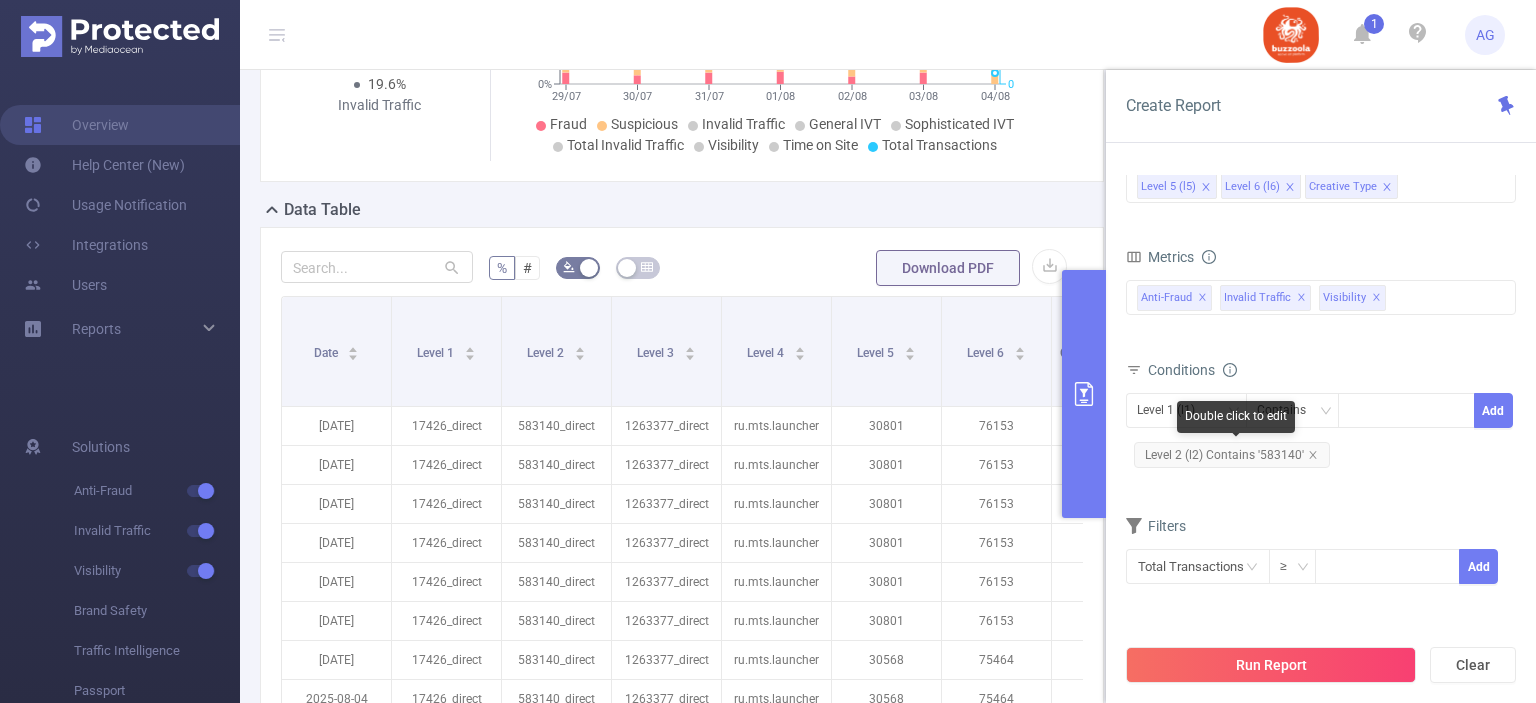 click on "Level 2 (l2) Contains '583140'" at bounding box center [1232, 455] 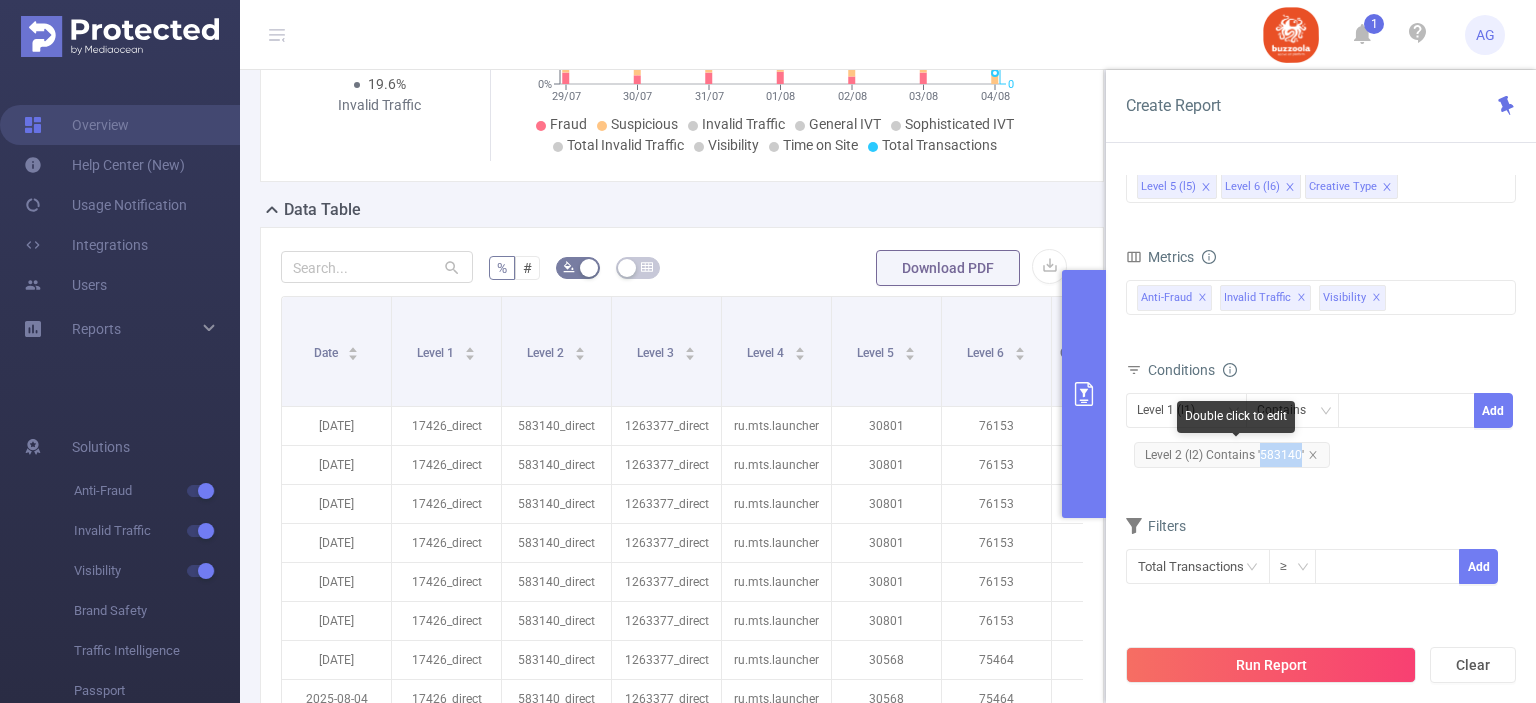 click on "Level 2 (l2) Contains '583140'" at bounding box center (1232, 455) 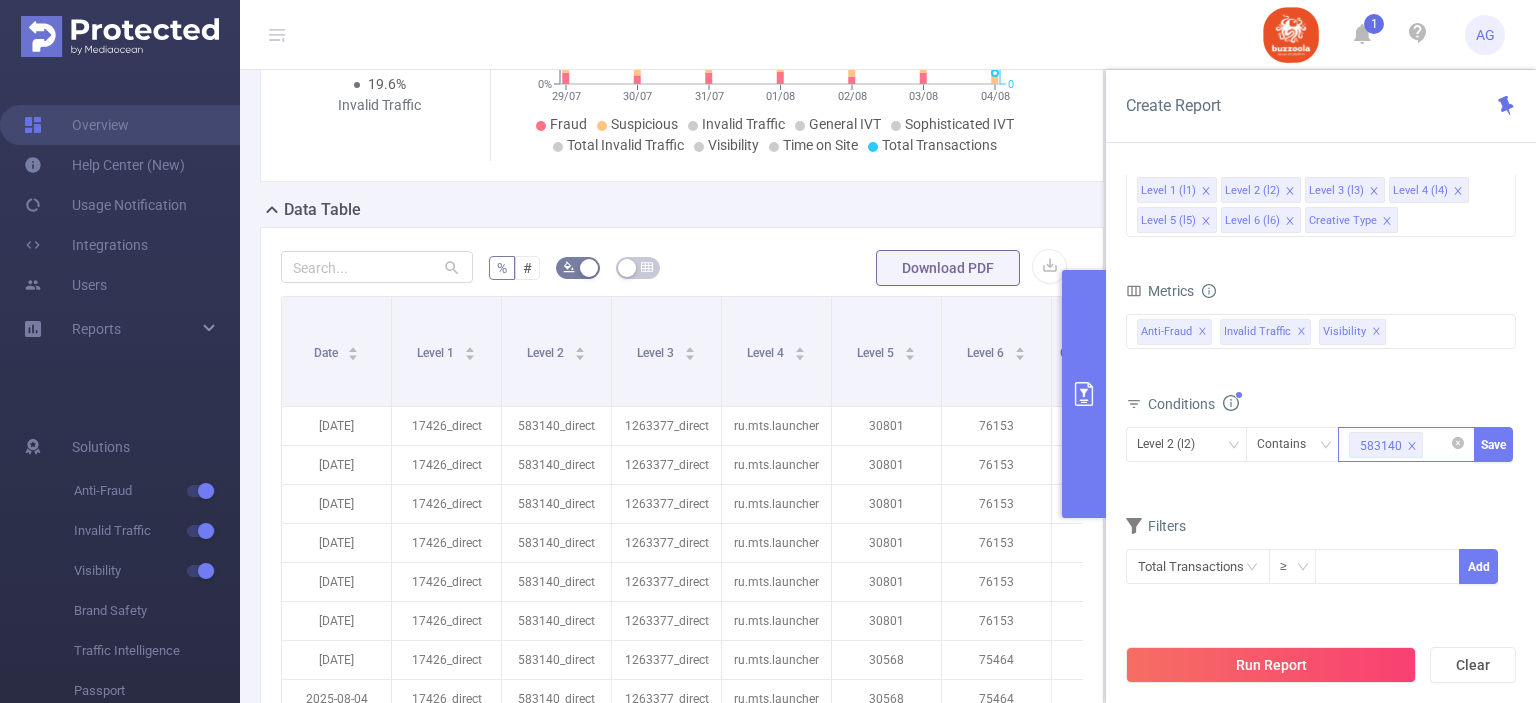 click 